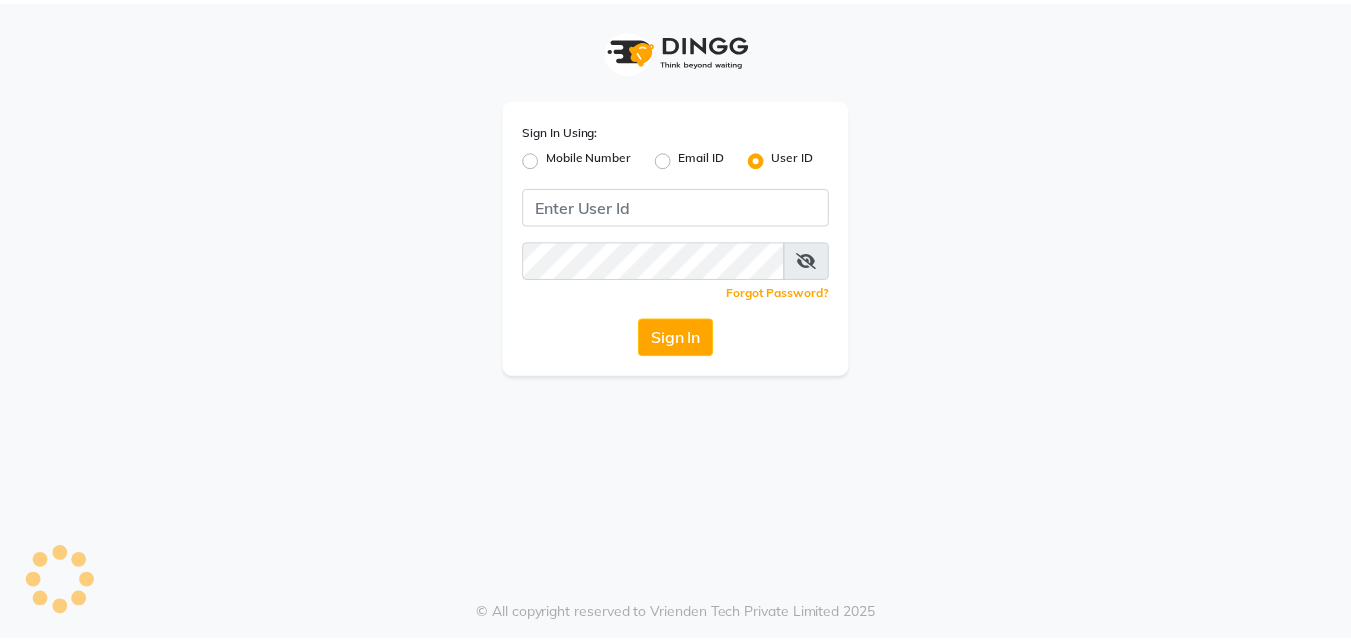 scroll, scrollTop: 0, scrollLeft: 0, axis: both 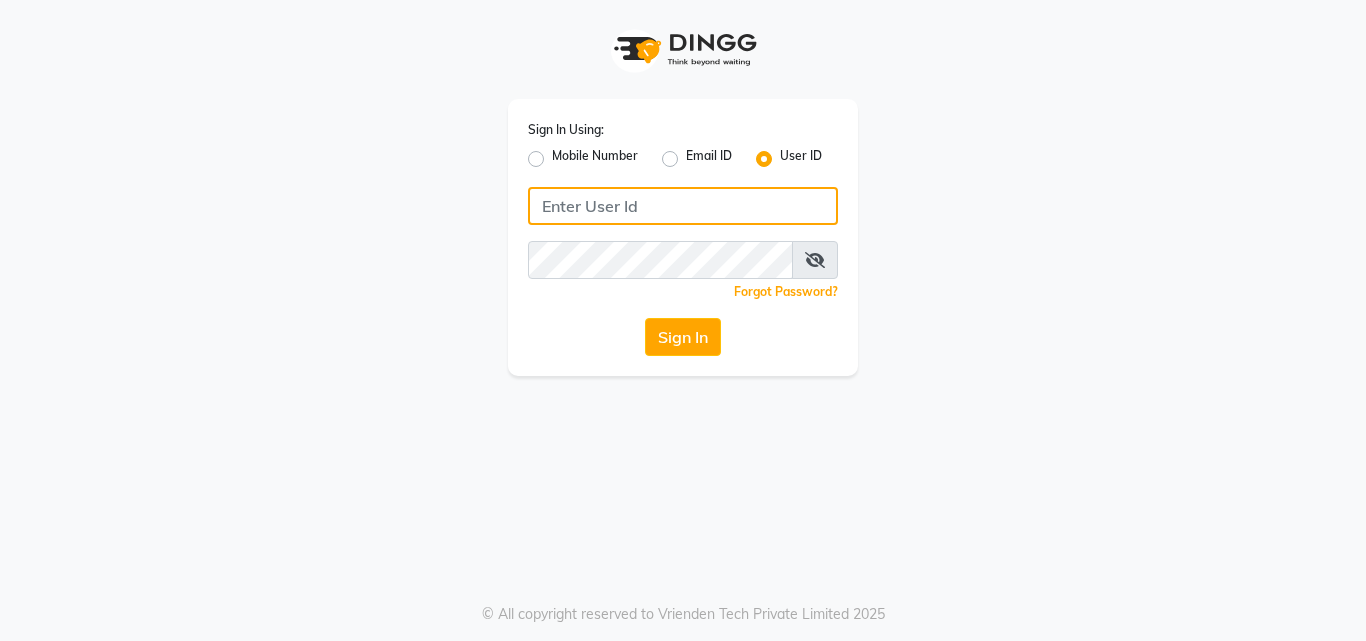 click 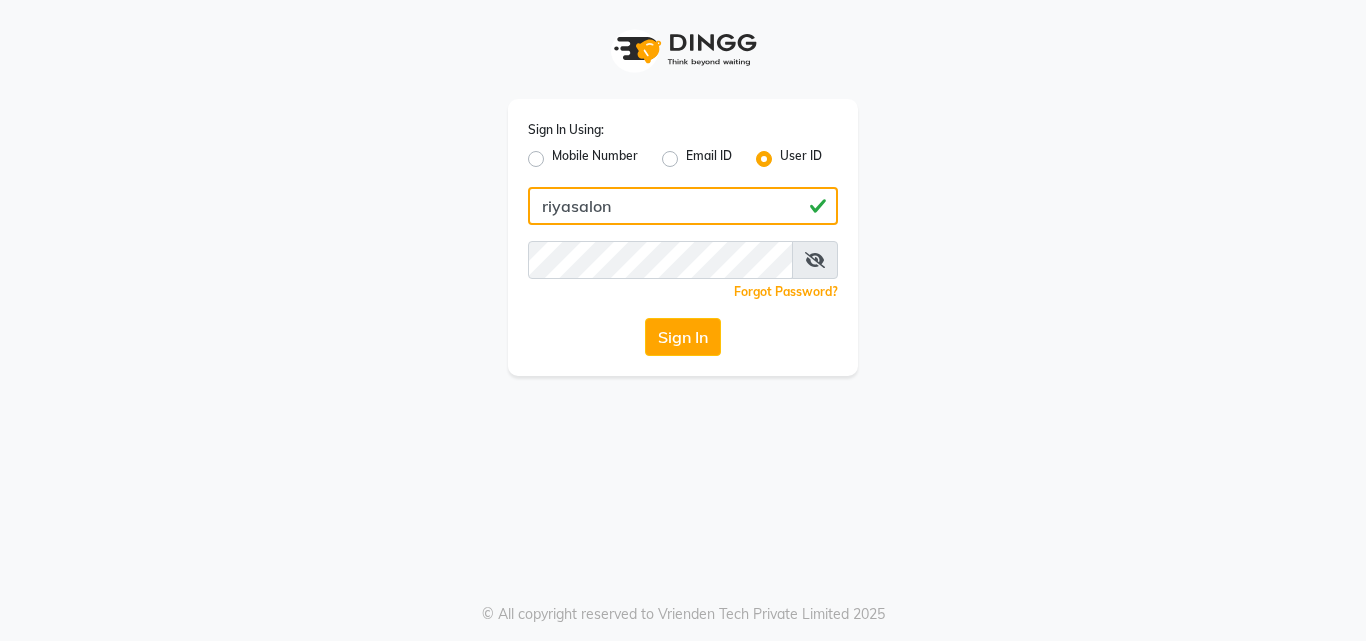 type on "riyasalon" 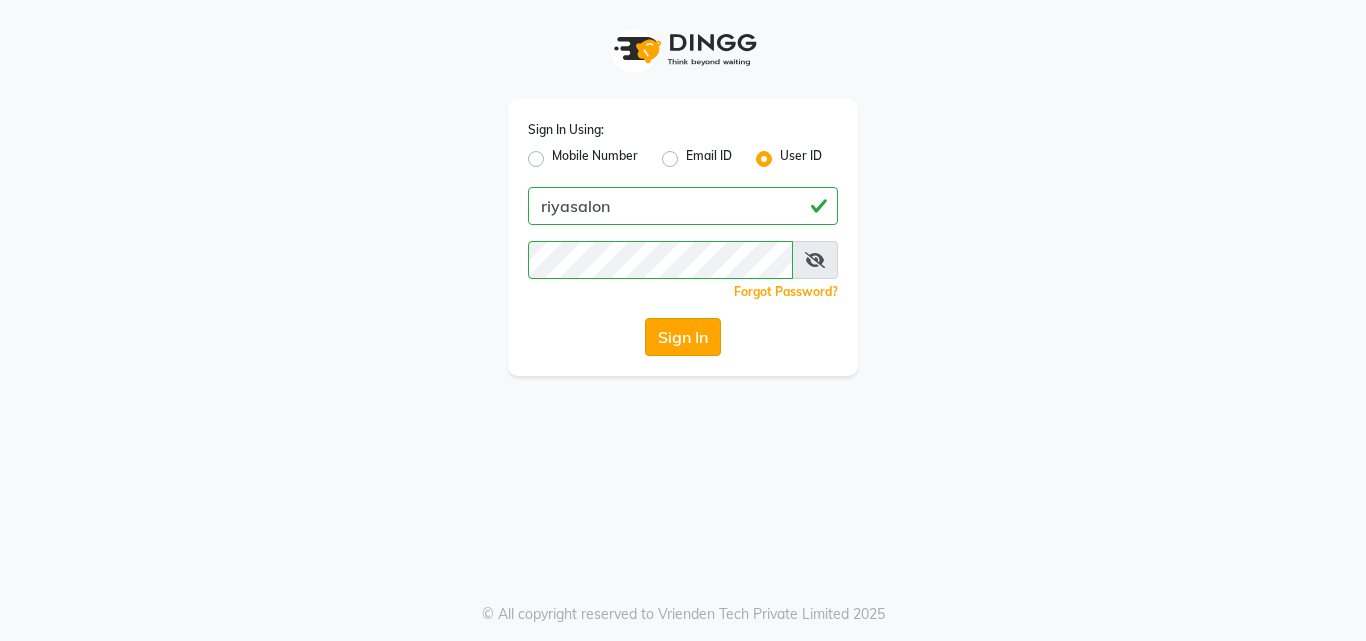 click on "Sign In" 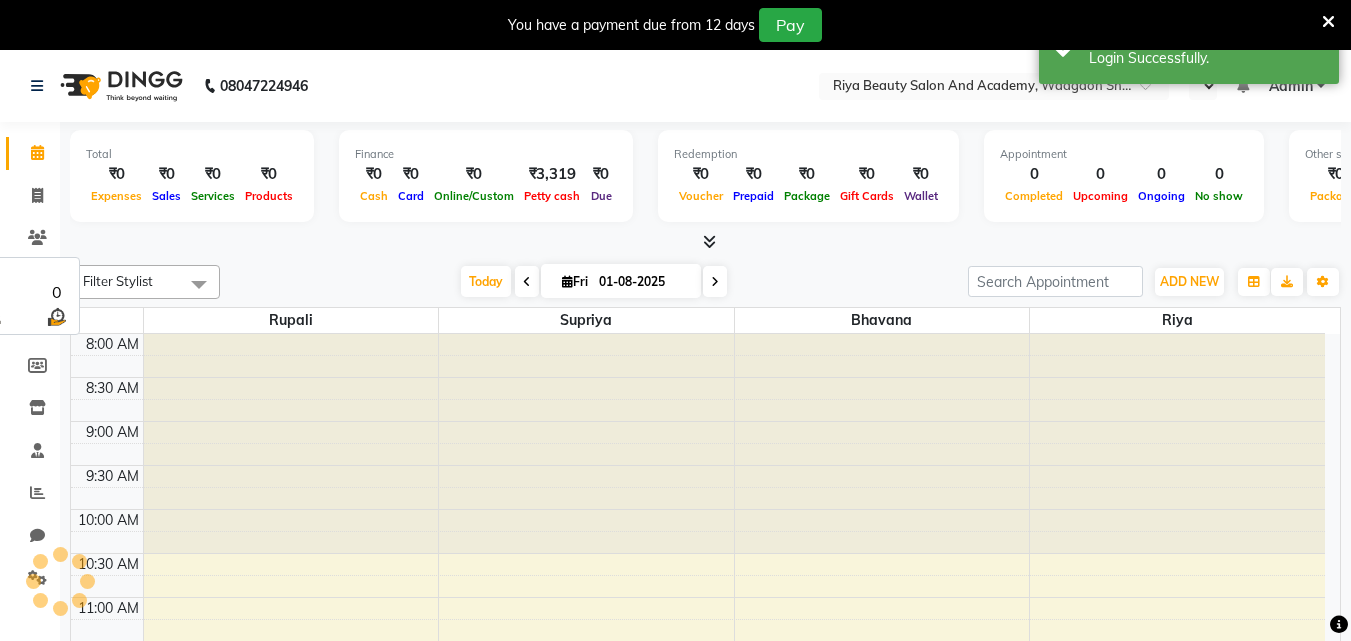 select on "en" 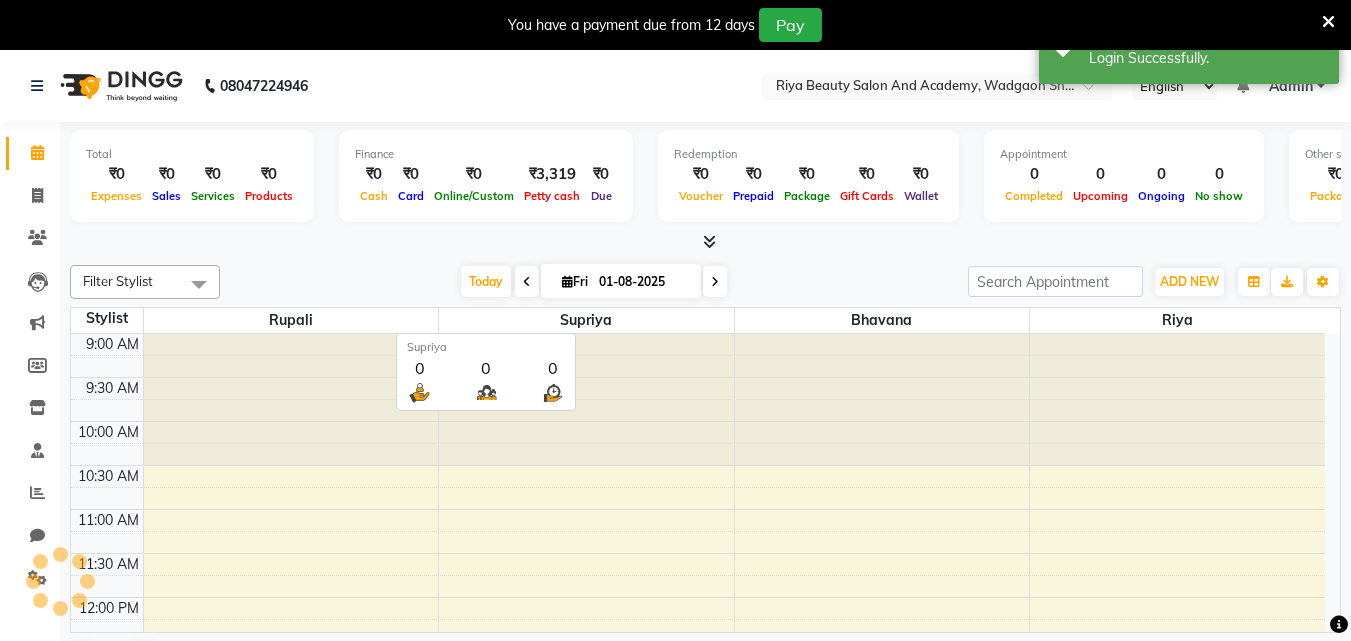 scroll, scrollTop: 529, scrollLeft: 0, axis: vertical 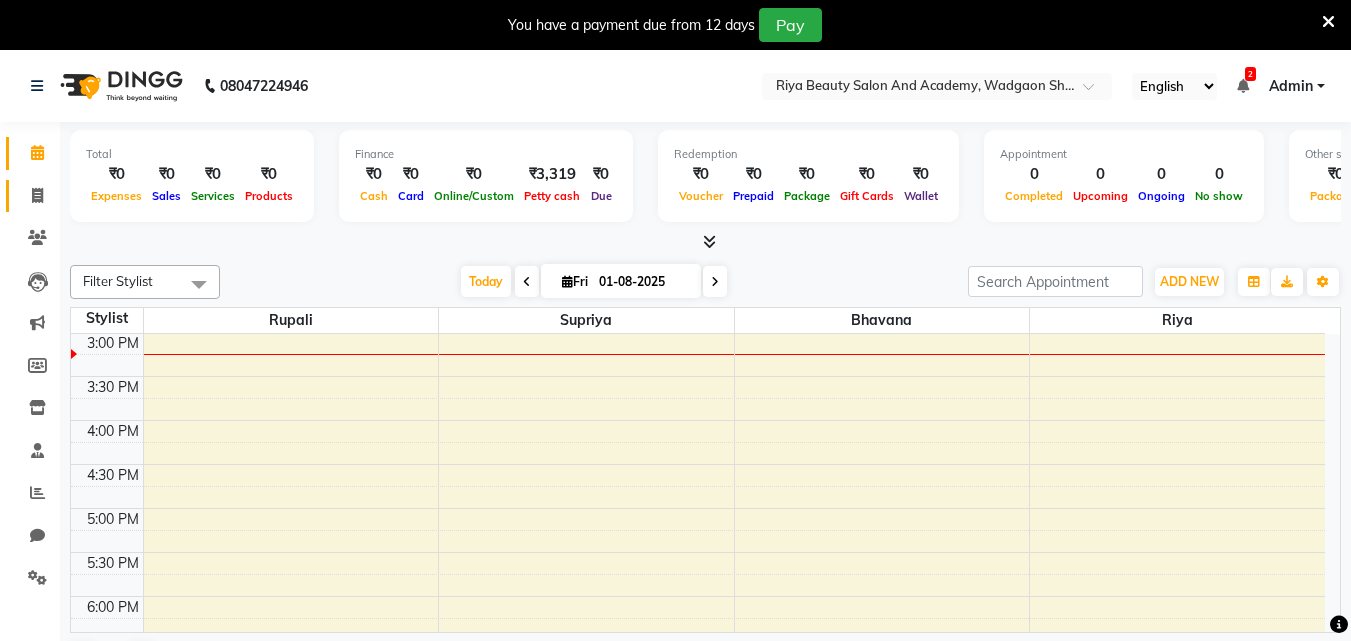 click 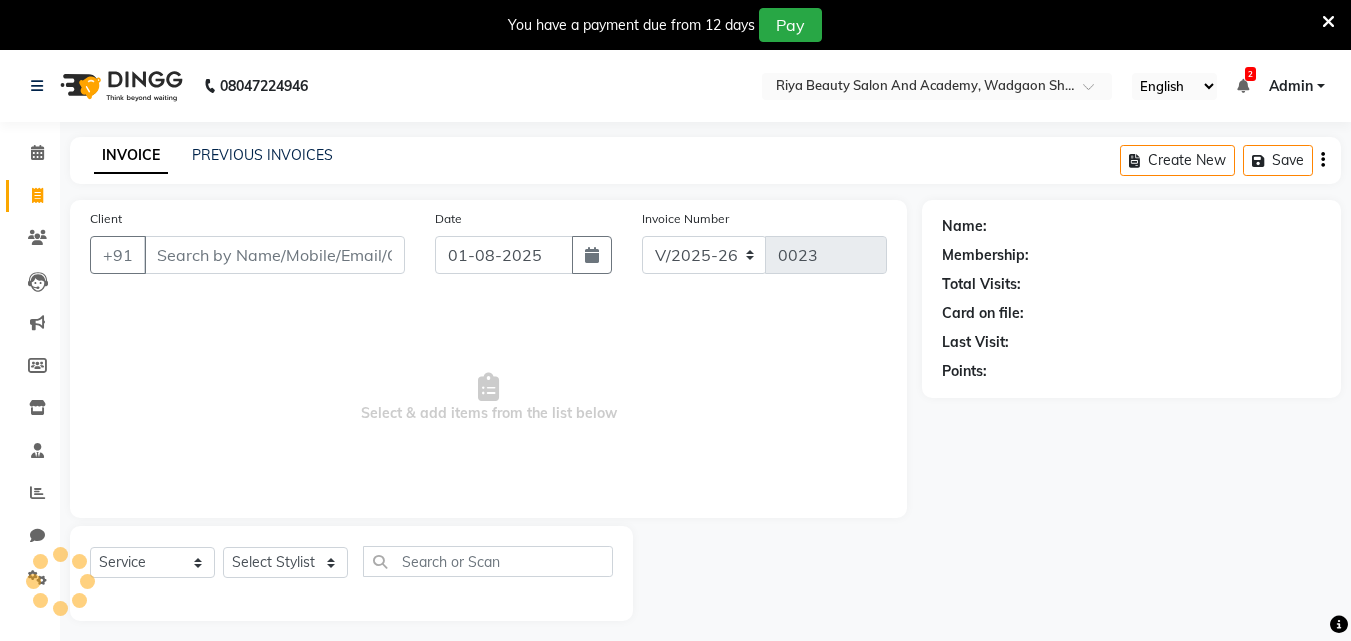 click on "Client" at bounding box center [274, 255] 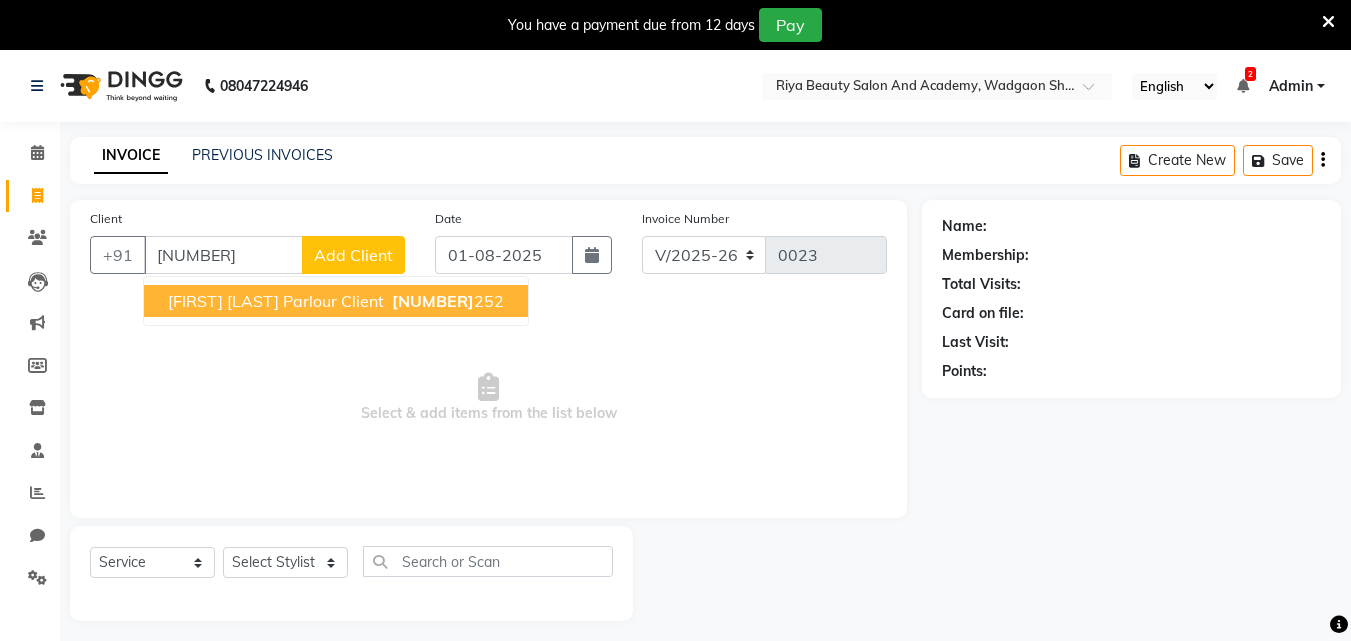 click on "[FIRST] [LAST] Parlour Client" at bounding box center (276, 301) 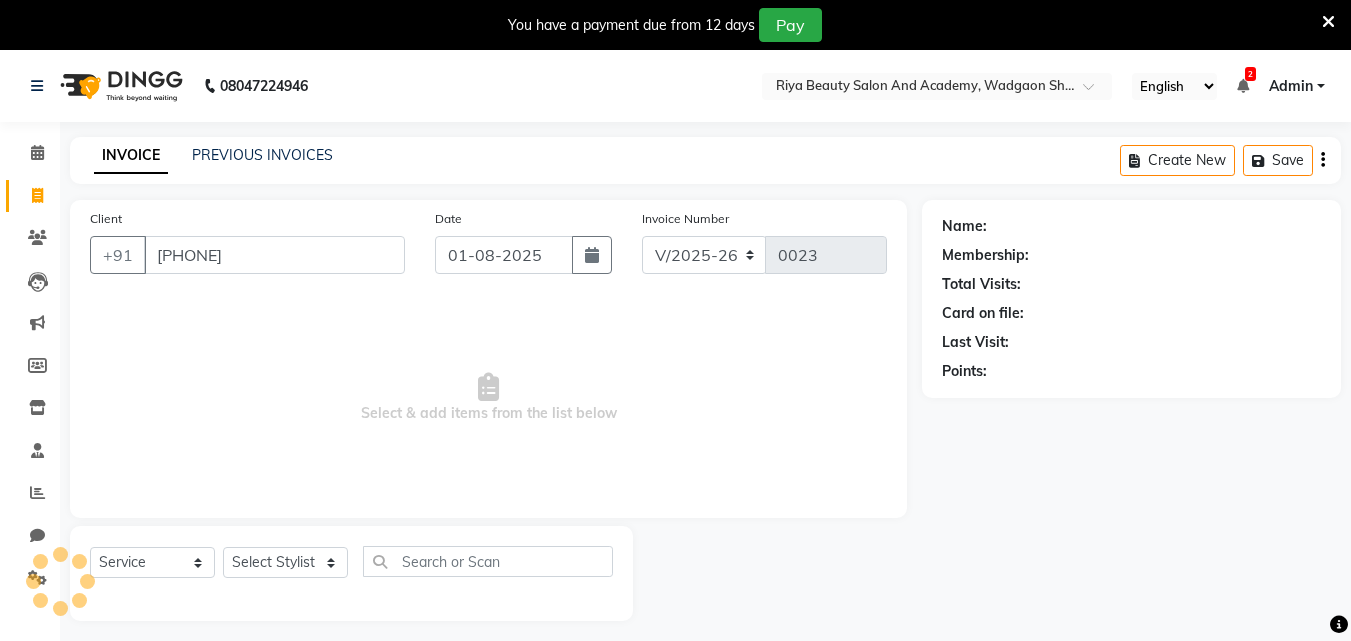 type on "[PHONE]" 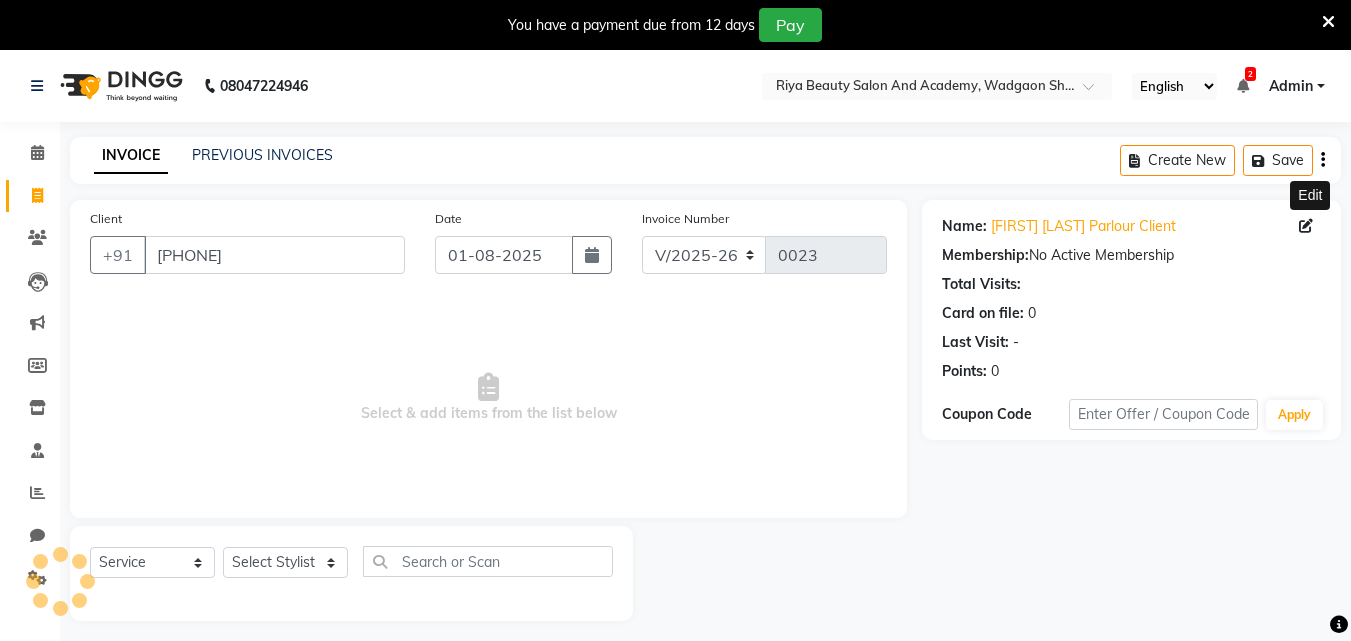 click 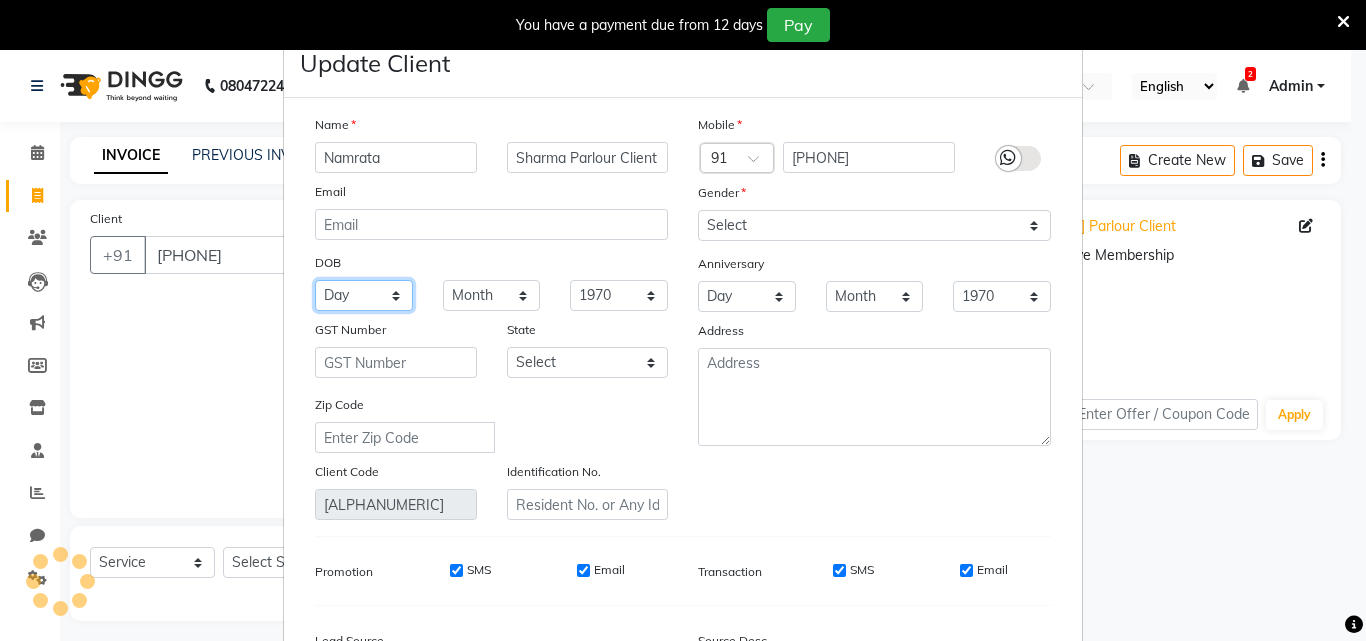 click on "Day 01 02 03 04 05 06 07 08 09 10 11 12 13 14 15 16 17 18 19 20 21 22 23 24 25 26 27 28 29 30 31" at bounding box center [364, 295] 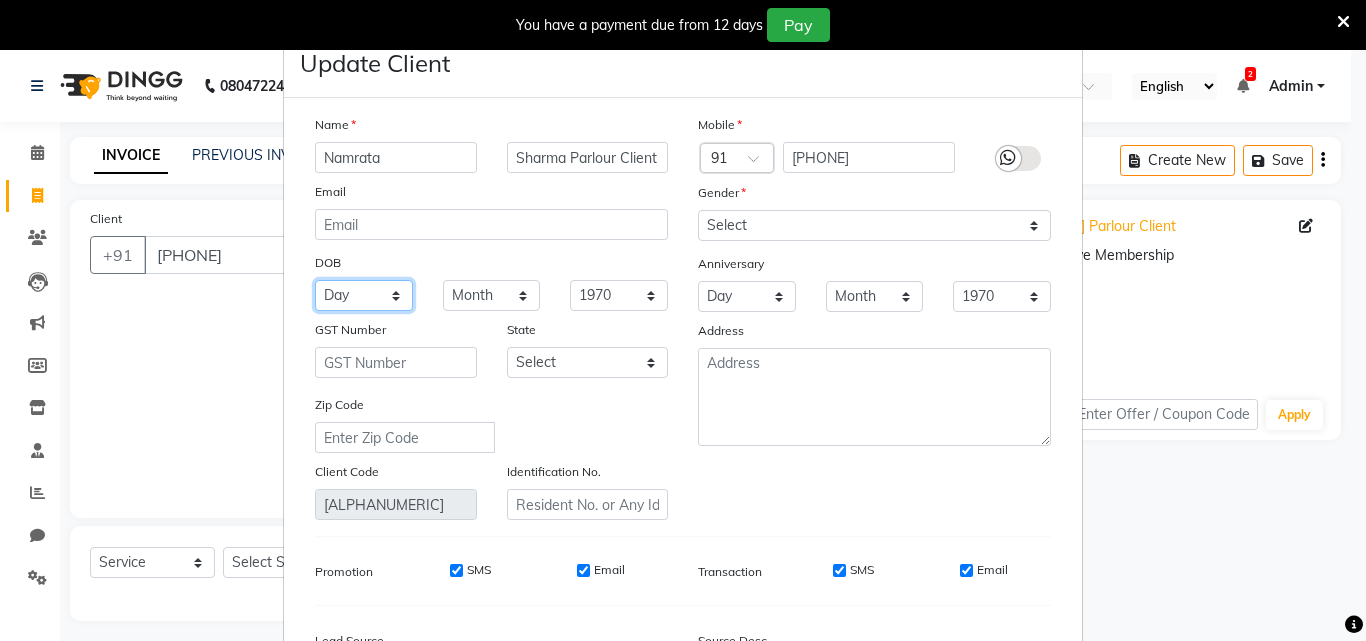 select on "01" 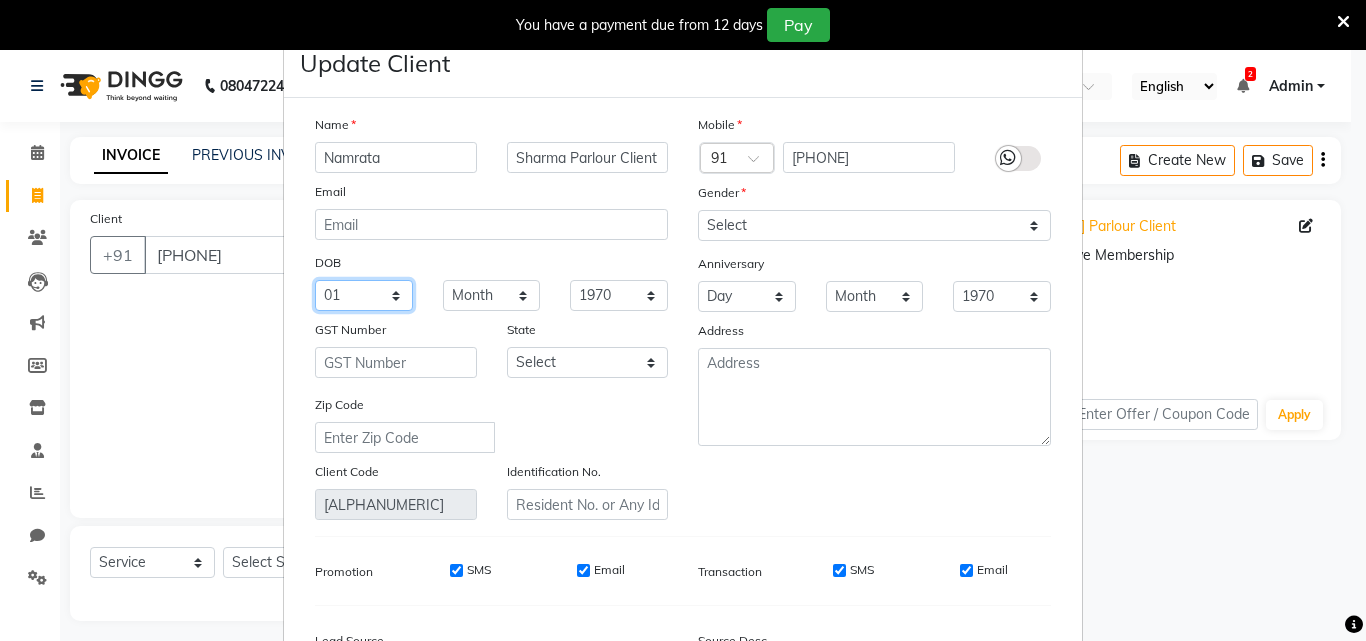 click on "Day 01 02 03 04 05 06 07 08 09 10 11 12 13 14 15 16 17 18 19 20 21 22 23 24 25 26 27 28 29 30 31" at bounding box center [364, 295] 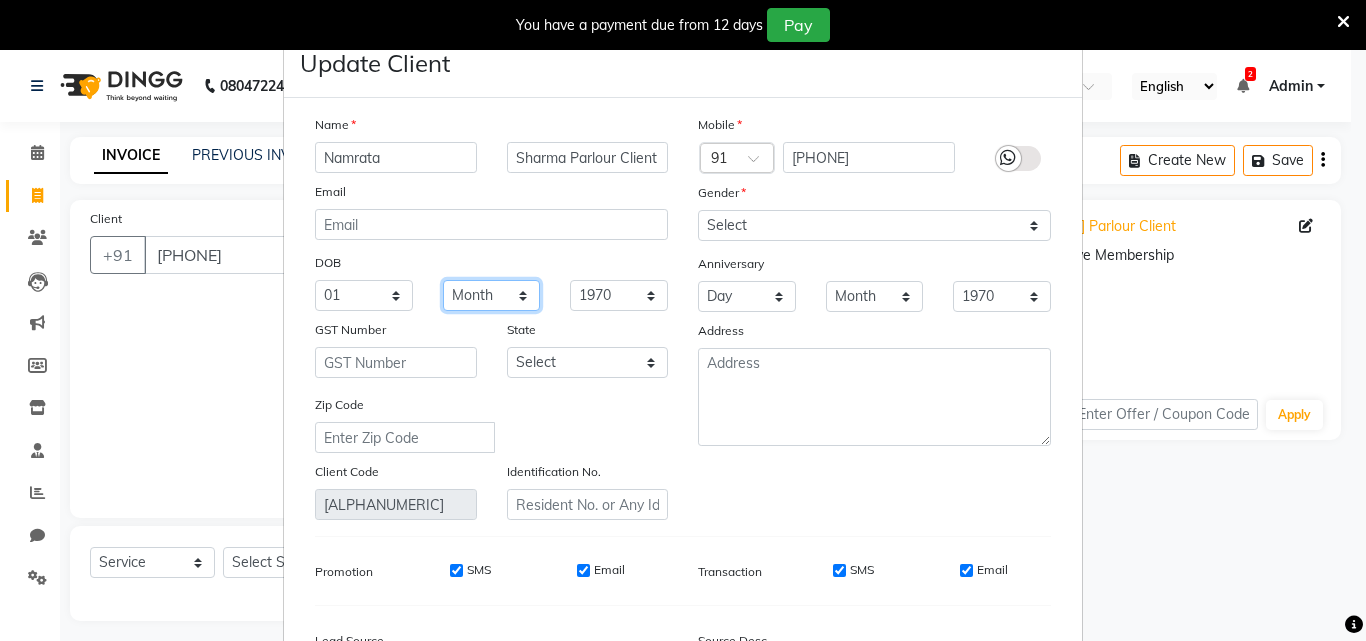 click on "Month January February March April May June July August September October November December" at bounding box center (492, 295) 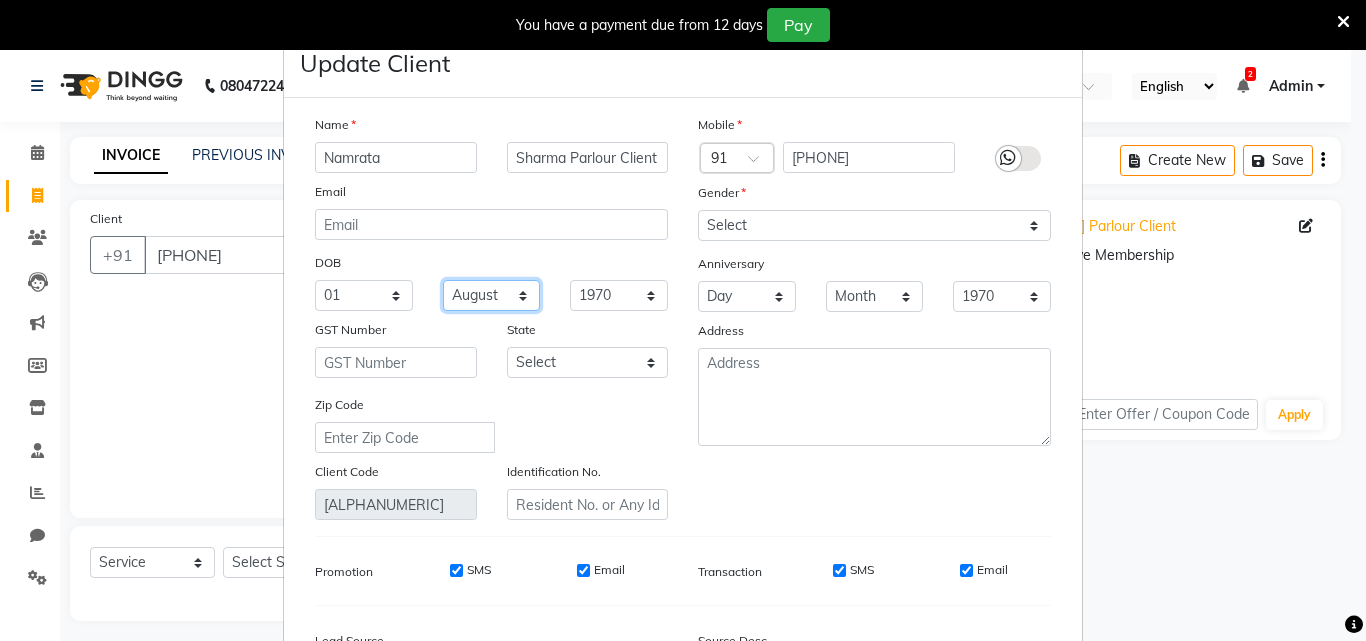 click on "Month January February March April May June July August September October November December" at bounding box center (492, 295) 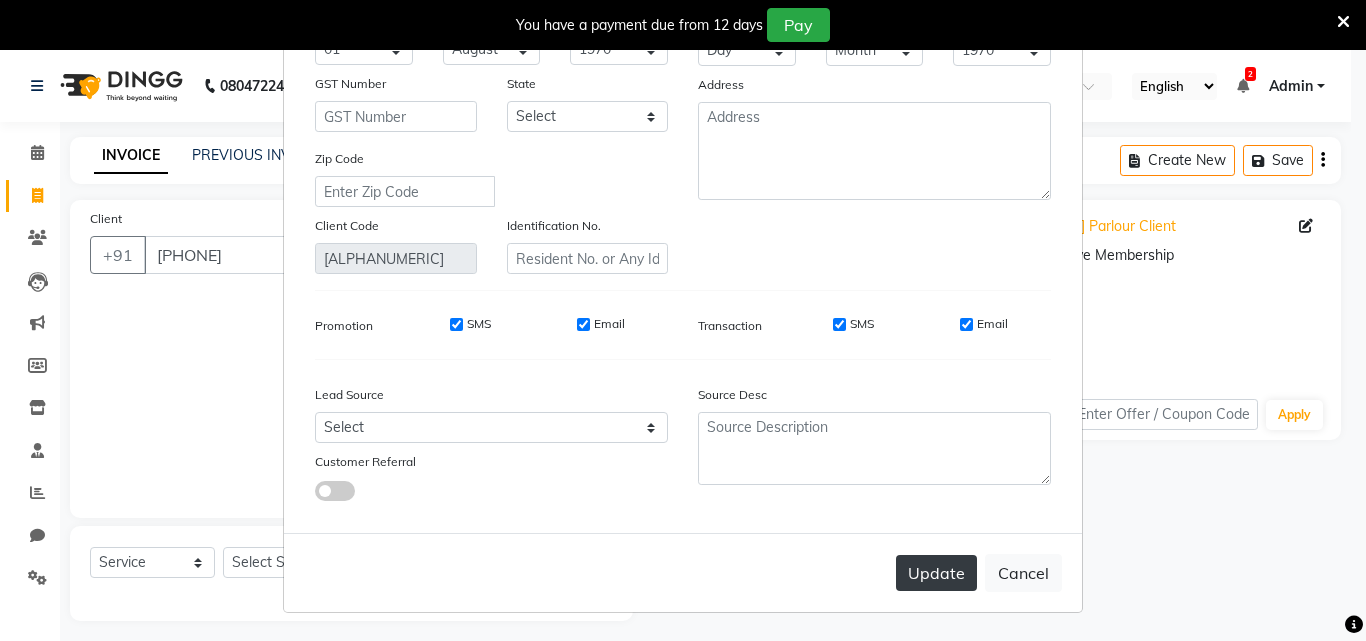 click on "Update" at bounding box center [936, 573] 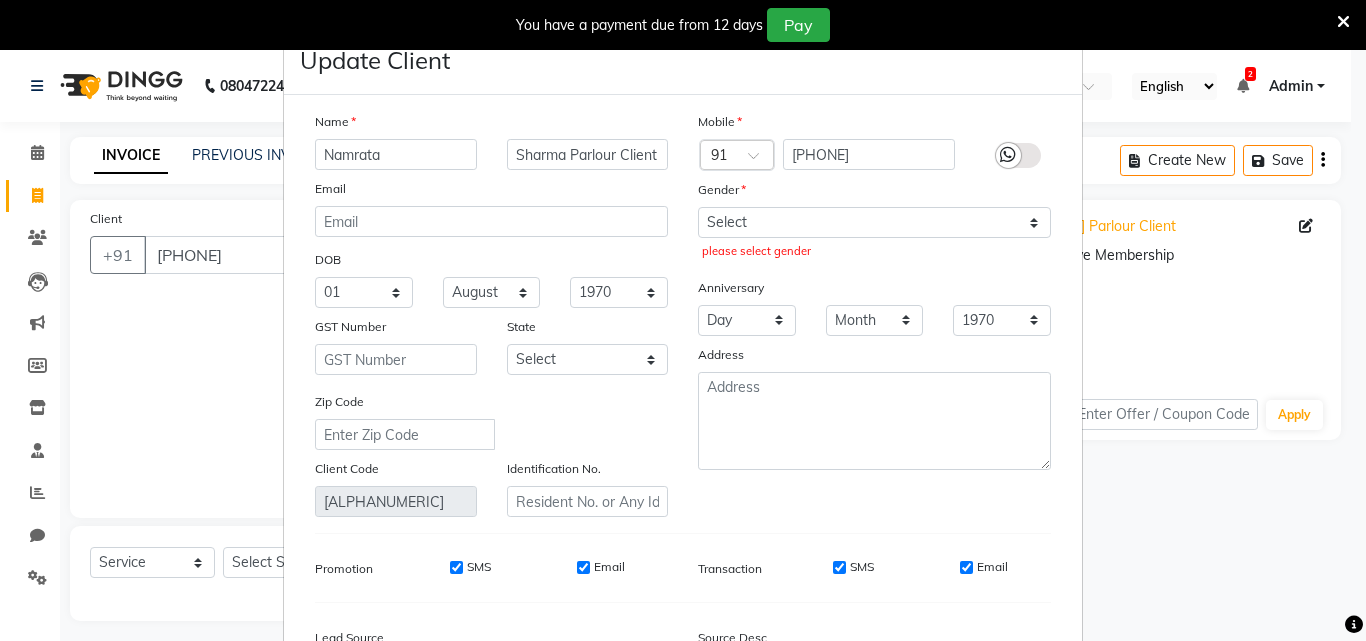scroll, scrollTop: 0, scrollLeft: 0, axis: both 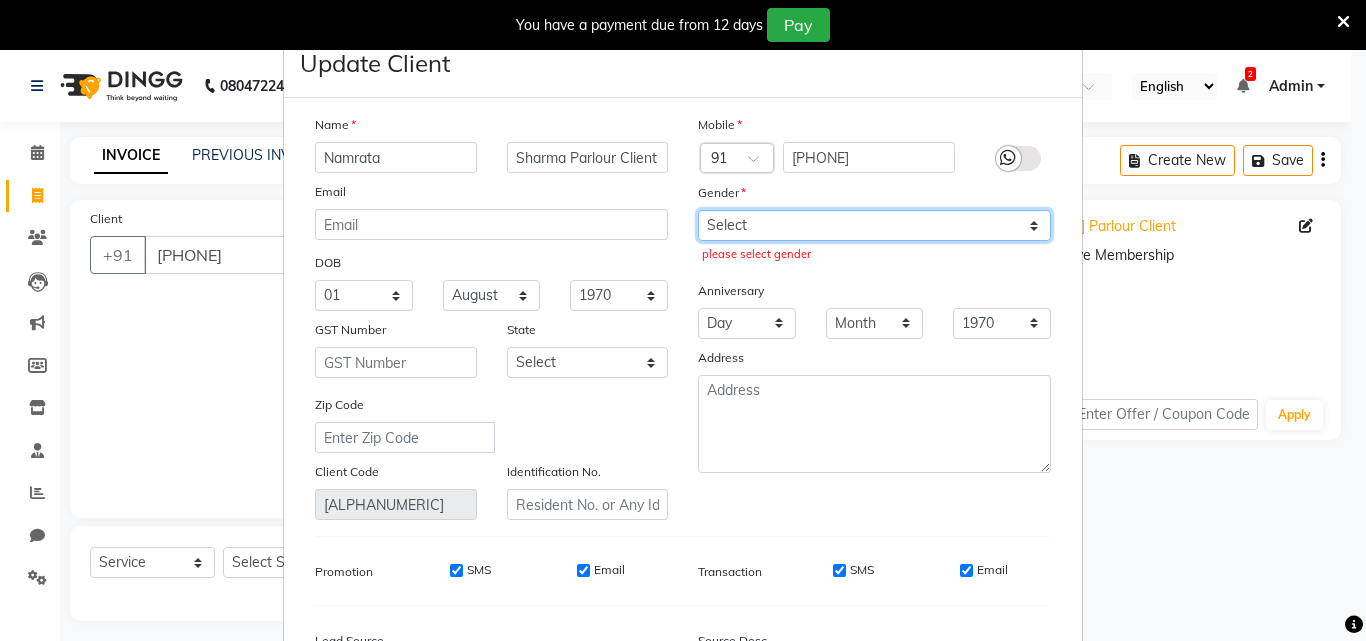 click on "Select Male Female Other Prefer Not To Say" at bounding box center [874, 225] 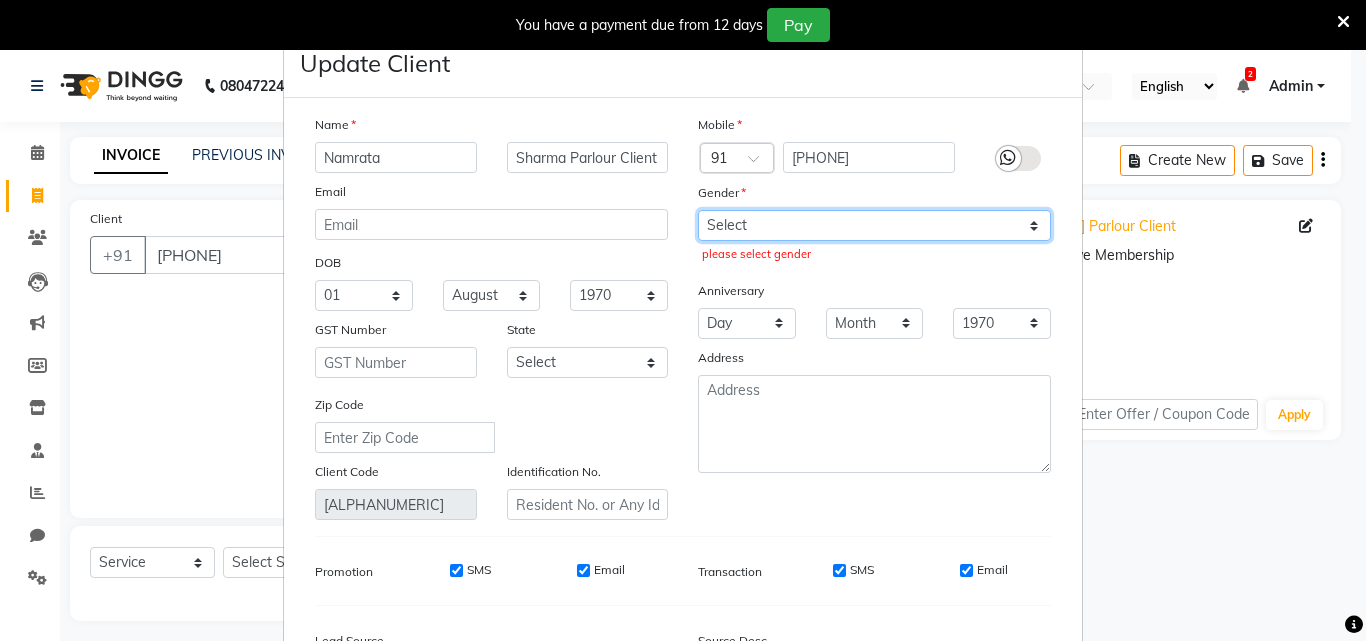 select on "female" 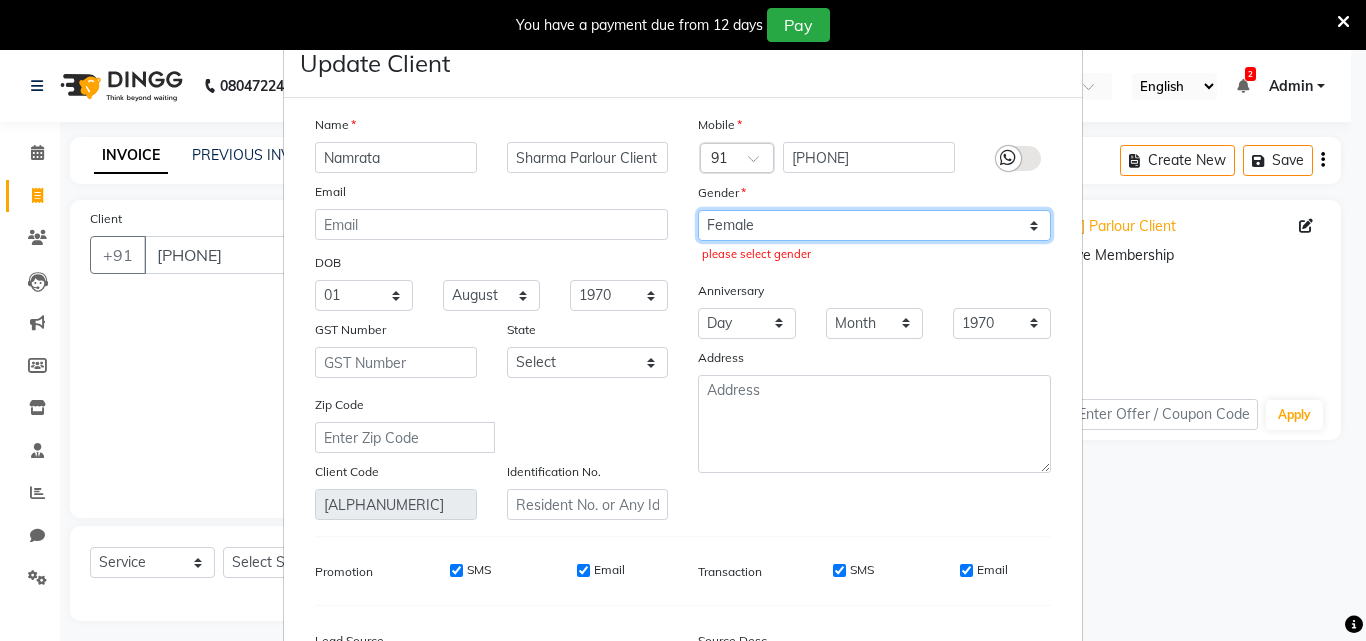 click on "Select Male Female Other Prefer Not To Say" at bounding box center (874, 225) 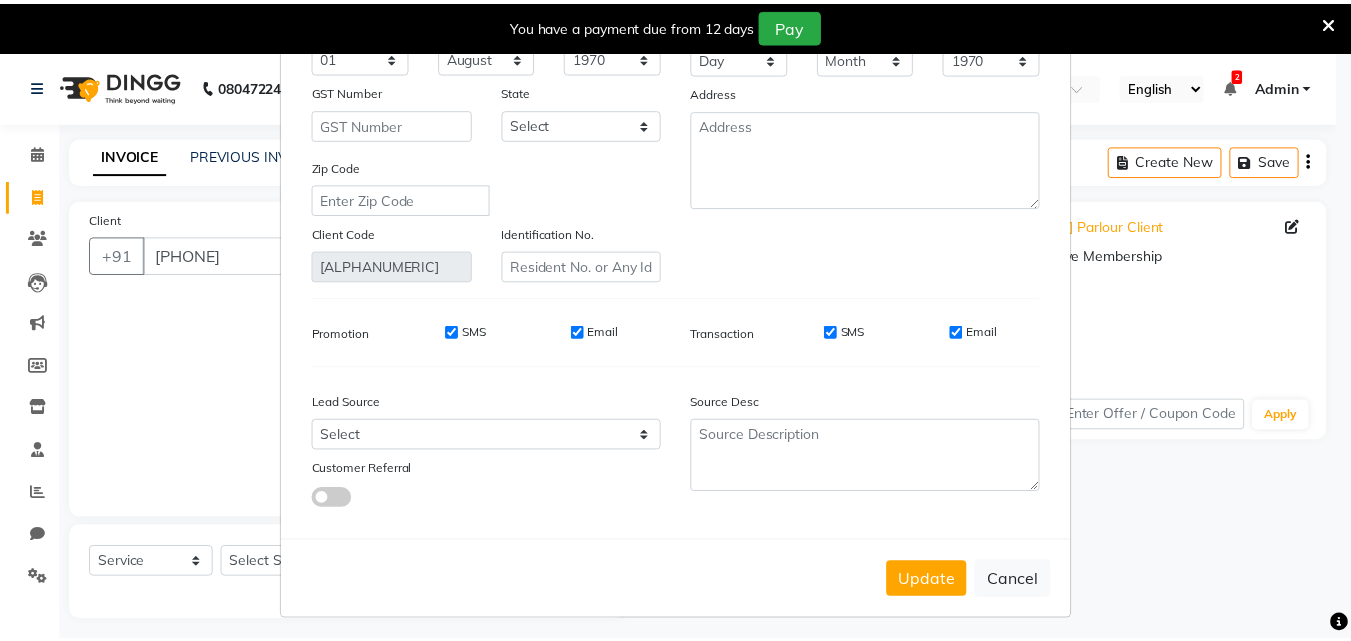 scroll, scrollTop: 246, scrollLeft: 0, axis: vertical 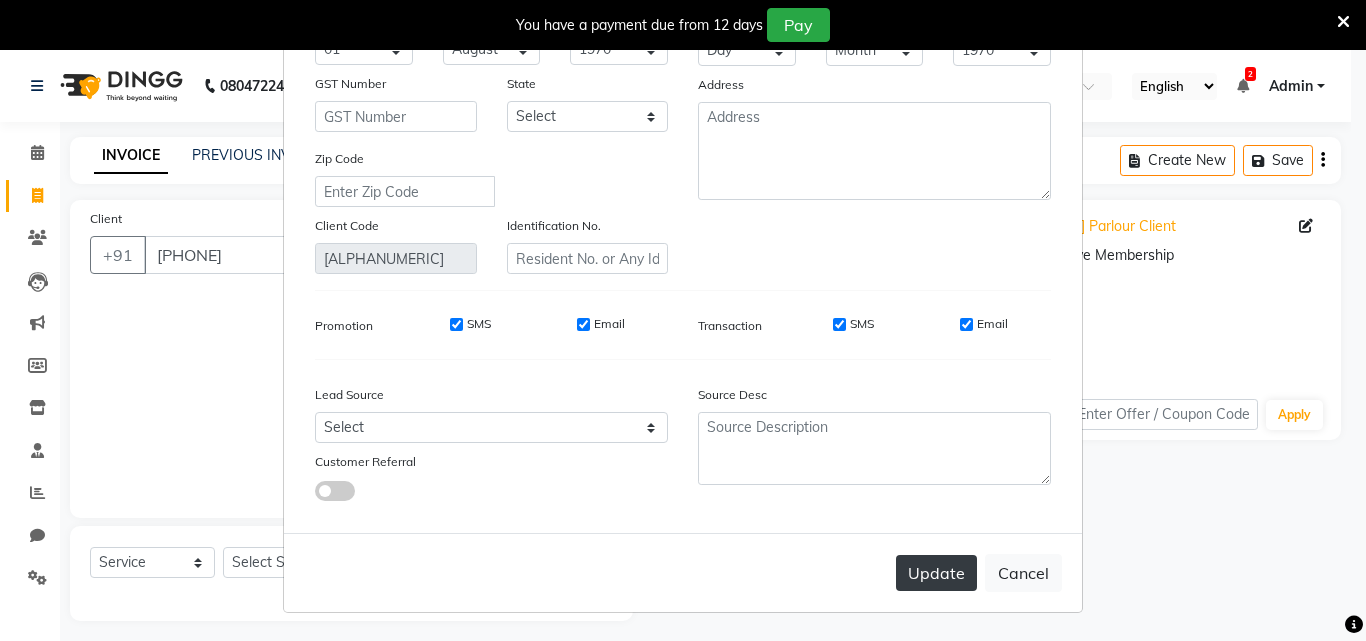 click on "Update" at bounding box center (936, 573) 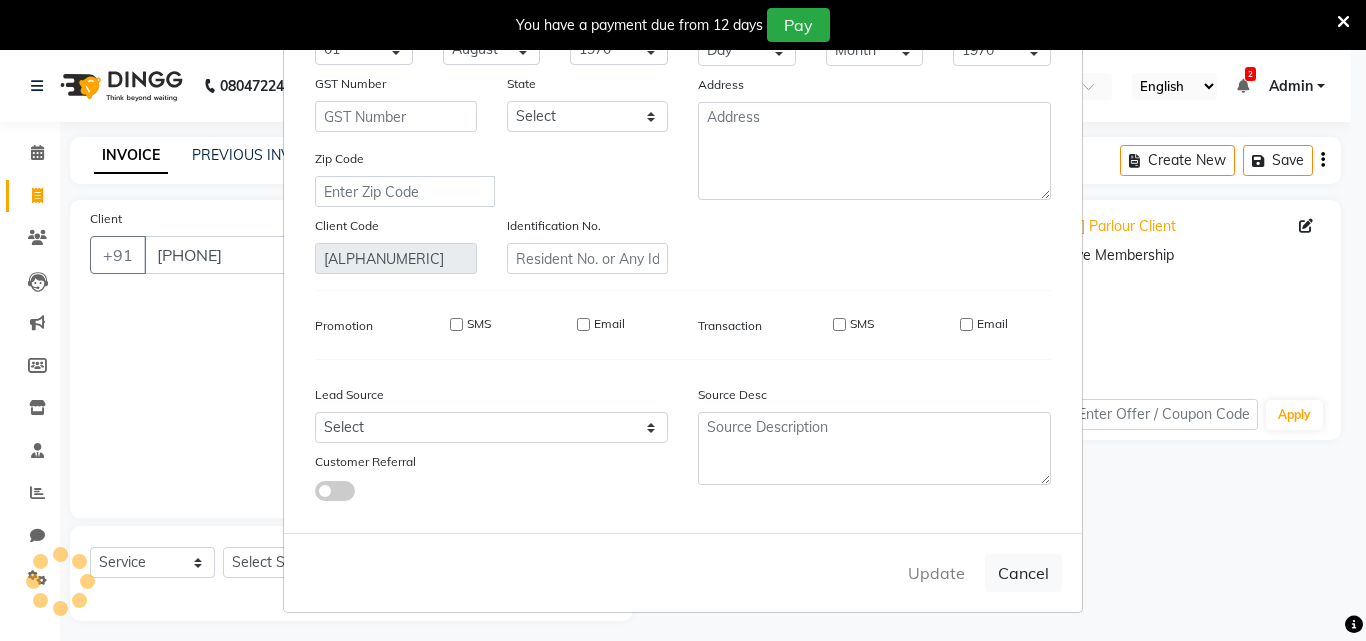type 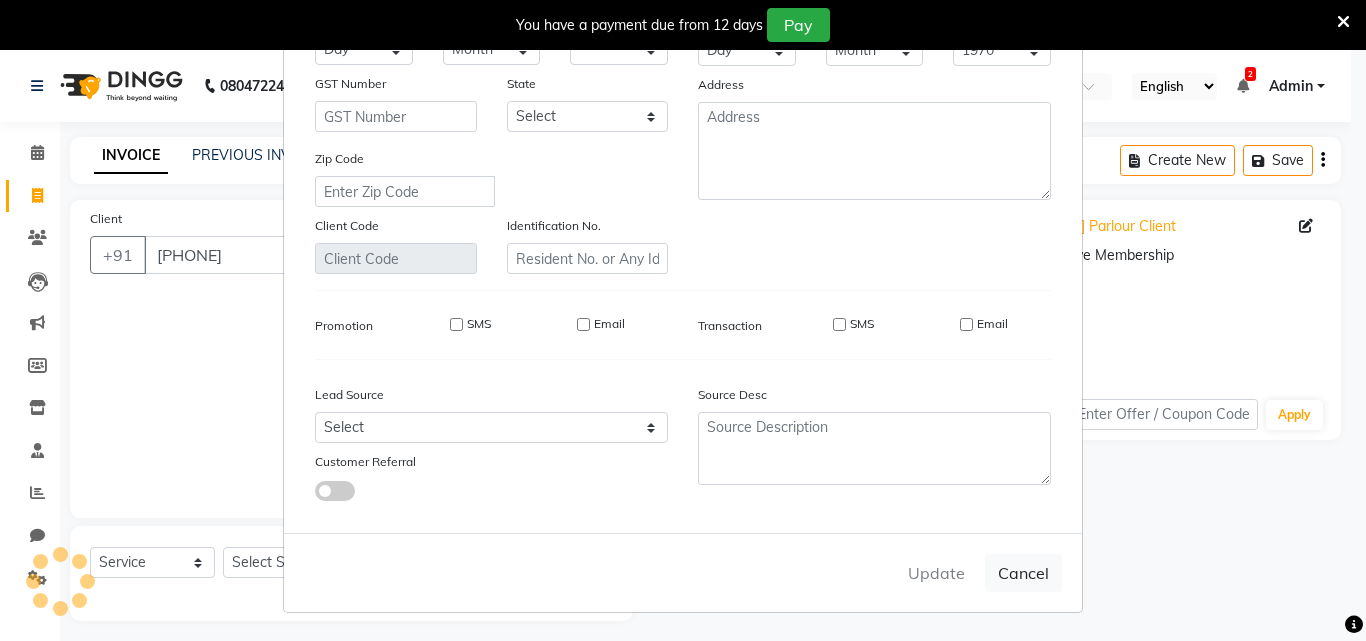 select 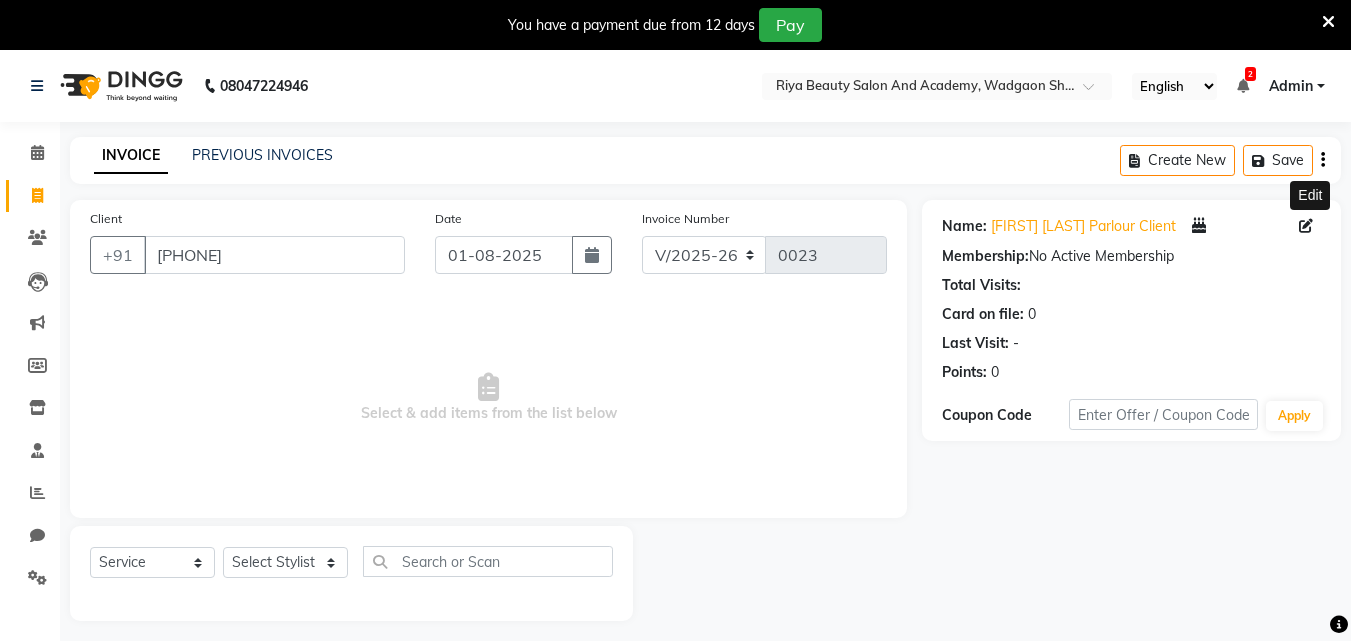 scroll, scrollTop: 50, scrollLeft: 0, axis: vertical 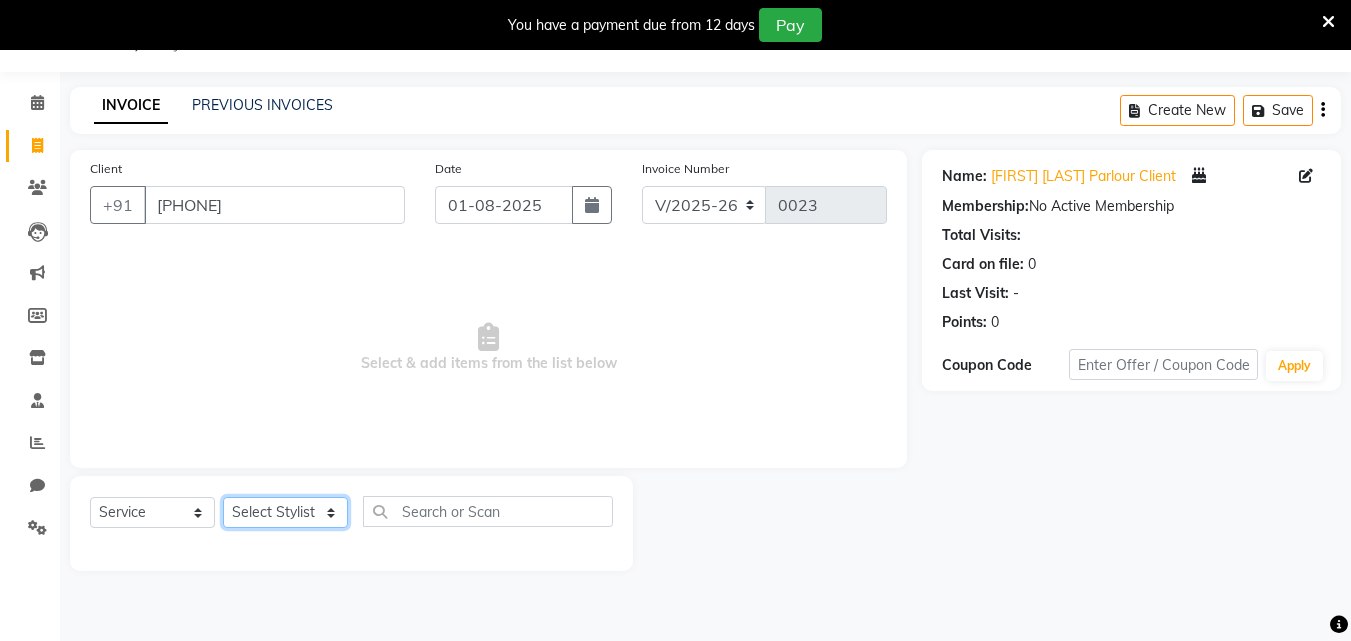 click on "Select Stylist Bhavana Riya Rupali Supriya" 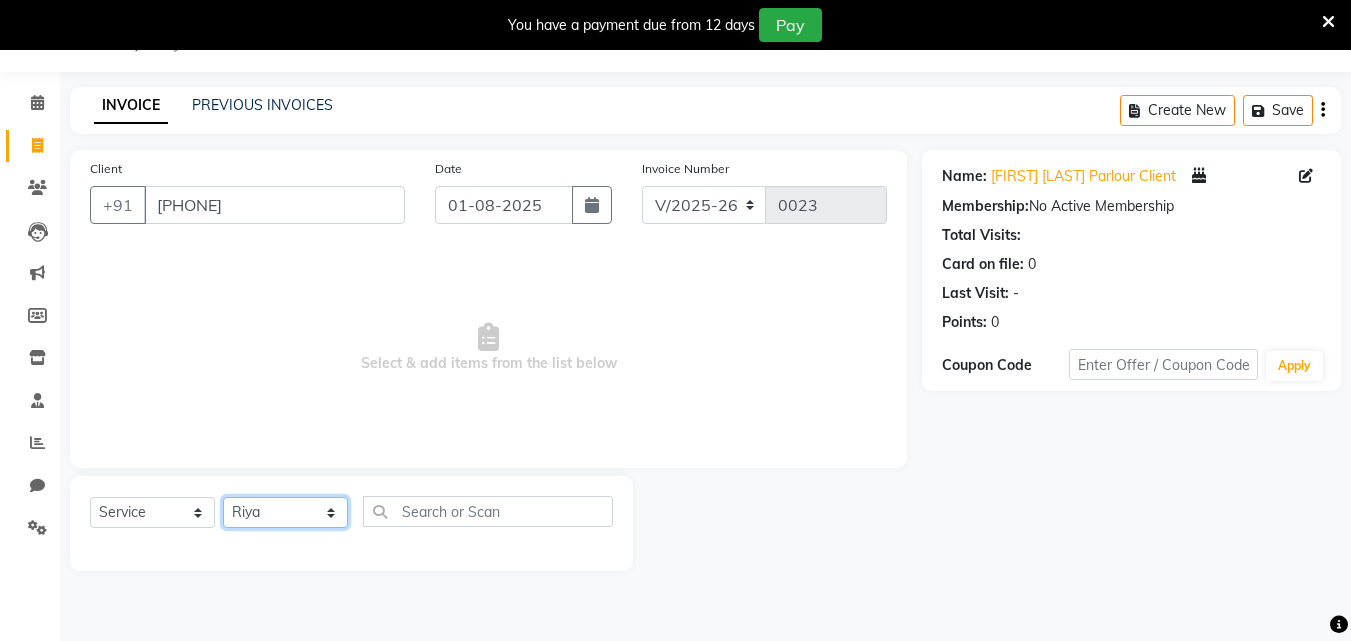 click on "Select Stylist Bhavana Riya Rupali Supriya" 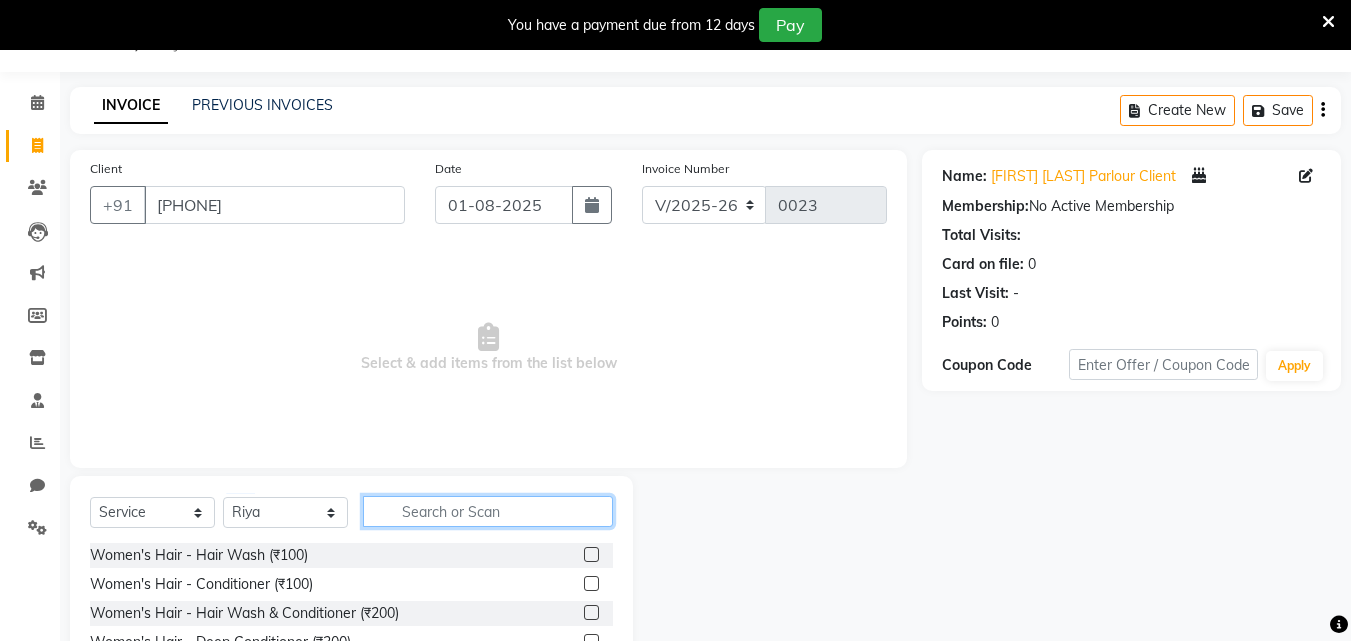 click 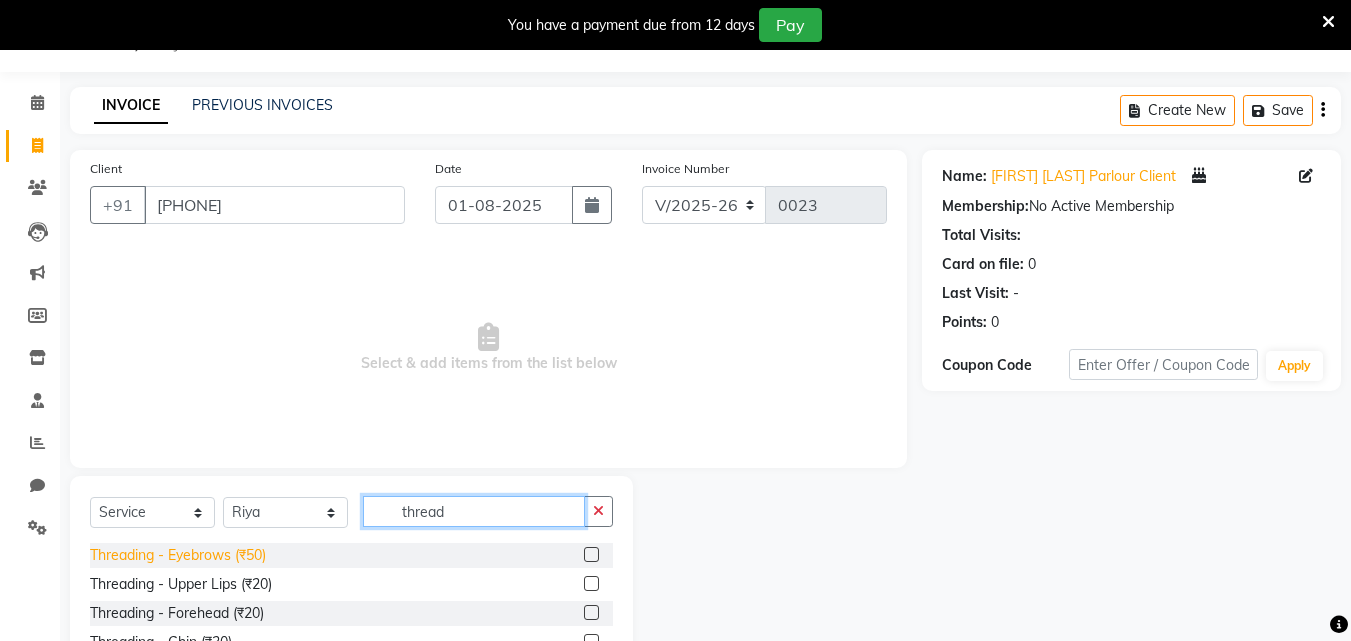 type on "thread" 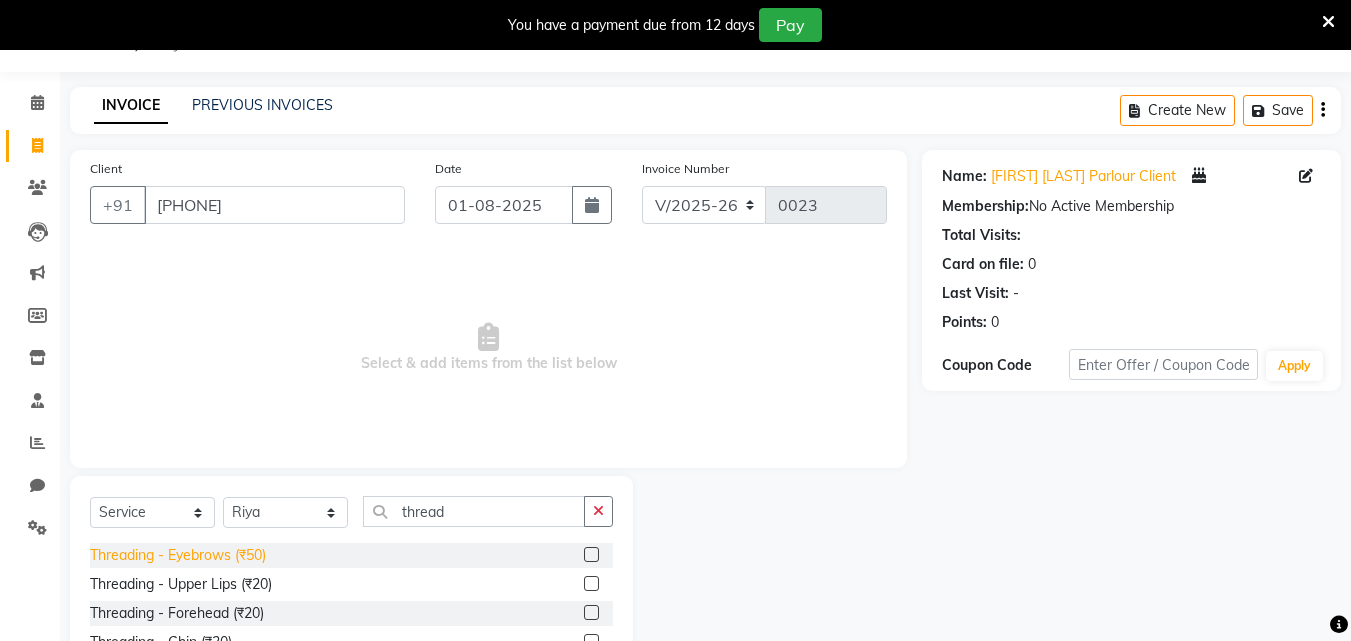 click on "Threading - Eyebrows (₹50)" 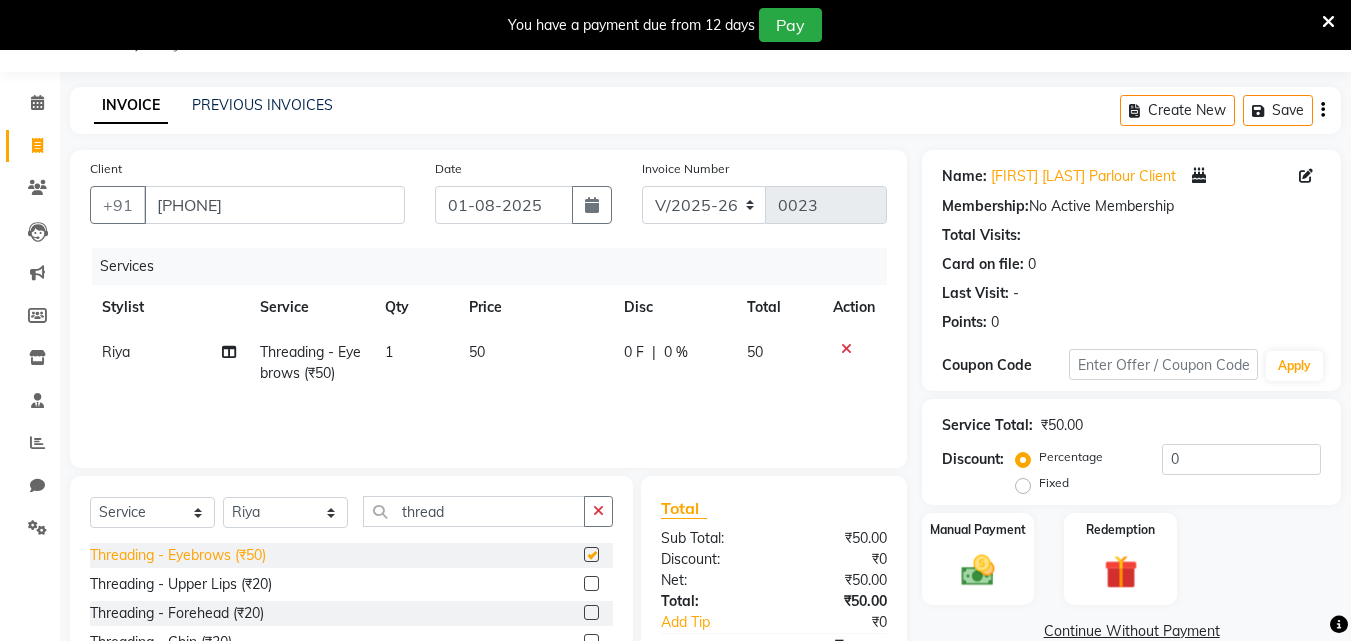 checkbox on "false" 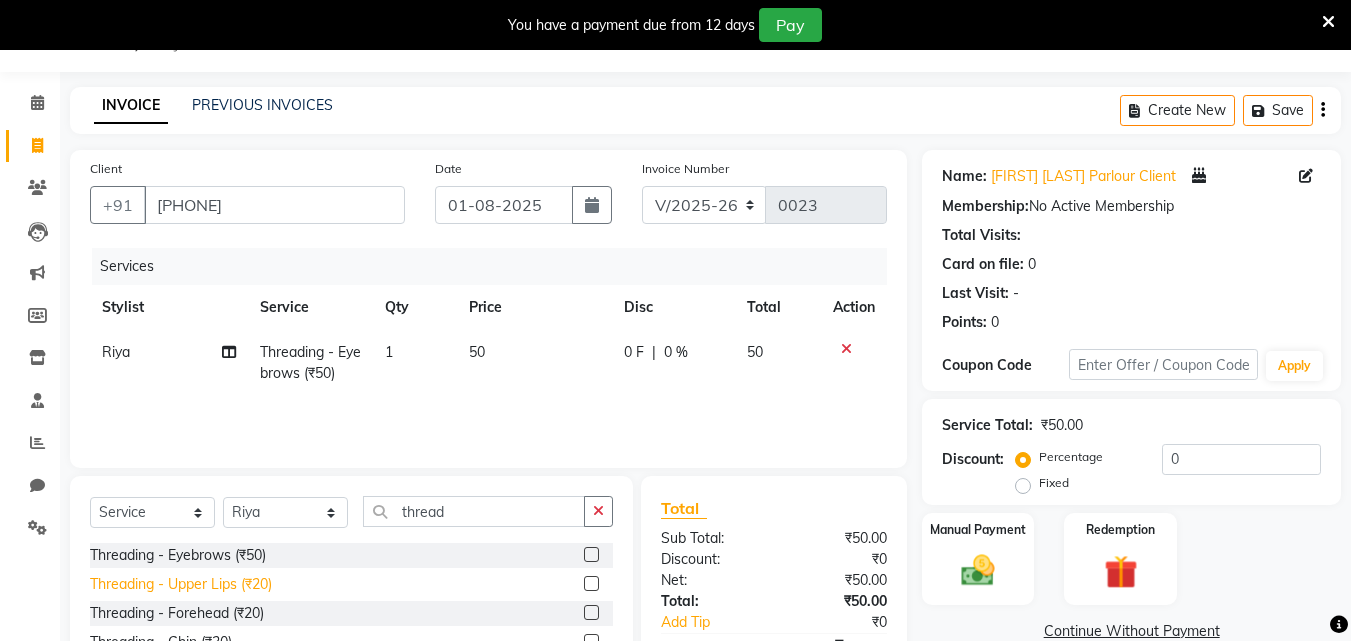 click on "Threading - Upper Lips (₹20)" 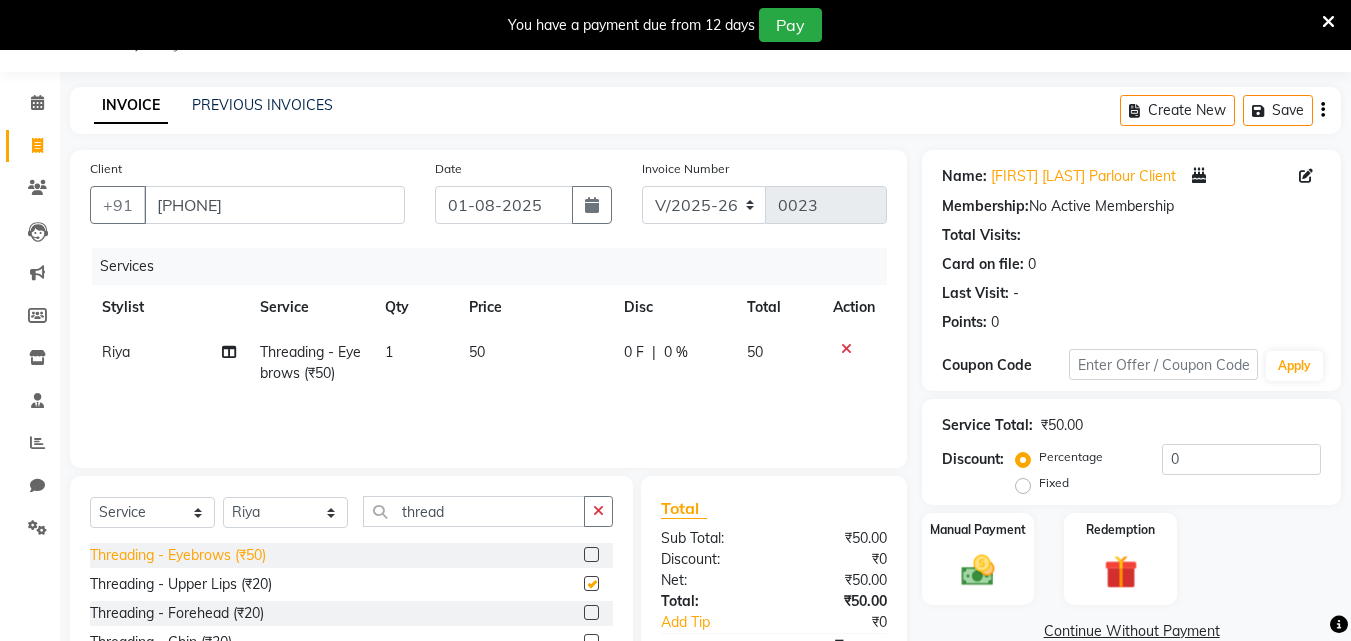 checkbox on "false" 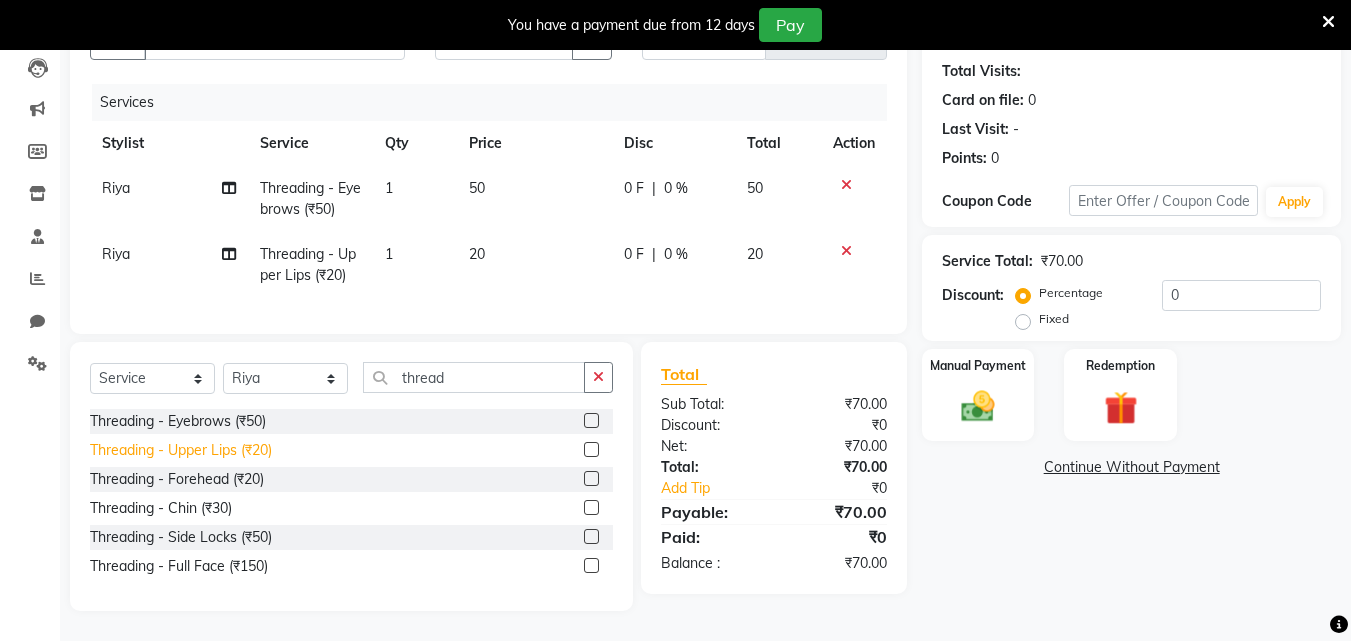 scroll, scrollTop: 229, scrollLeft: 0, axis: vertical 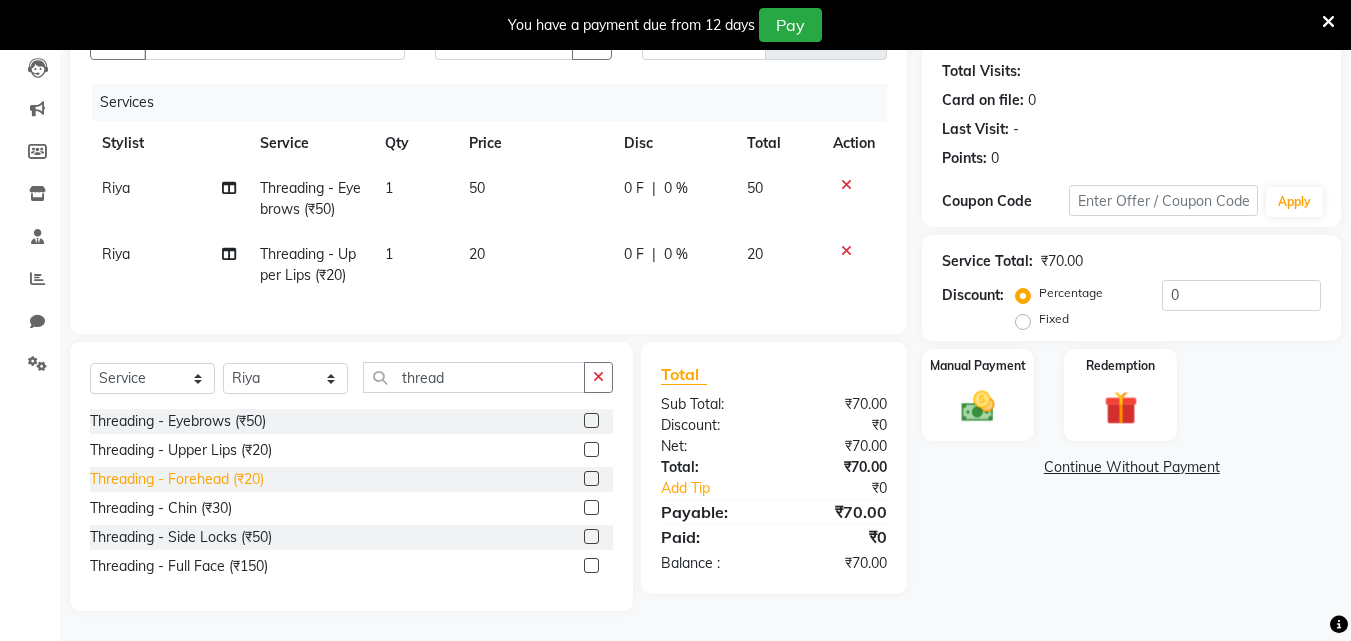 click on "Threading - Forehead (₹20)" 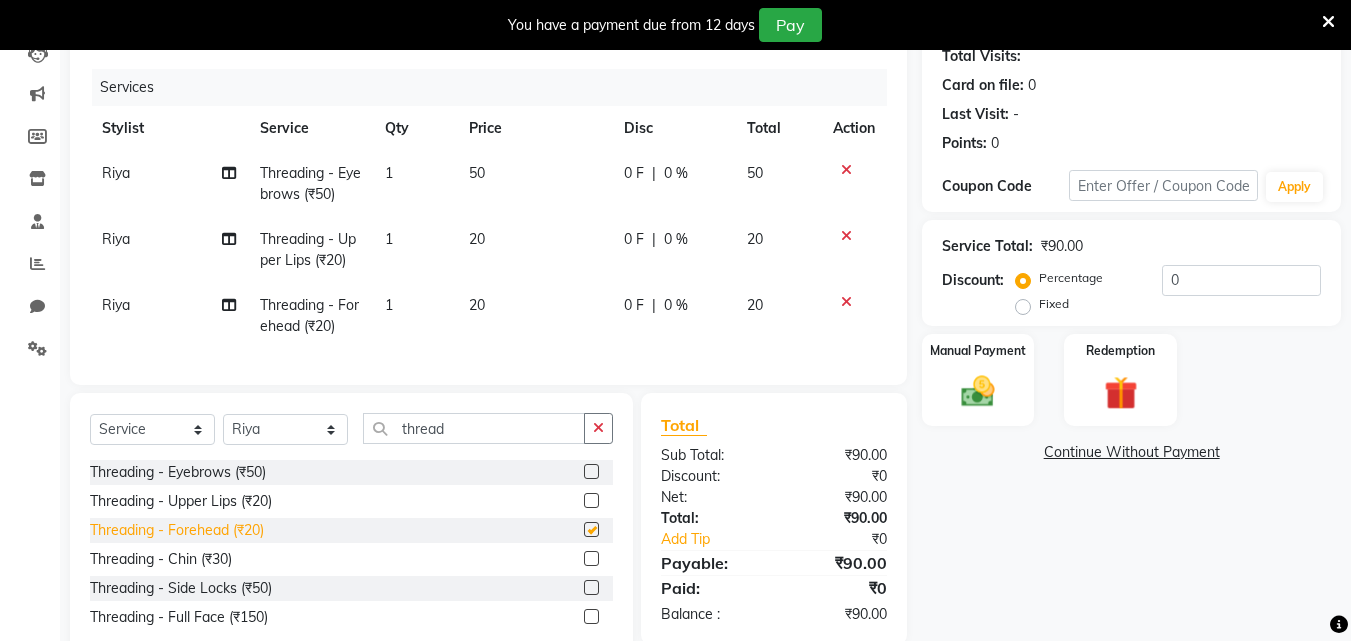 checkbox on "false" 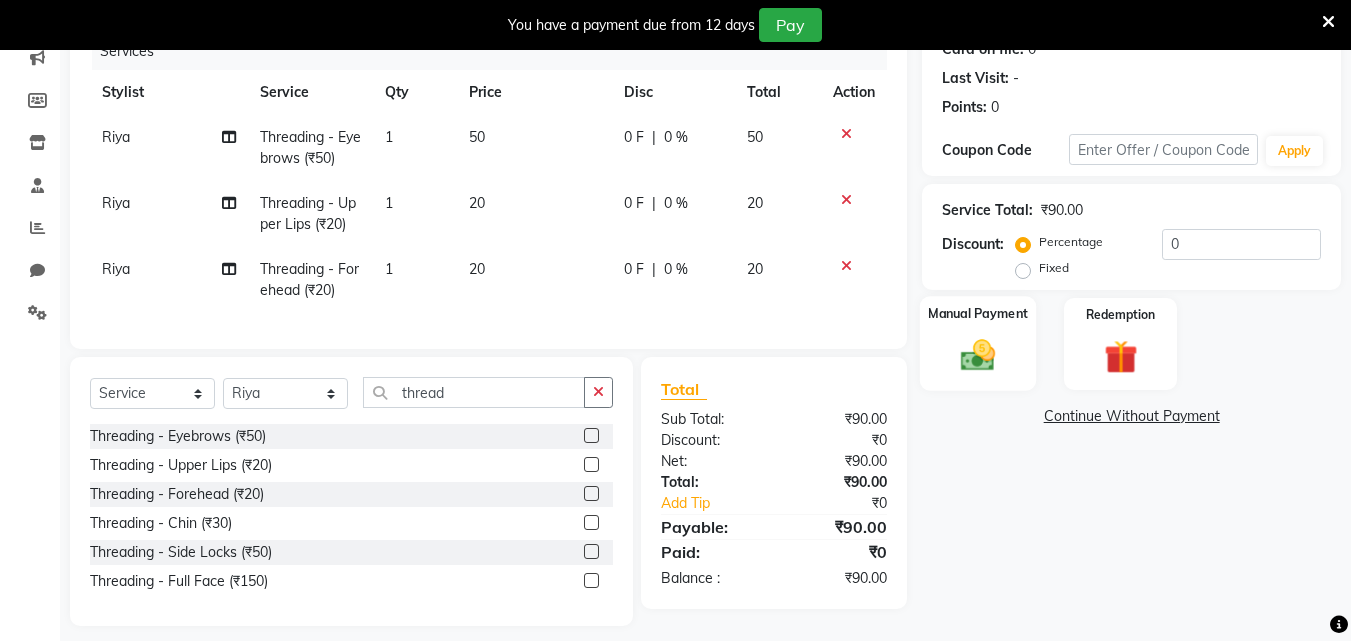 scroll, scrollTop: 295, scrollLeft: 0, axis: vertical 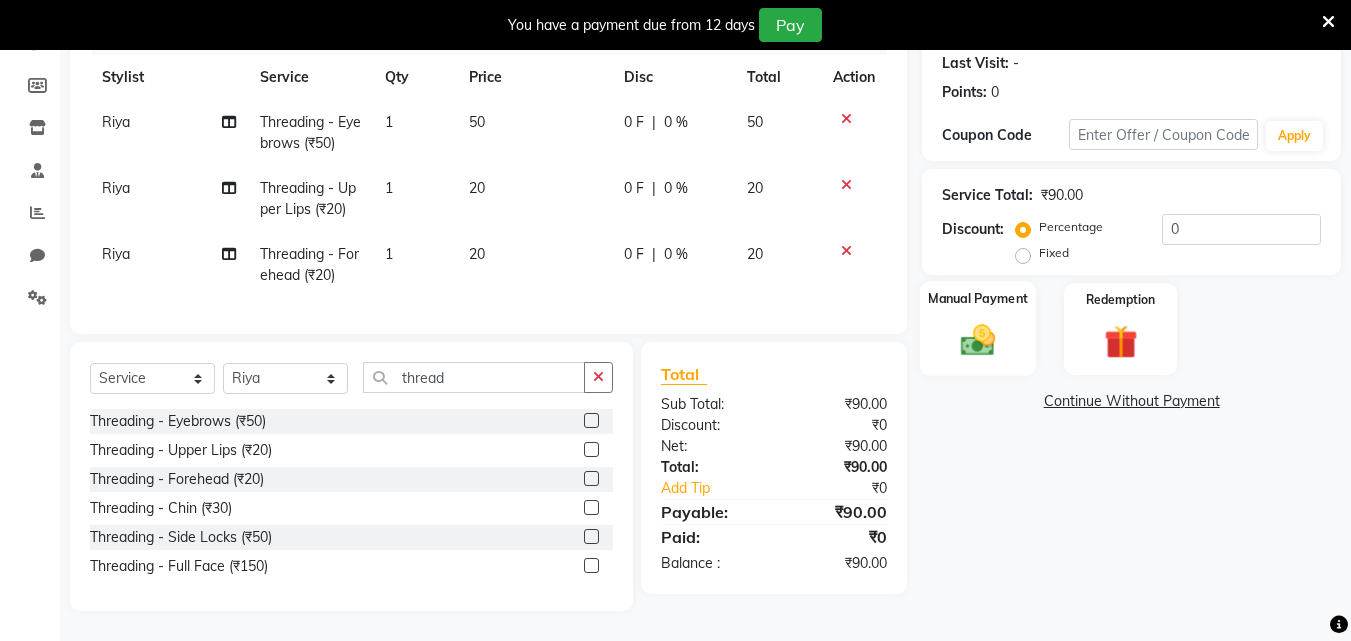 click 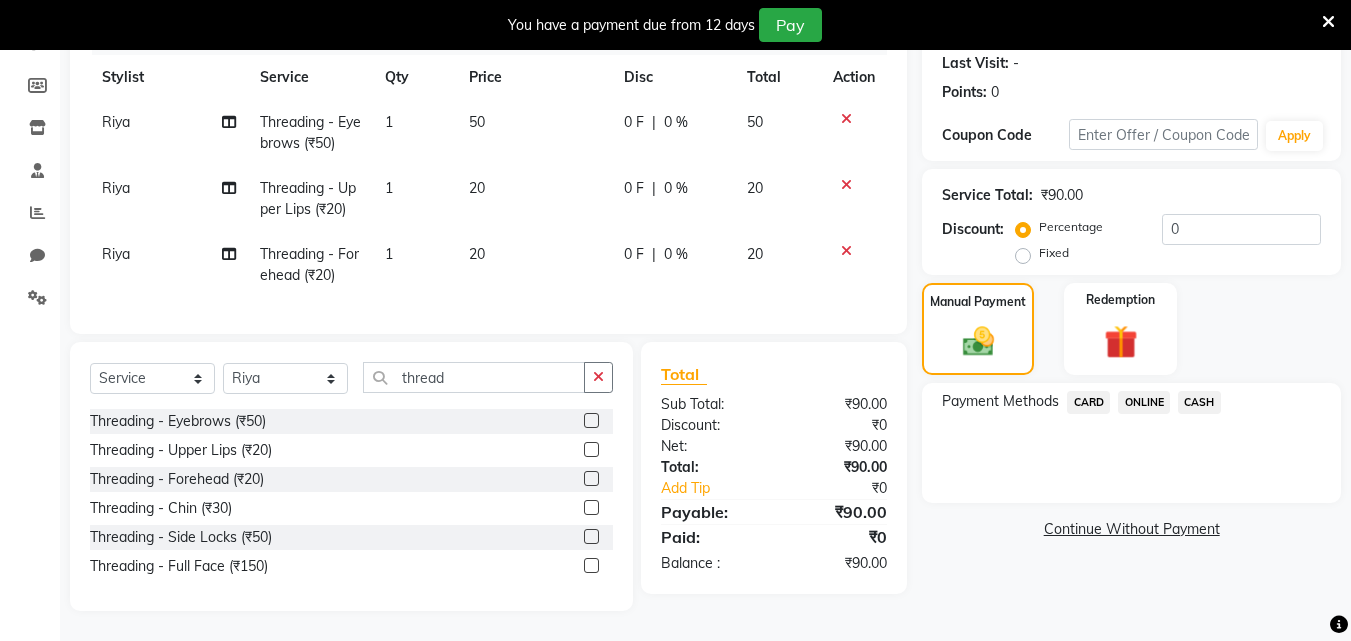 click on "ONLINE" 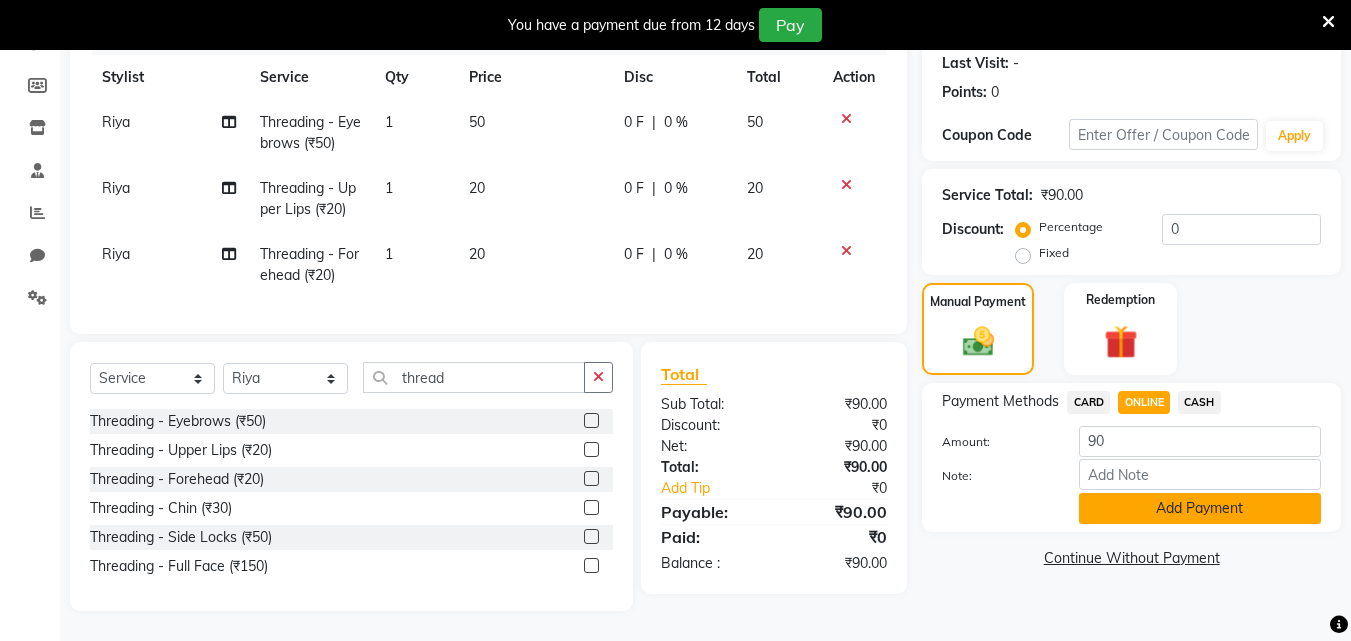 click on "Add Payment" 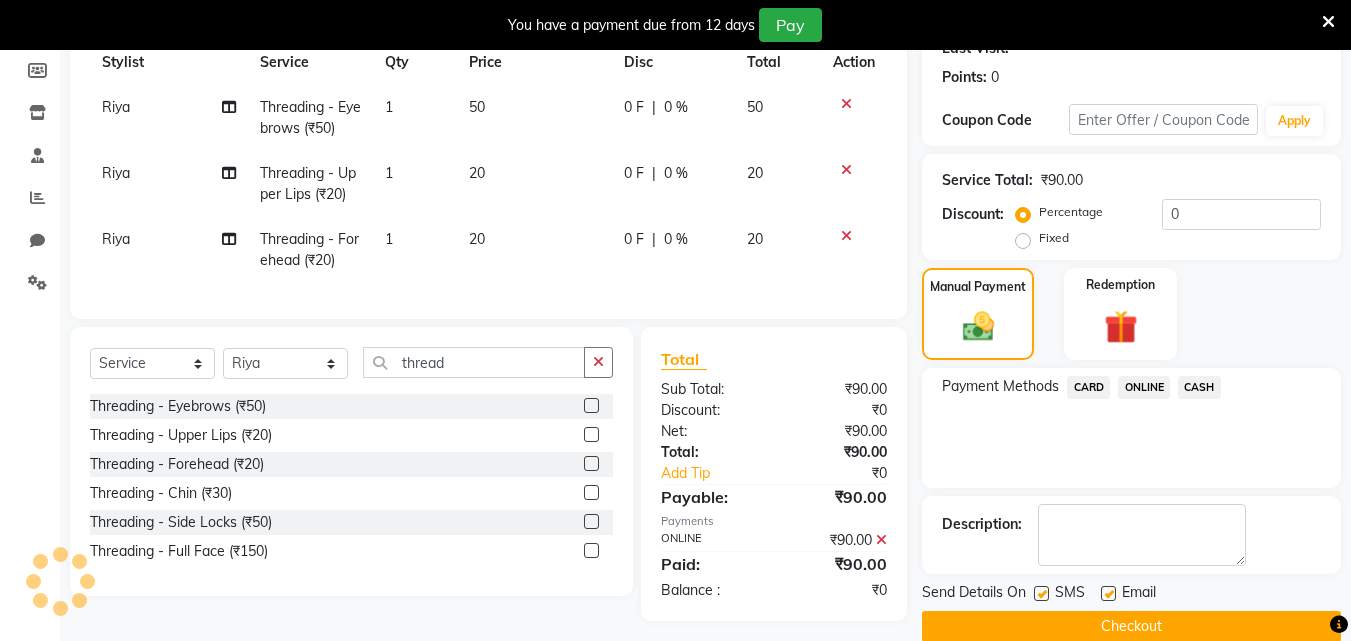 scroll, scrollTop: 326, scrollLeft: 0, axis: vertical 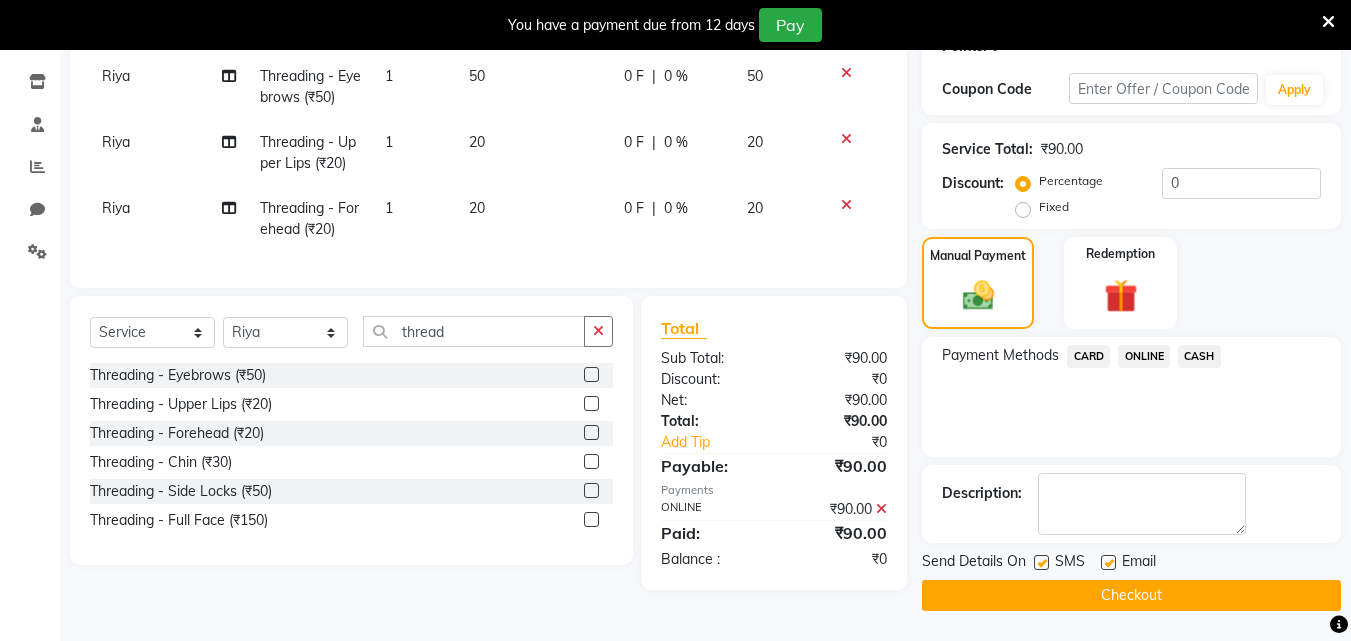 click on "Checkout" 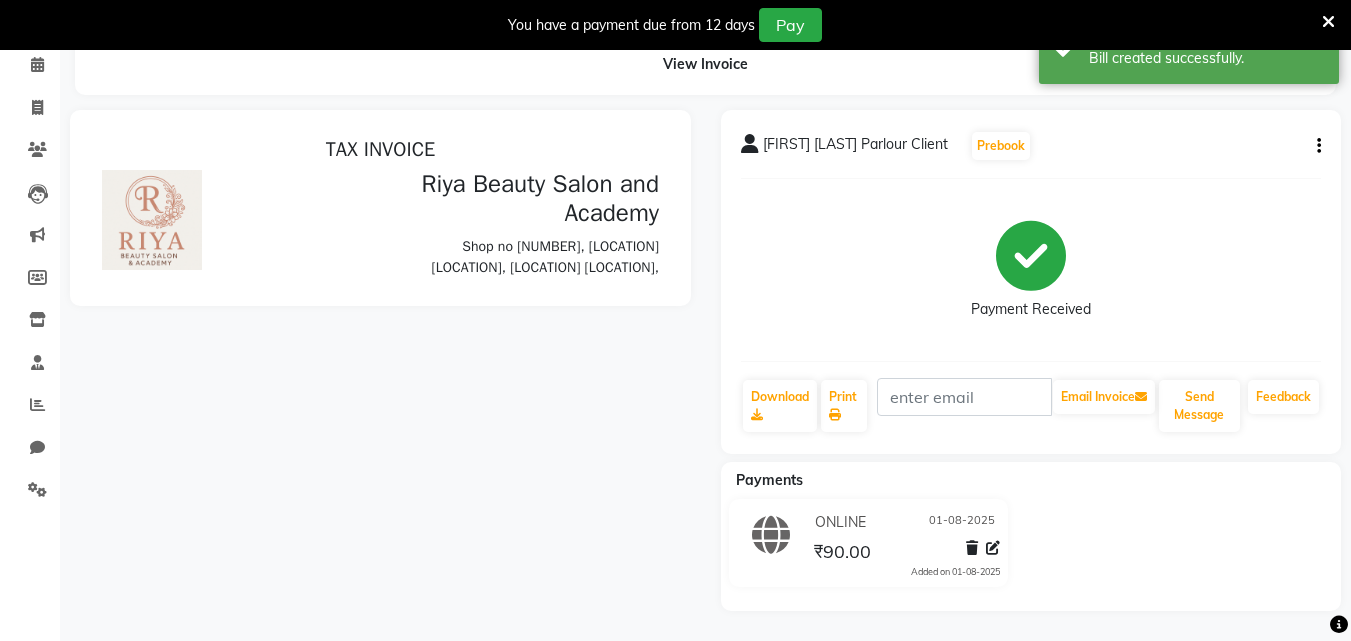 scroll, scrollTop: 0, scrollLeft: 0, axis: both 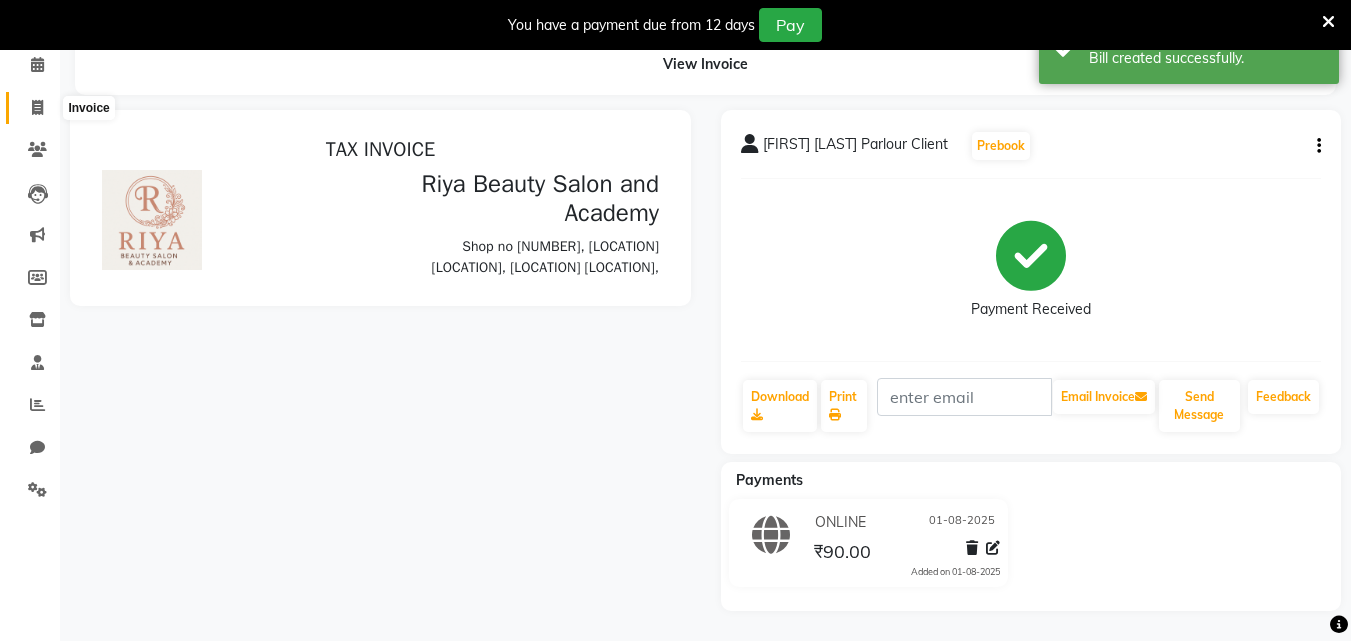 click 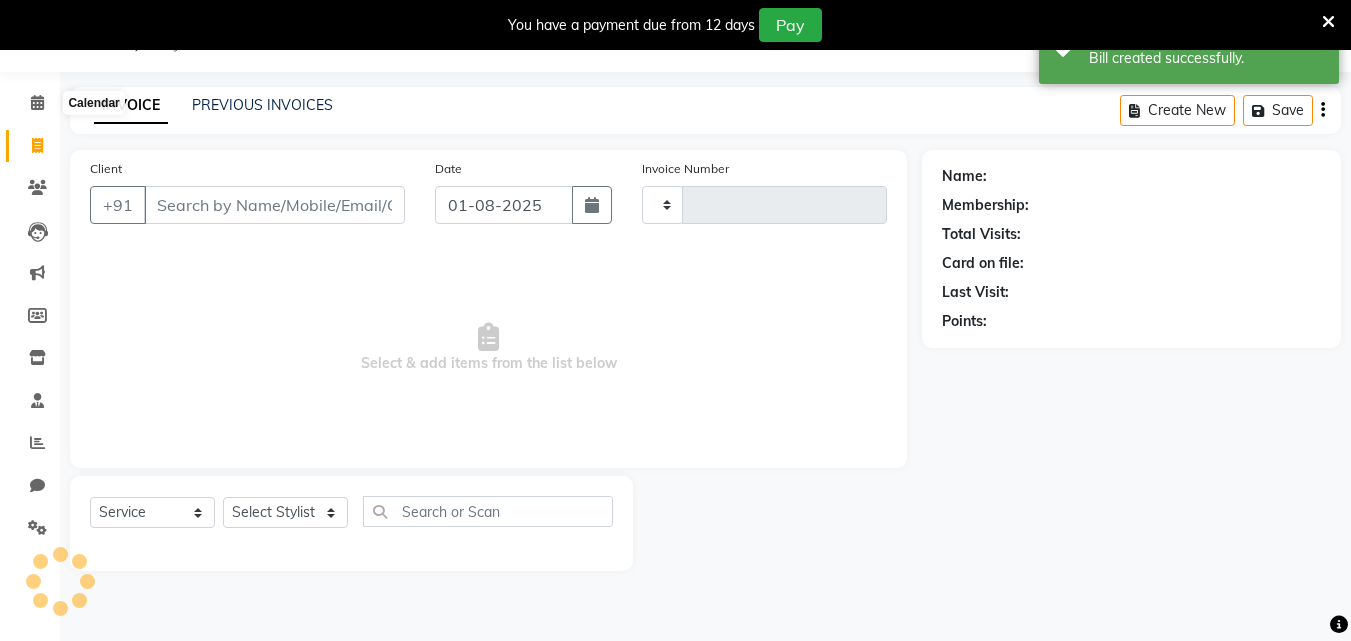 type on "0024" 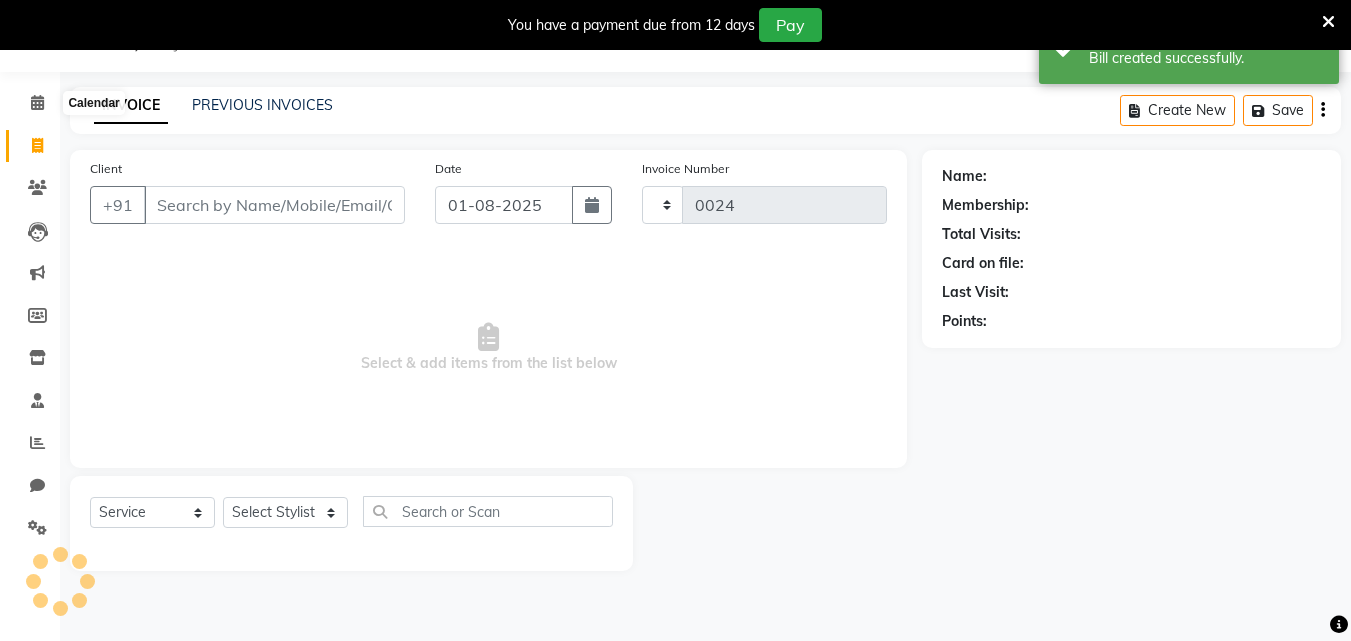 select on "8620" 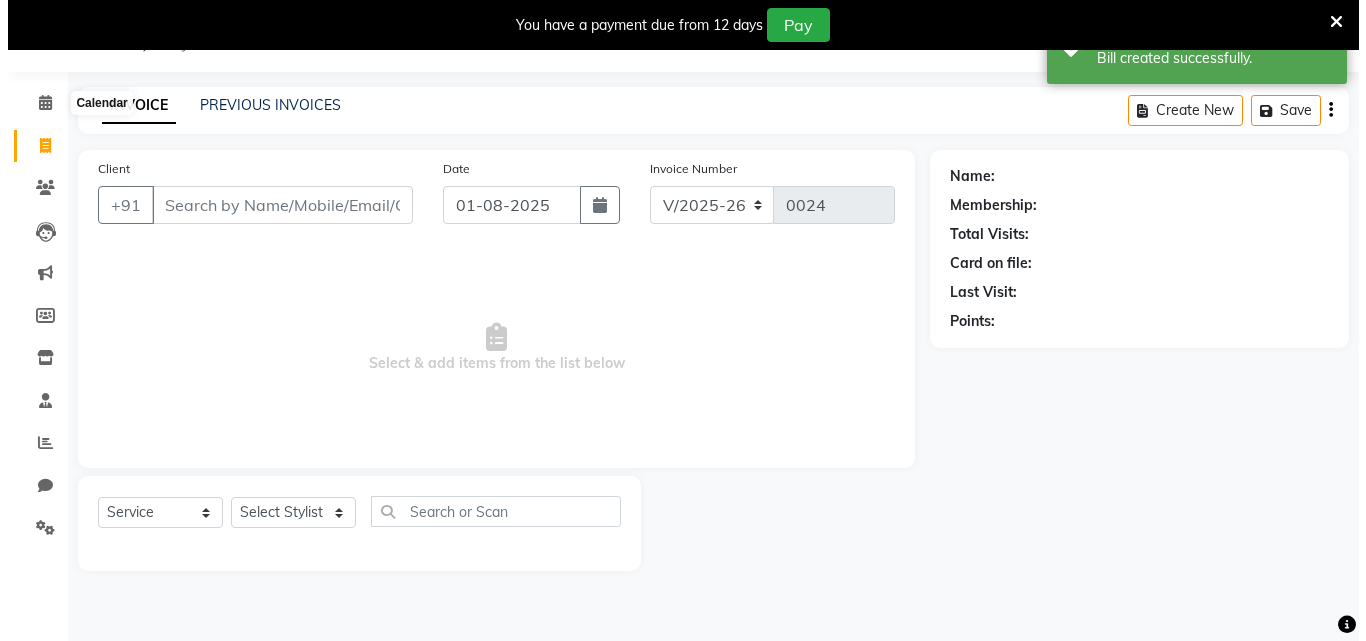 scroll, scrollTop: 50, scrollLeft: 0, axis: vertical 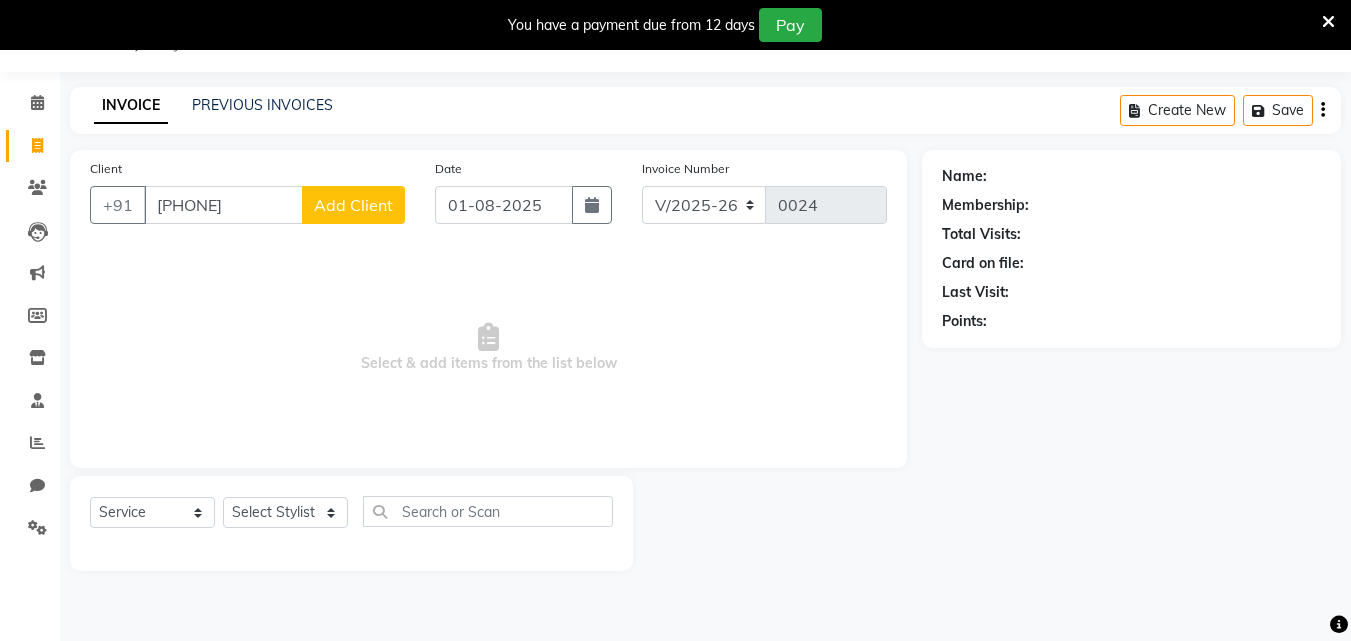 type on "[PHONE]" 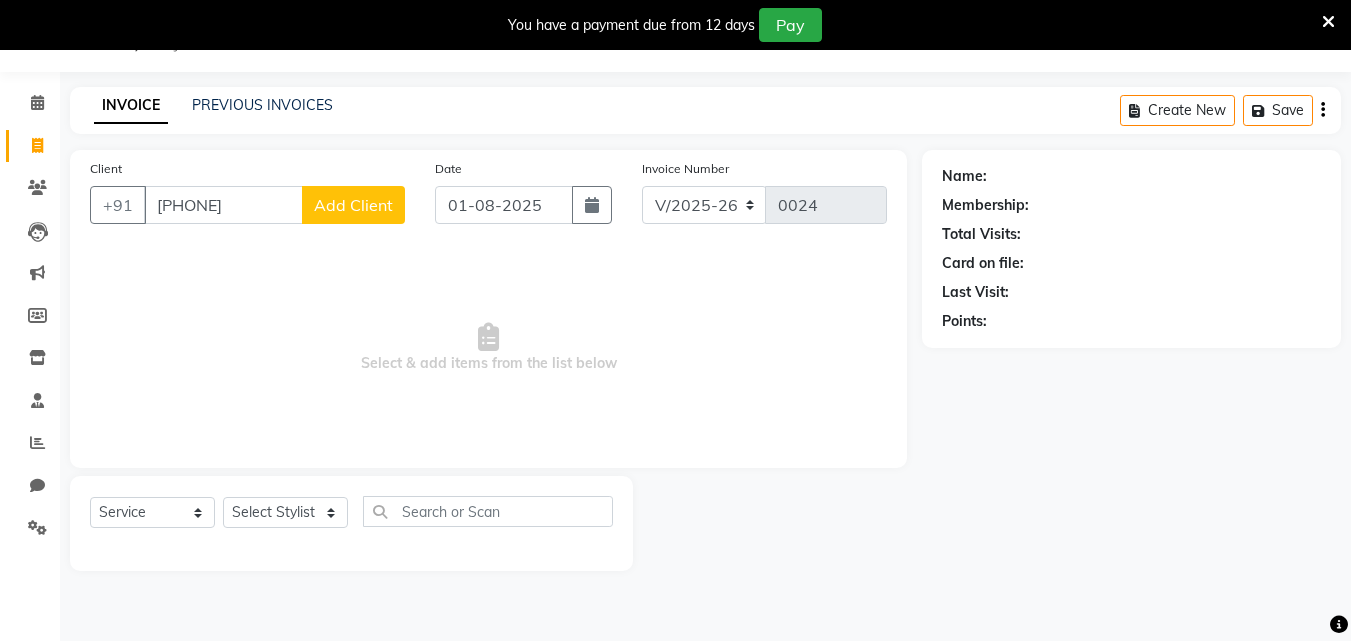 click on "Add Client" 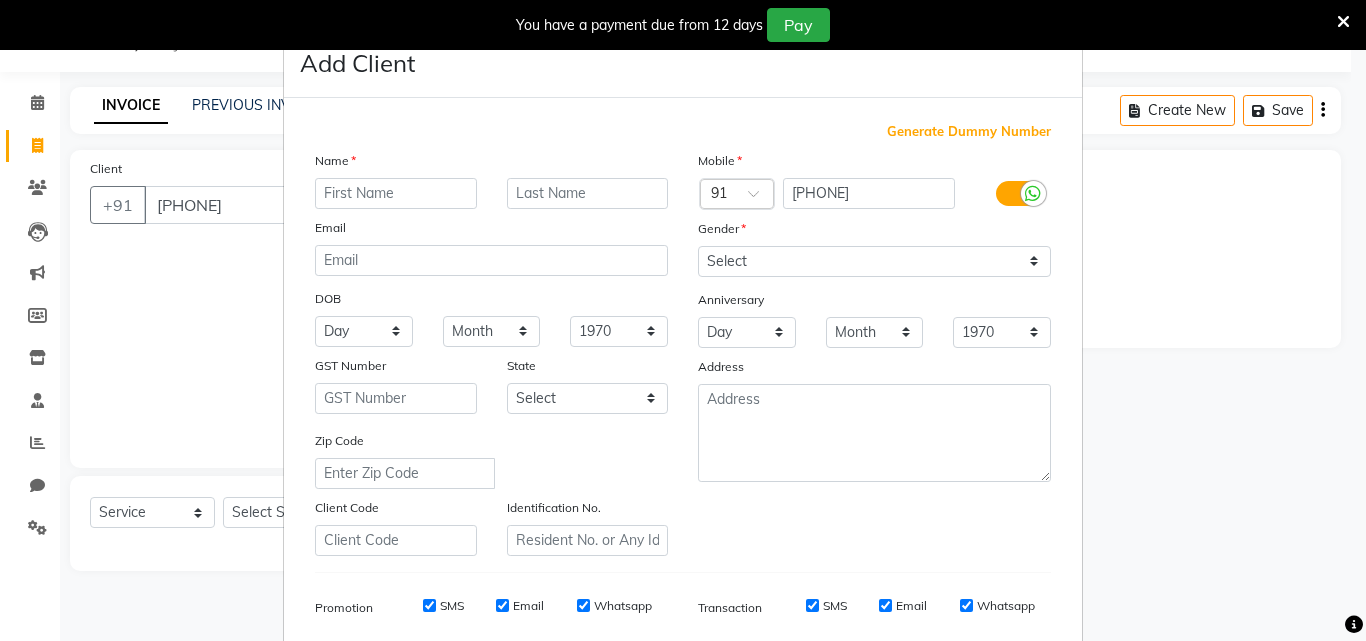 click at bounding box center (396, 193) 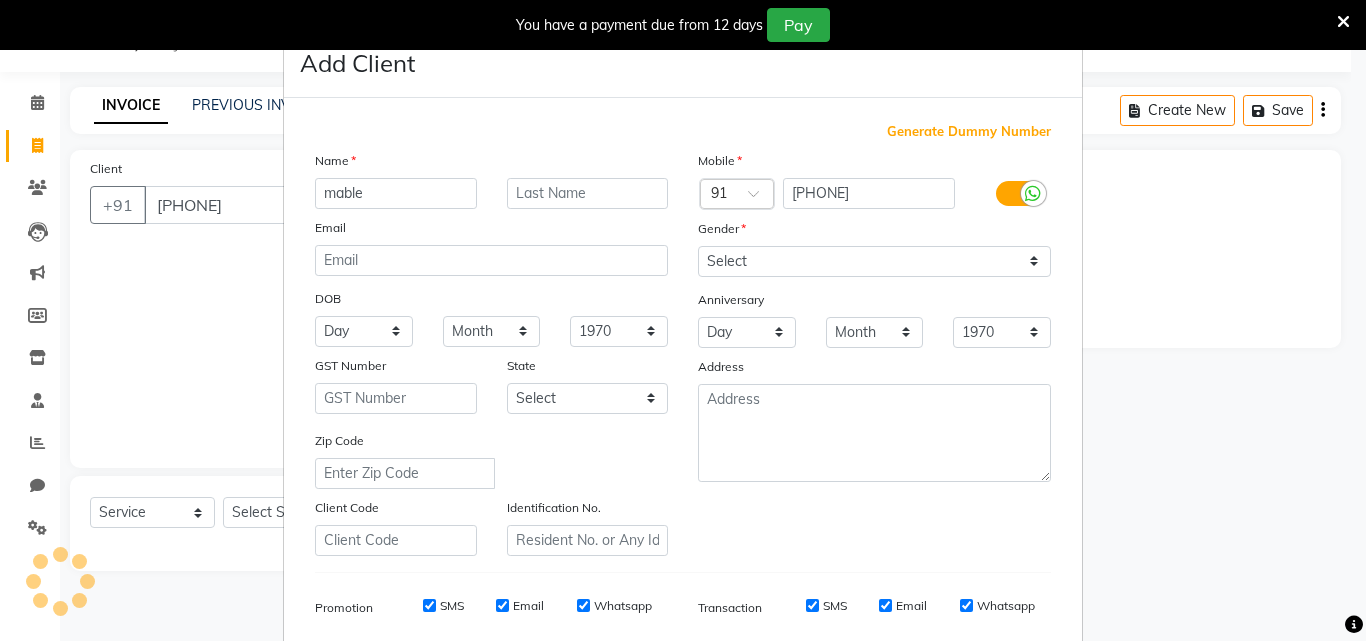 type on "mable" 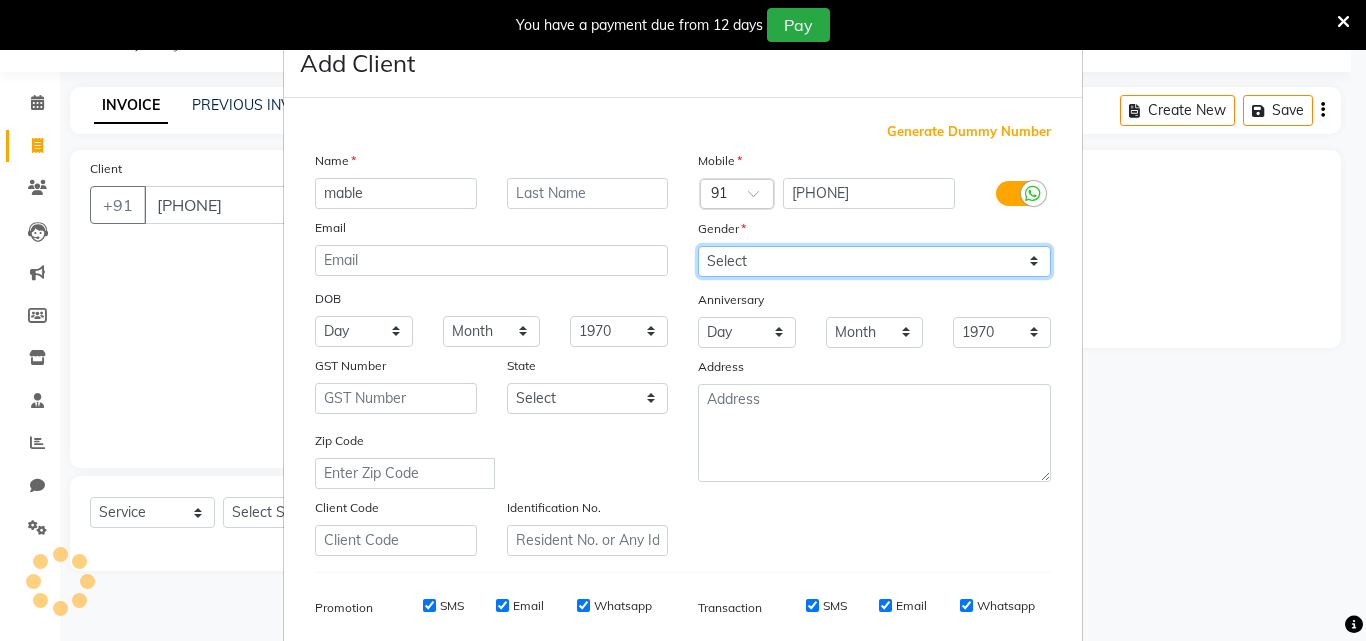 click on "Select Male Female Other Prefer Not To Say" at bounding box center [874, 261] 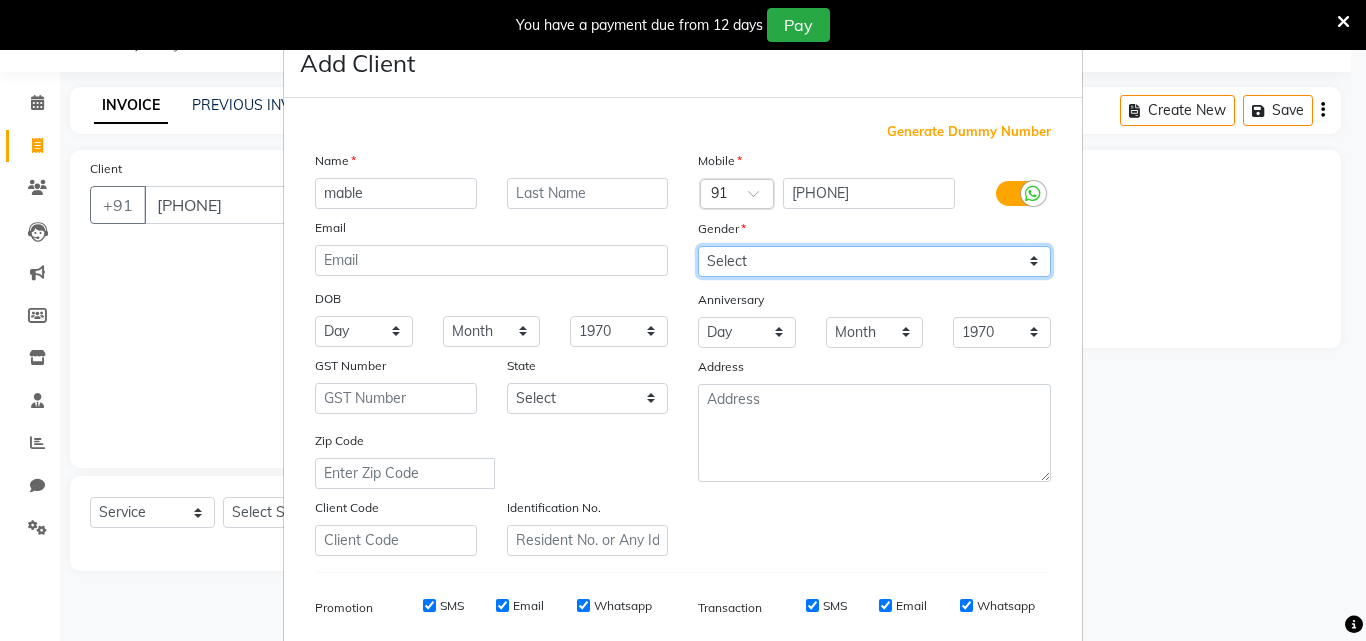 select on "female" 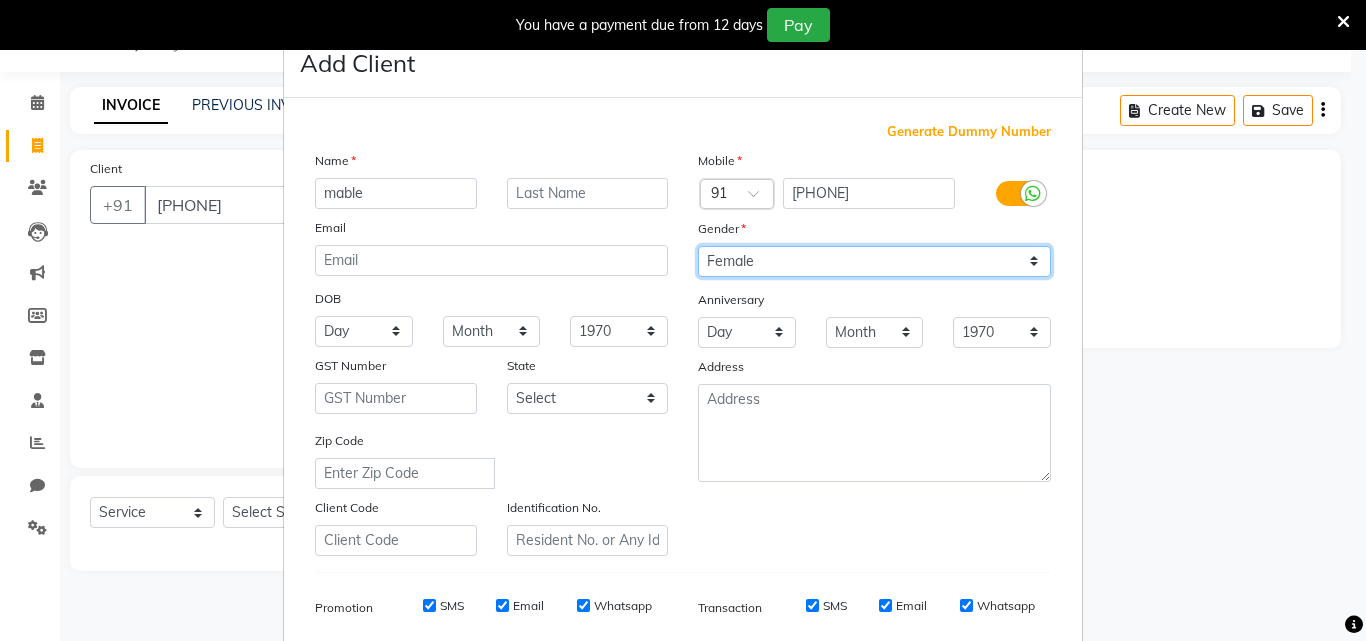 click on "Select Male Female Other Prefer Not To Say" at bounding box center [874, 261] 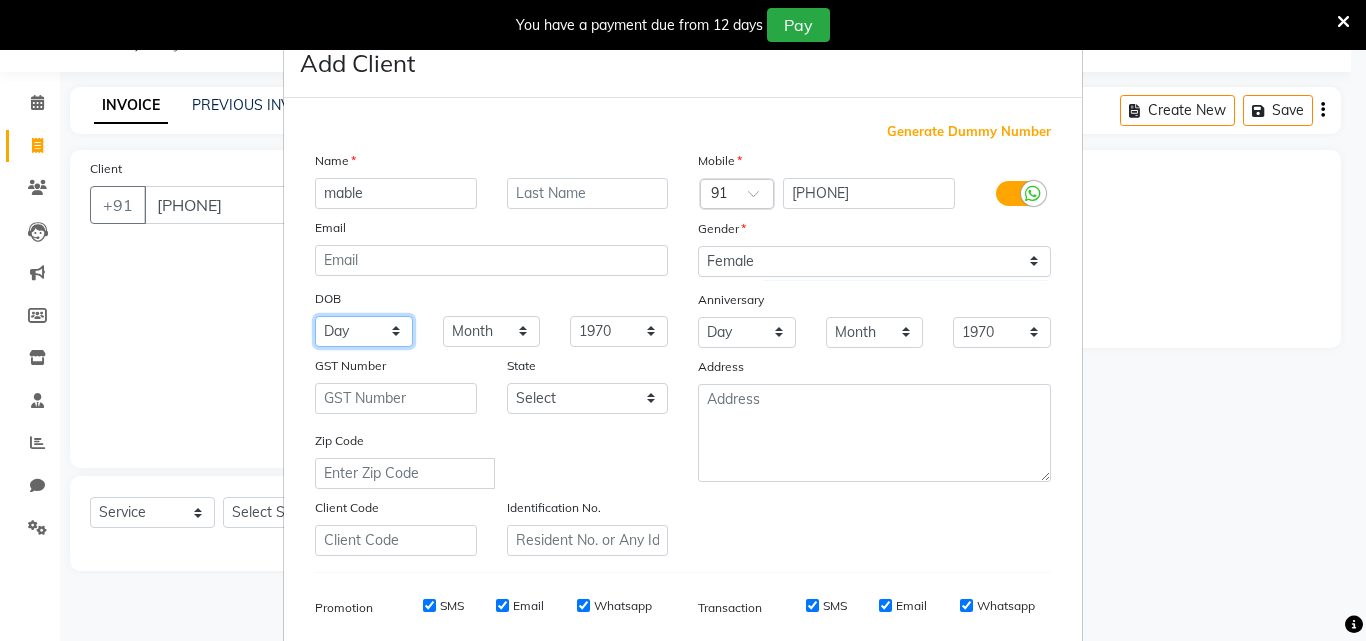 click on "Day 01 02 03 04 05 06 07 08 09 10 11 12 13 14 15 16 17 18 19 20 21 22 23 24 25 26 27 28 29 30 31" at bounding box center (364, 331) 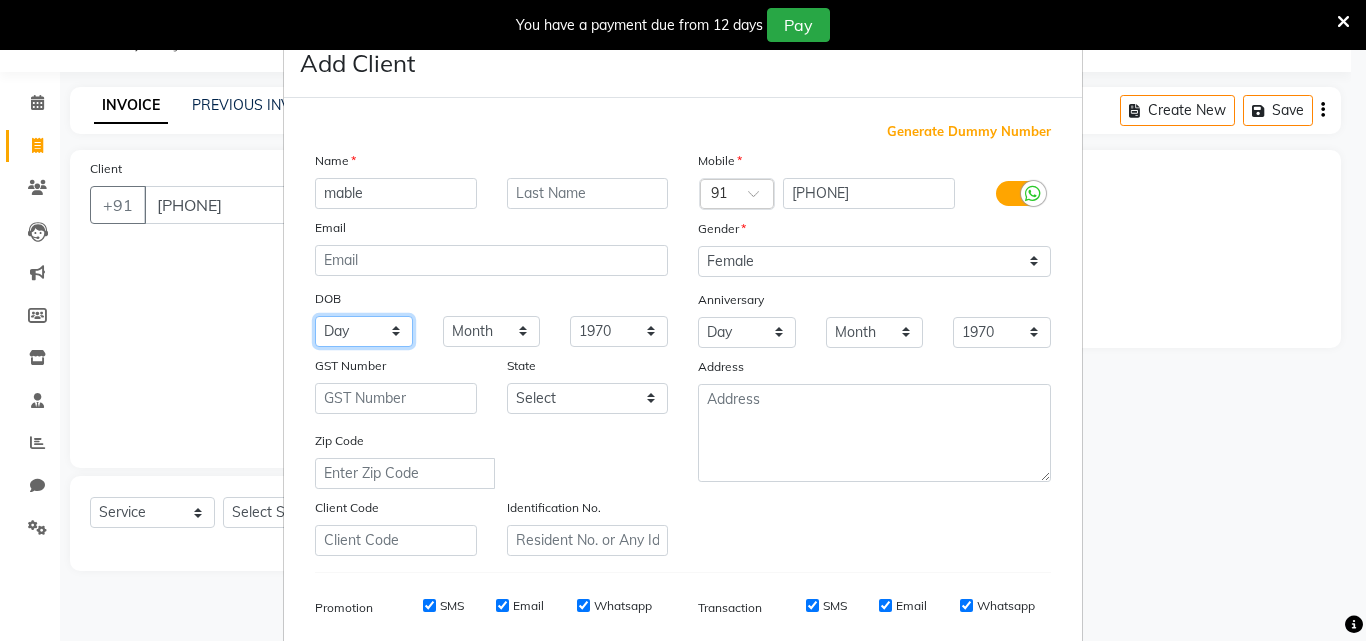 select on "11" 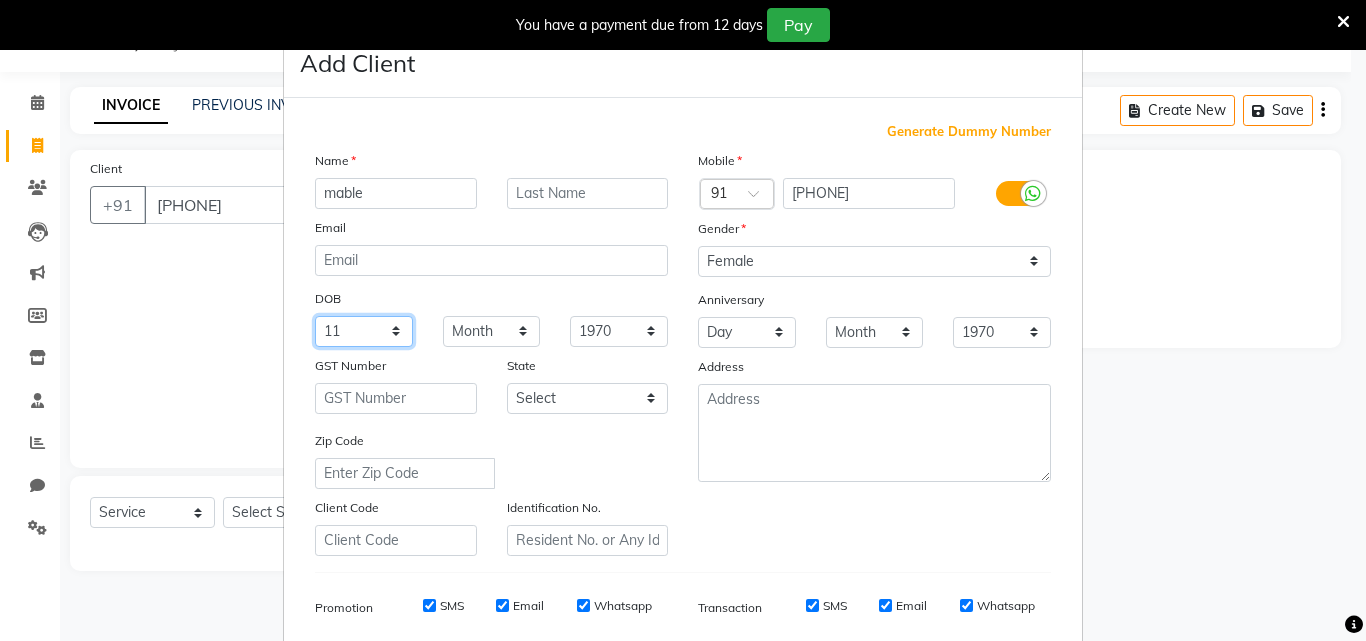 click on "Day 01 02 03 04 05 06 07 08 09 10 11 12 13 14 15 16 17 18 19 20 21 22 23 24 25 26 27 28 29 30 31" at bounding box center (364, 331) 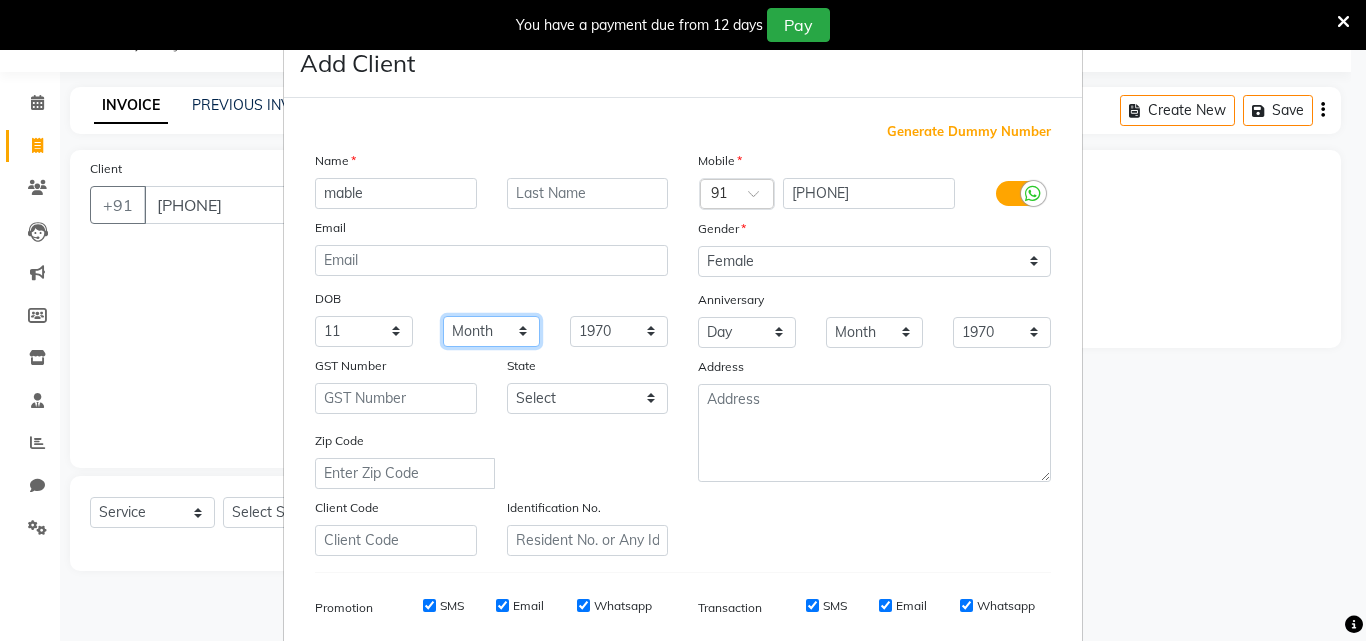 click on "Month January February March April May June July August September October November December" at bounding box center [492, 331] 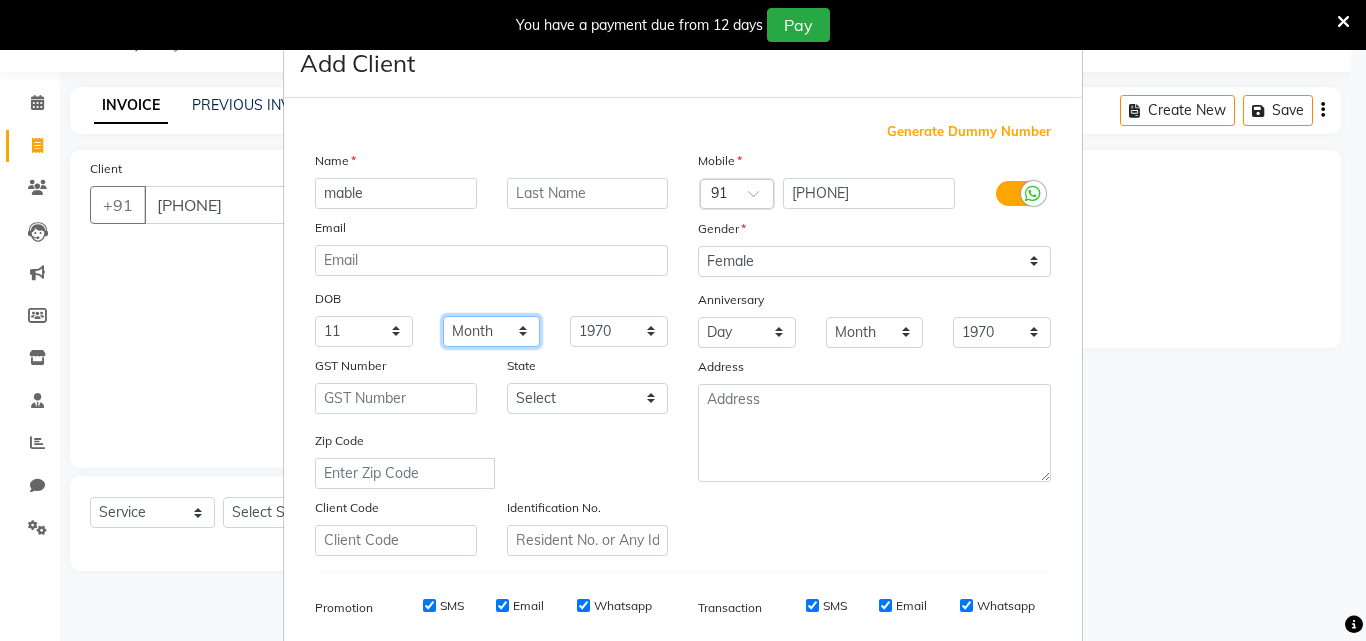 select on "07" 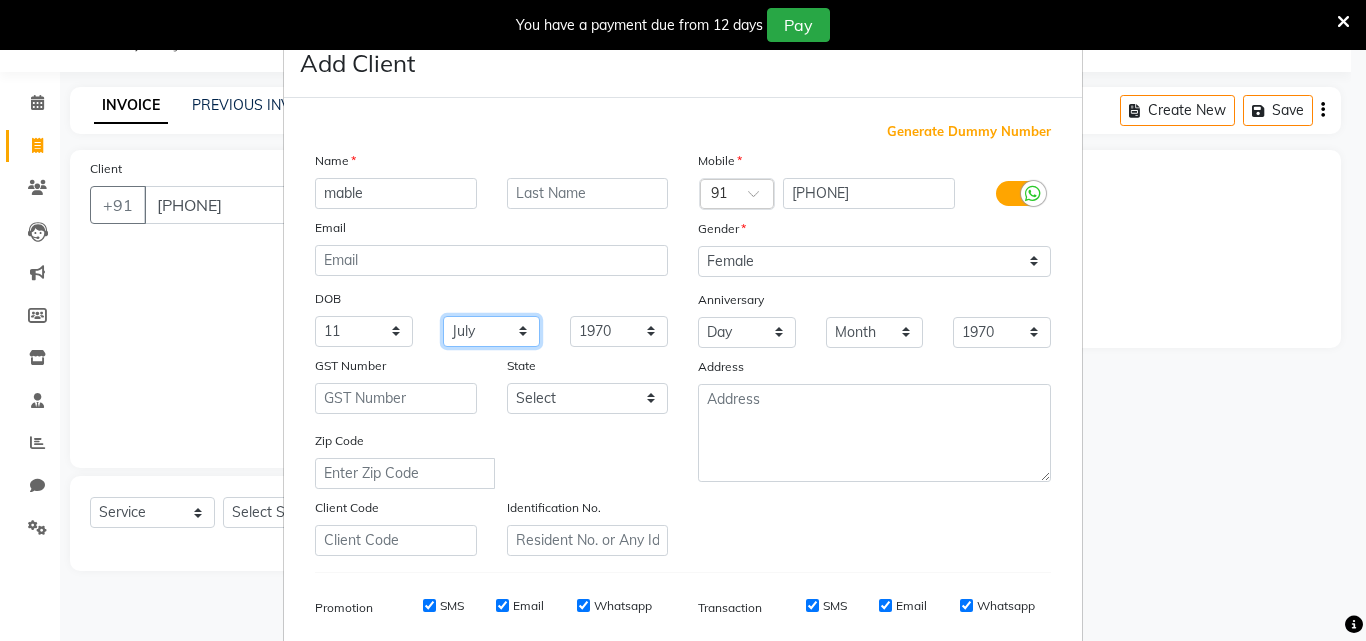 click on "Month January February March April May June July August September October November December" at bounding box center (492, 331) 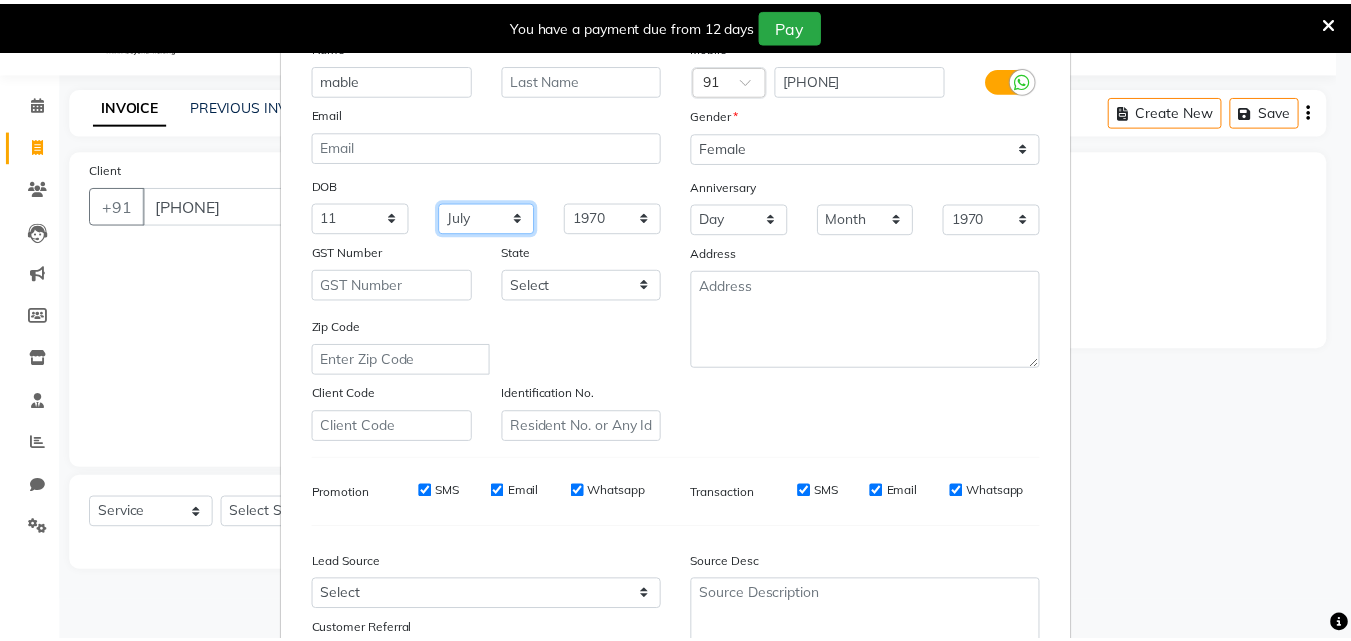 scroll, scrollTop: 282, scrollLeft: 0, axis: vertical 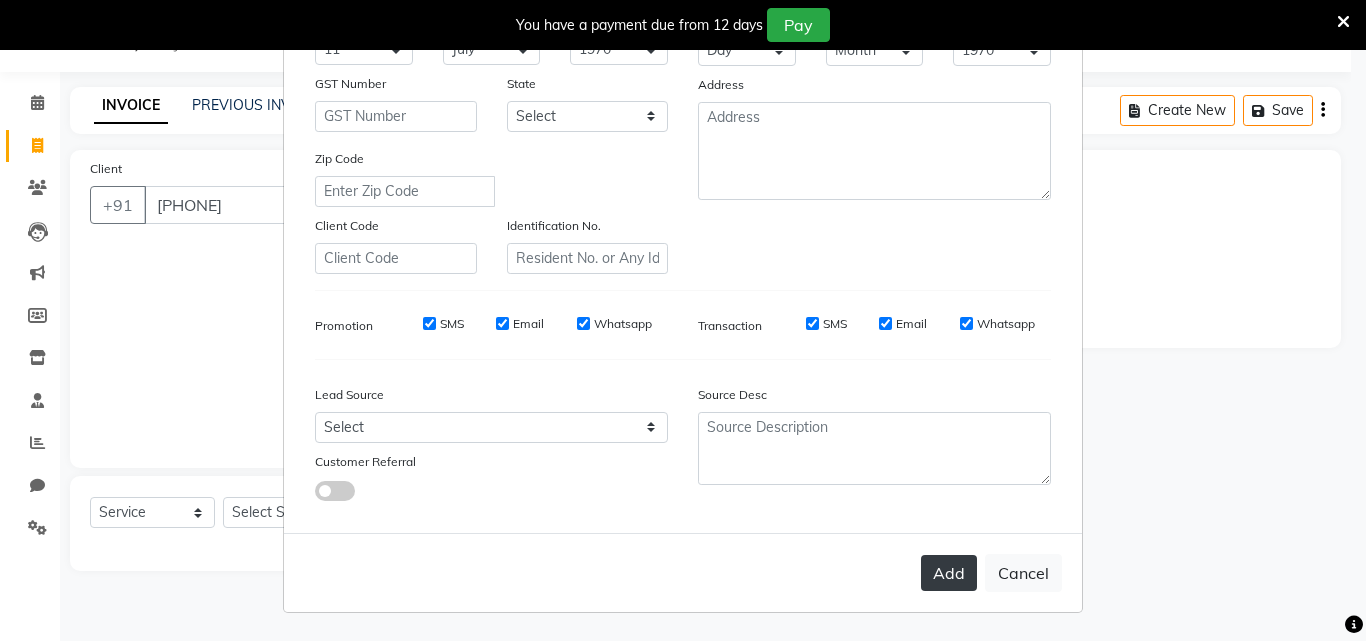 click on "Add" at bounding box center (949, 573) 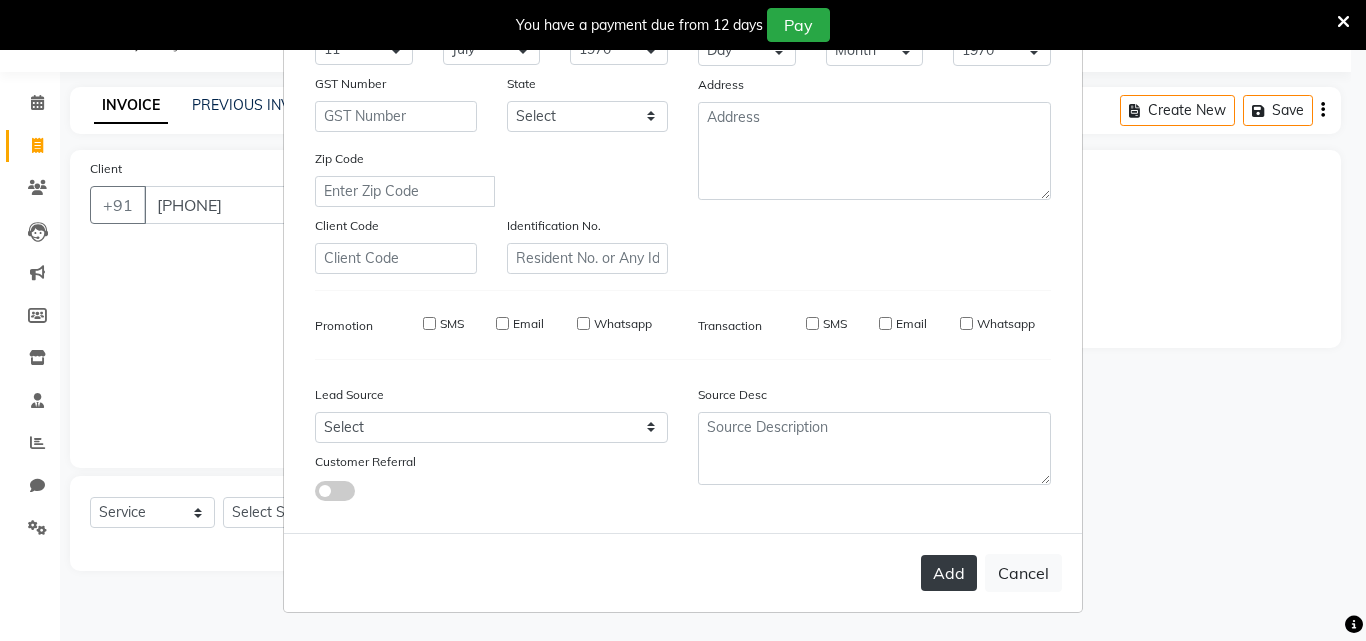 type 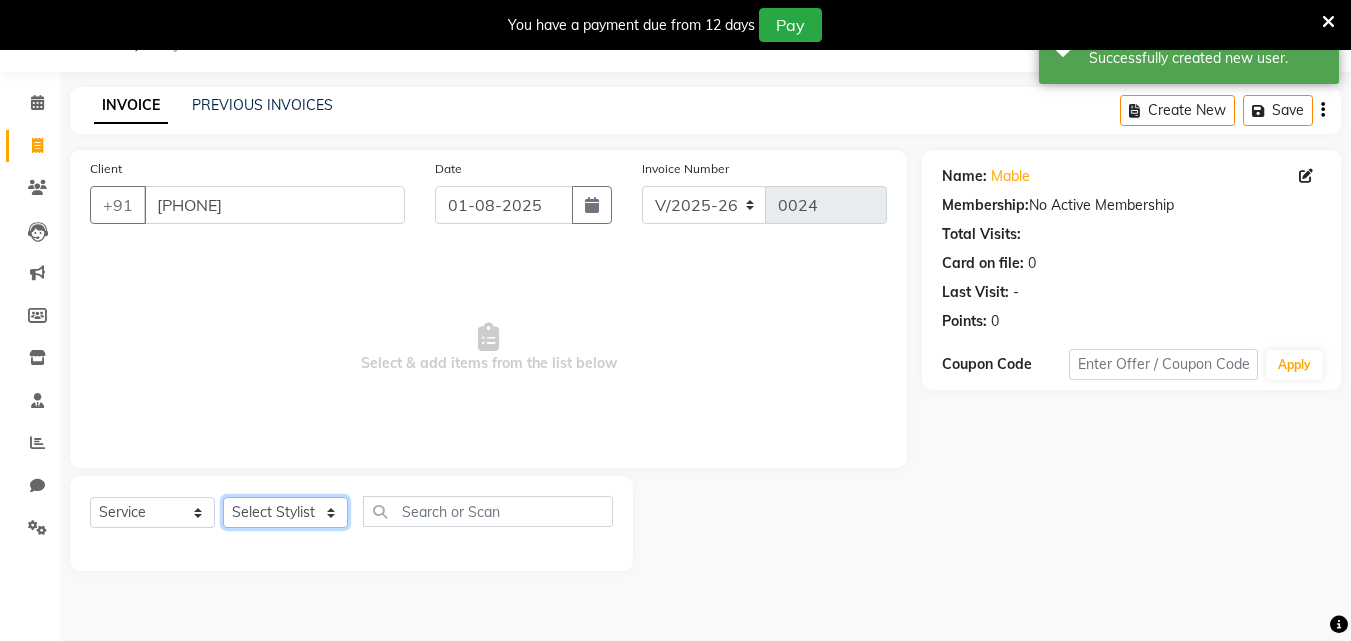 click on "Select Stylist Bhavana Riya Rupali Supriya" 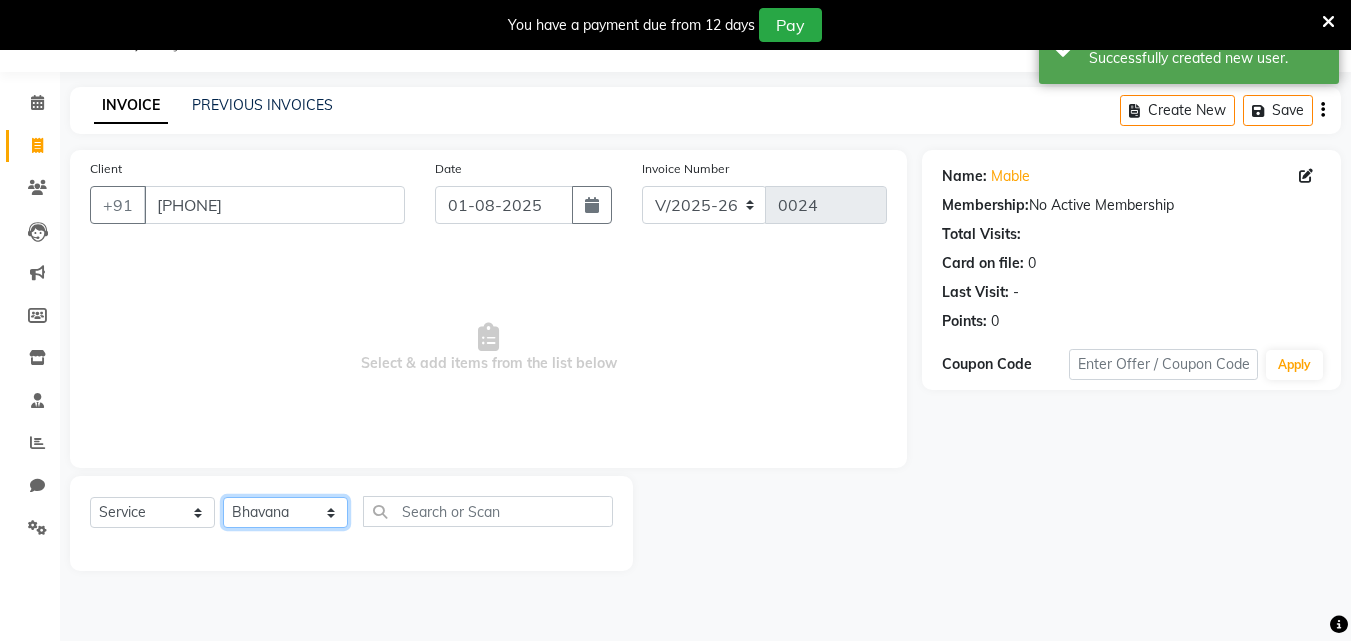 click on "Select Stylist Bhavana Riya Rupali Supriya" 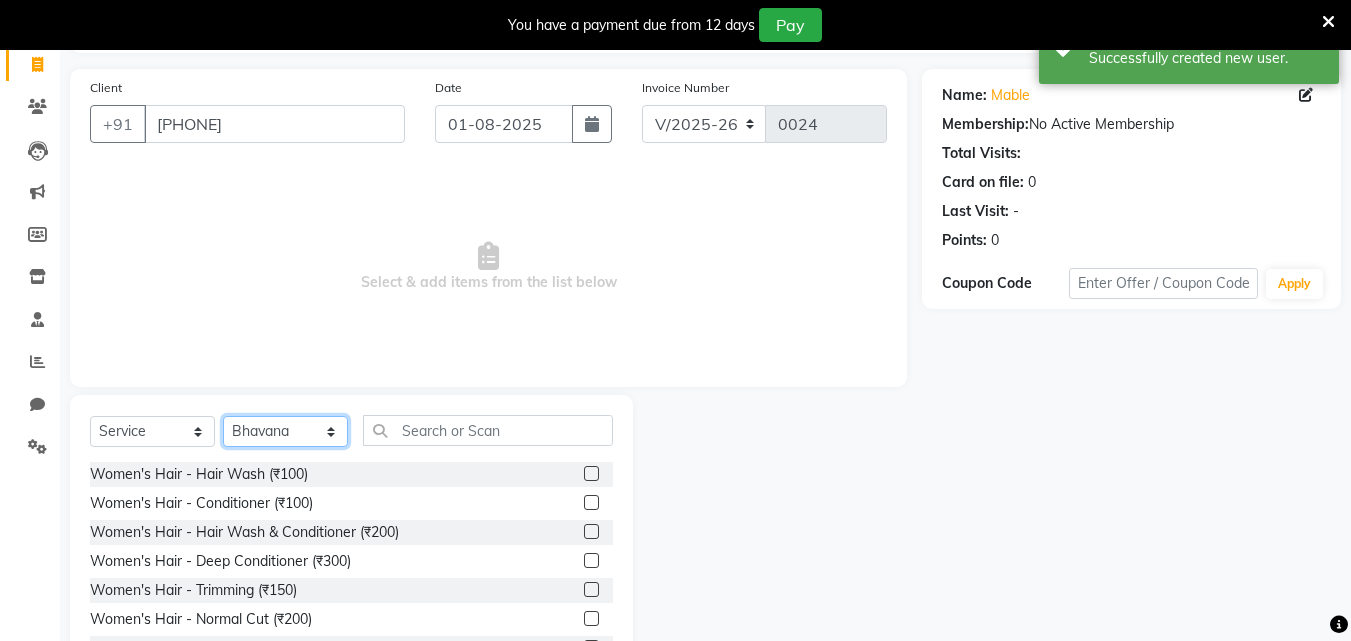 scroll, scrollTop: 210, scrollLeft: 0, axis: vertical 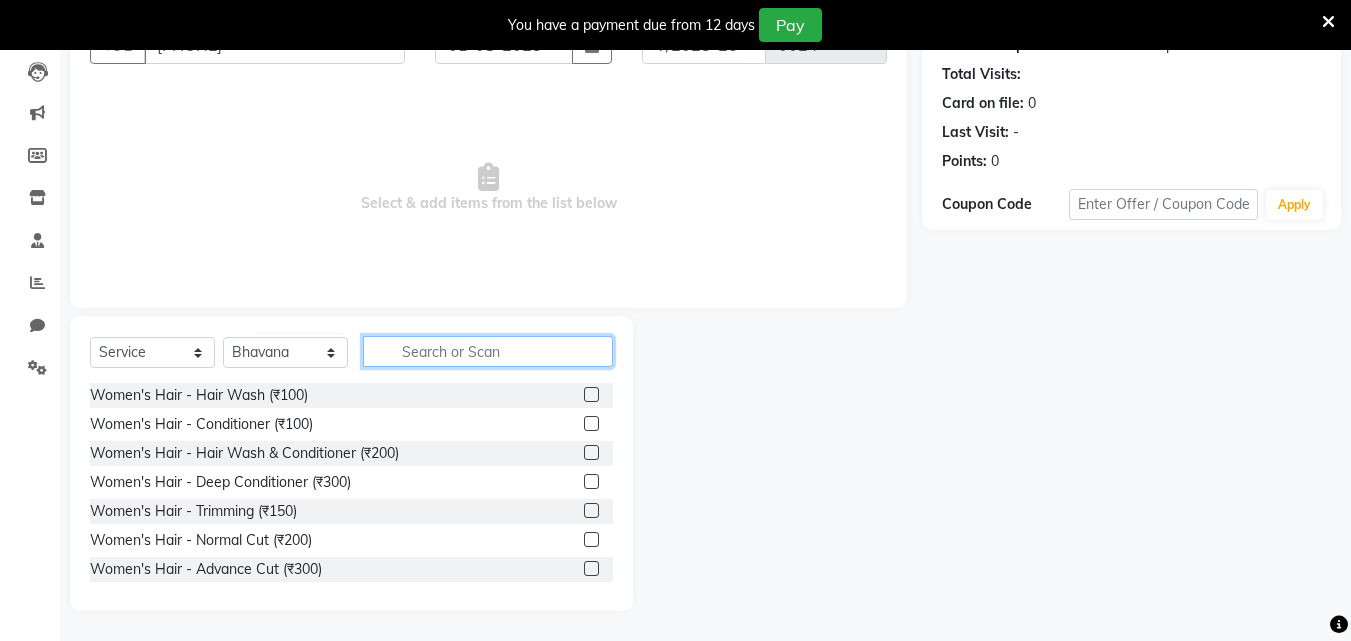 click 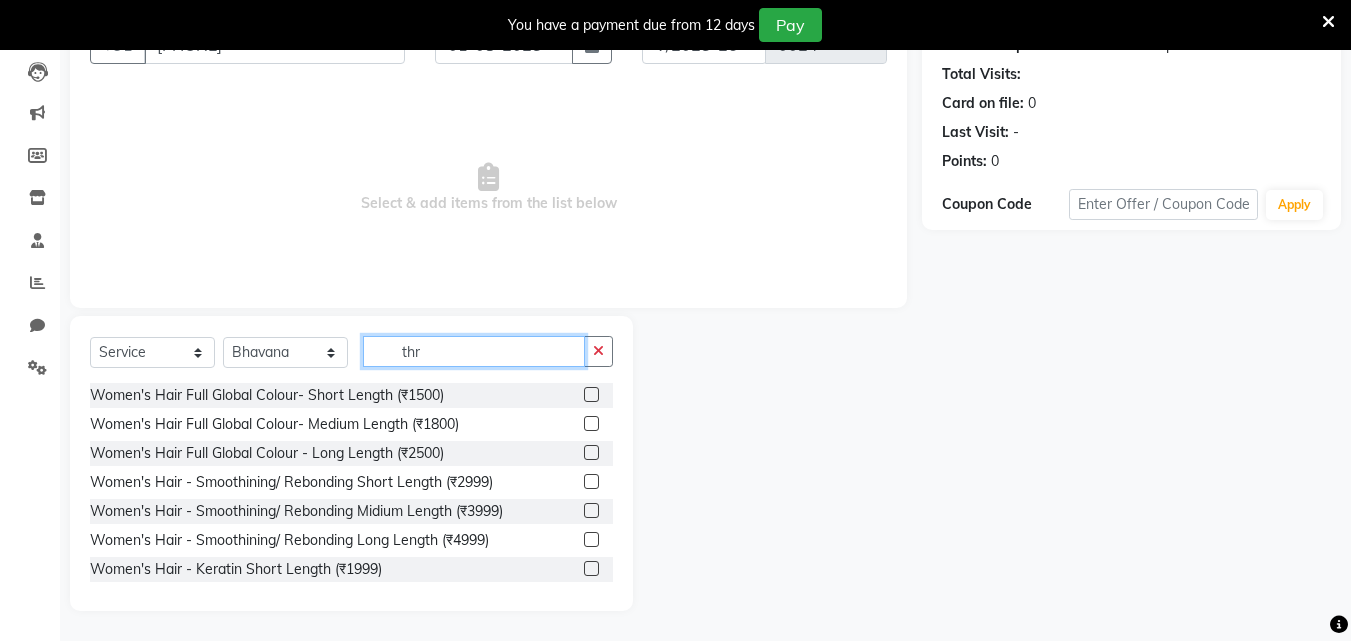 scroll, scrollTop: 184, scrollLeft: 0, axis: vertical 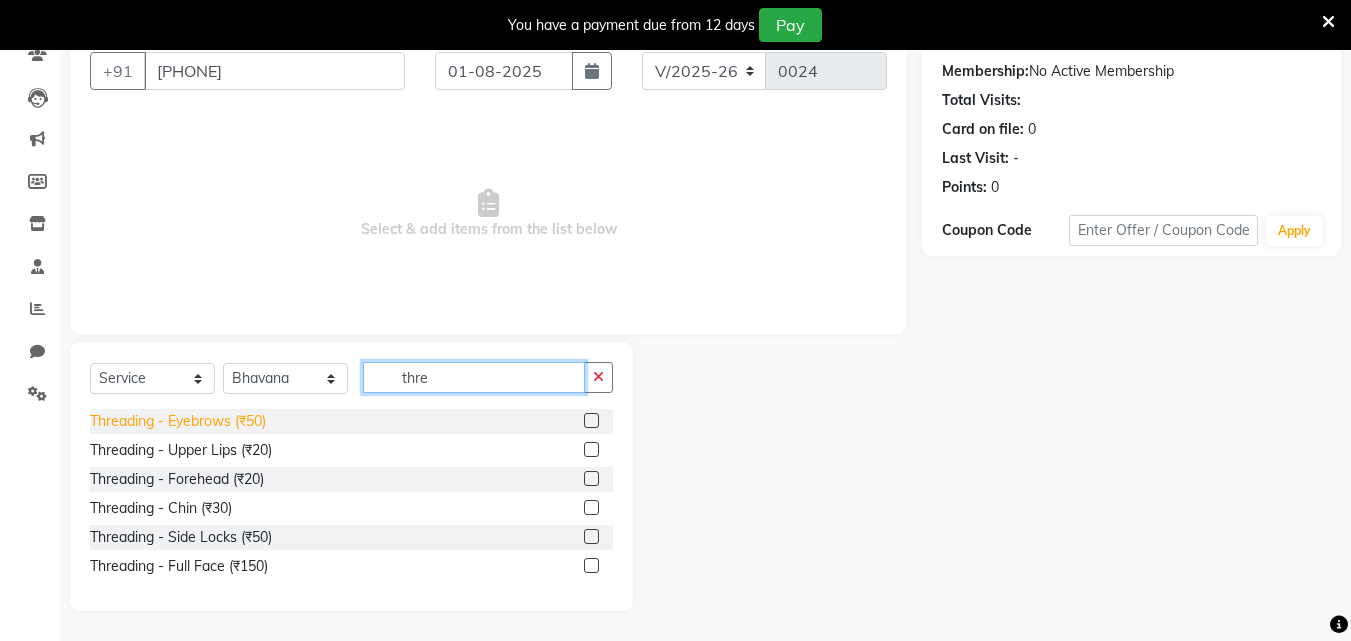 type on "thre" 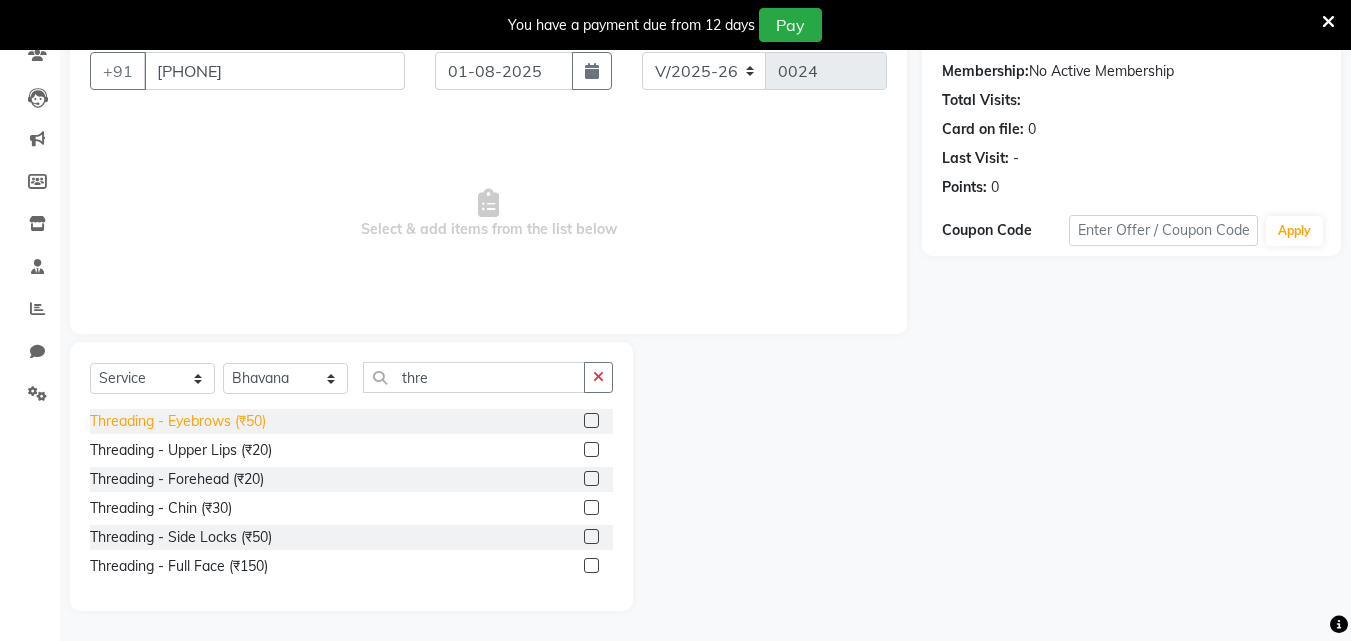 click on "Threading - Eyebrows (₹50)" 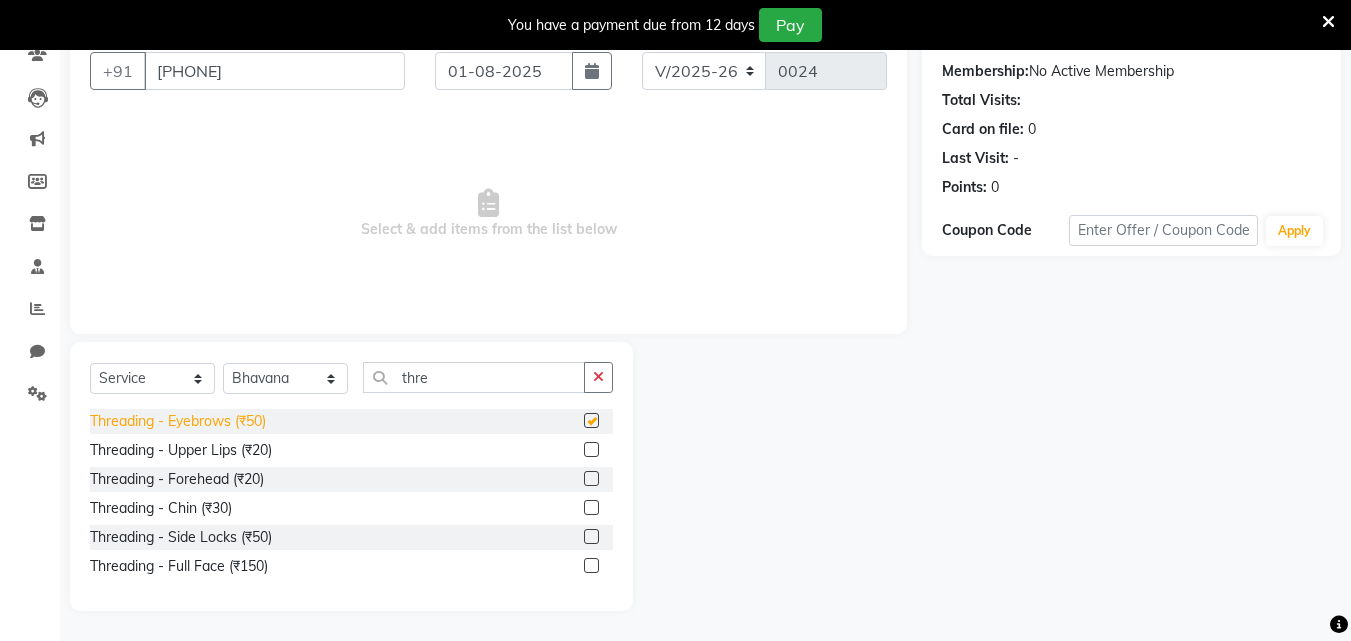 checkbox on "false" 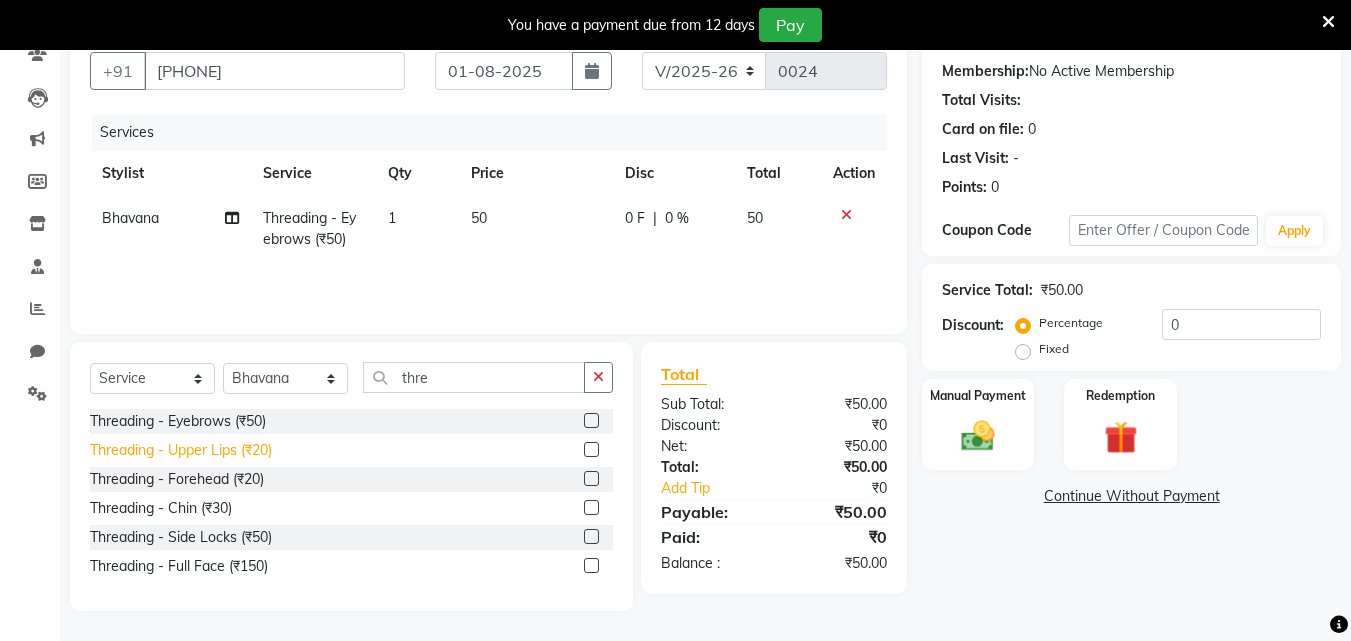 click on "Threading - Upper Lips (₹20)" 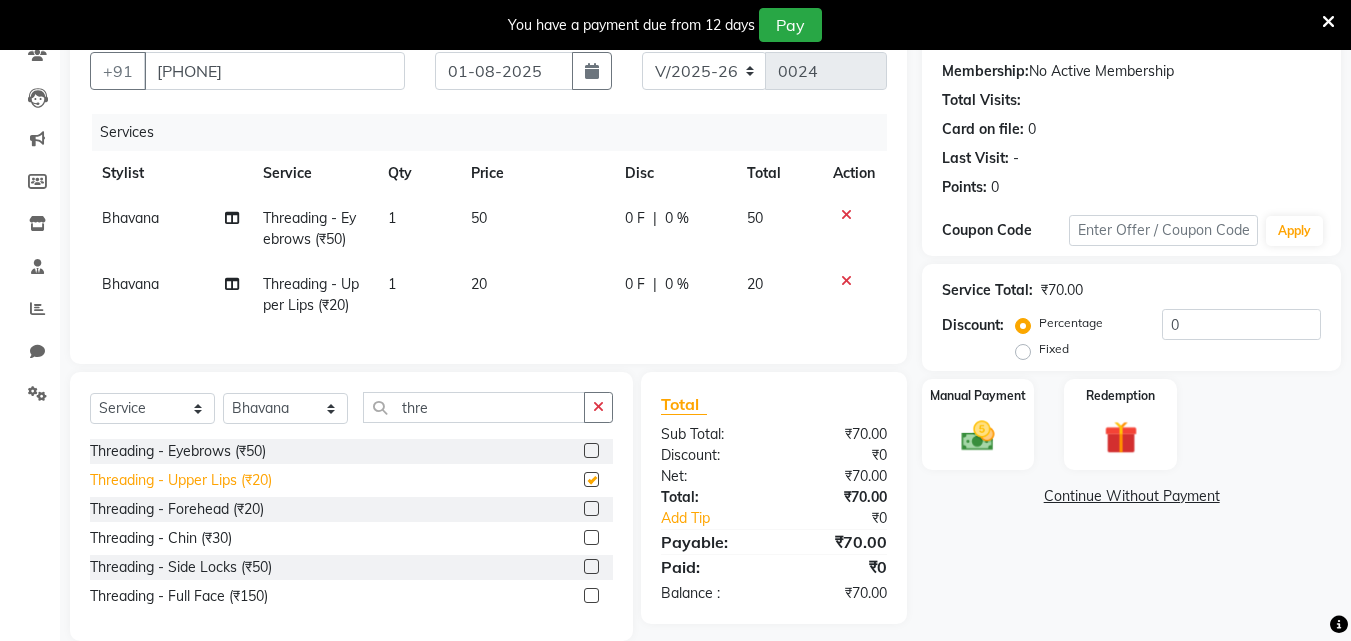 checkbox on "false" 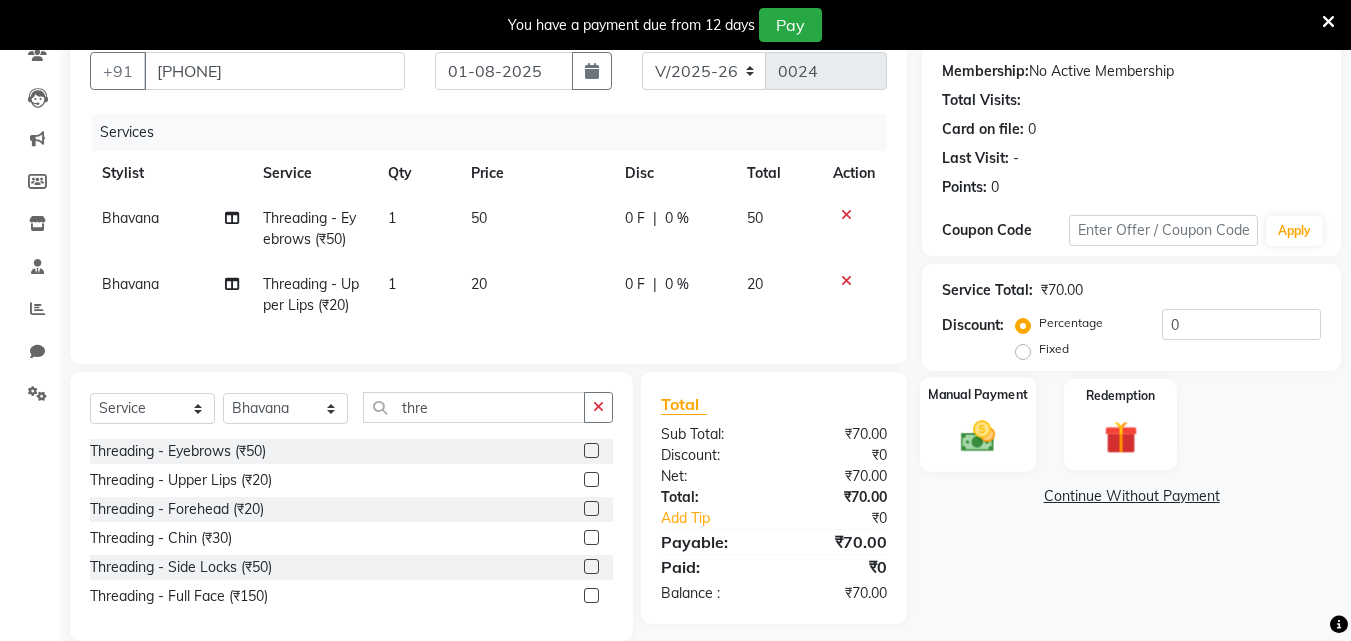 click 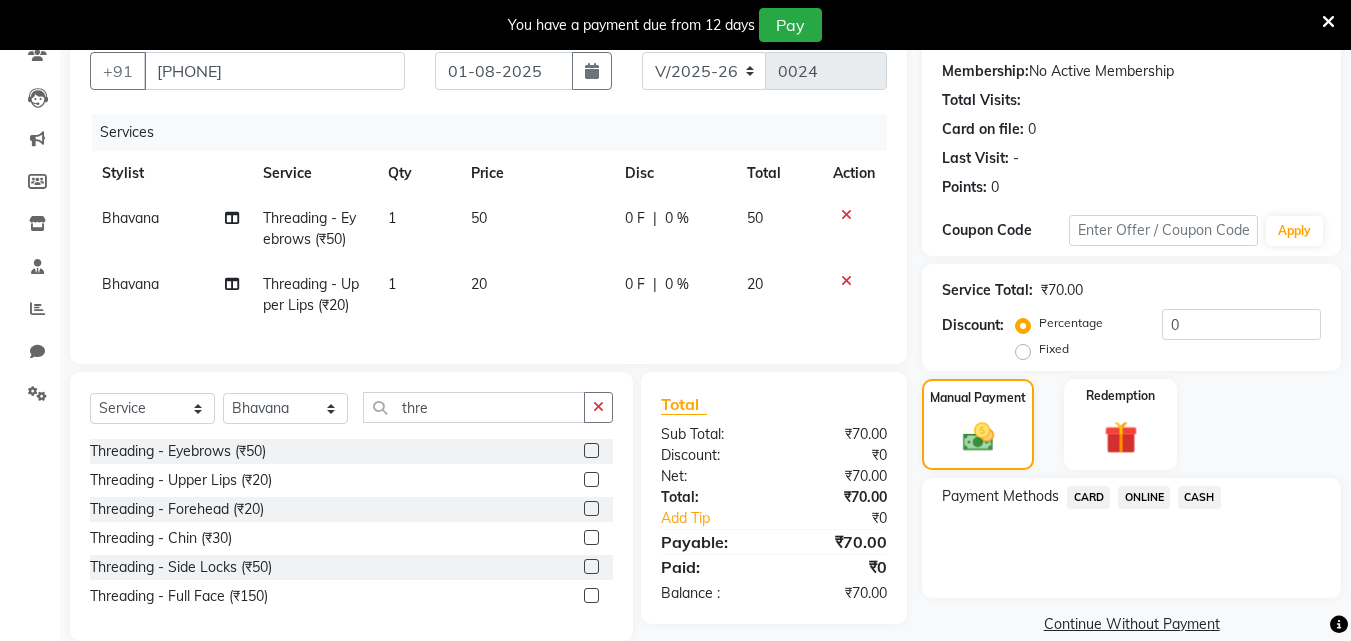 click on "ONLINE" 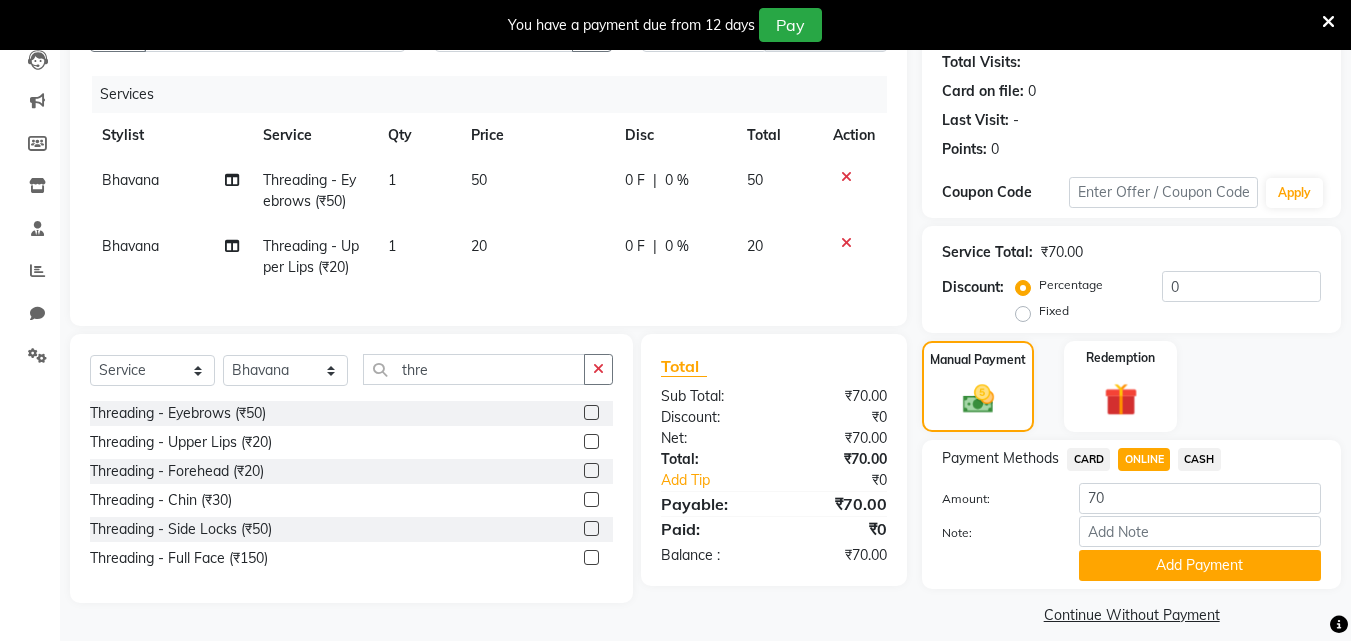 scroll, scrollTop: 241, scrollLeft: 0, axis: vertical 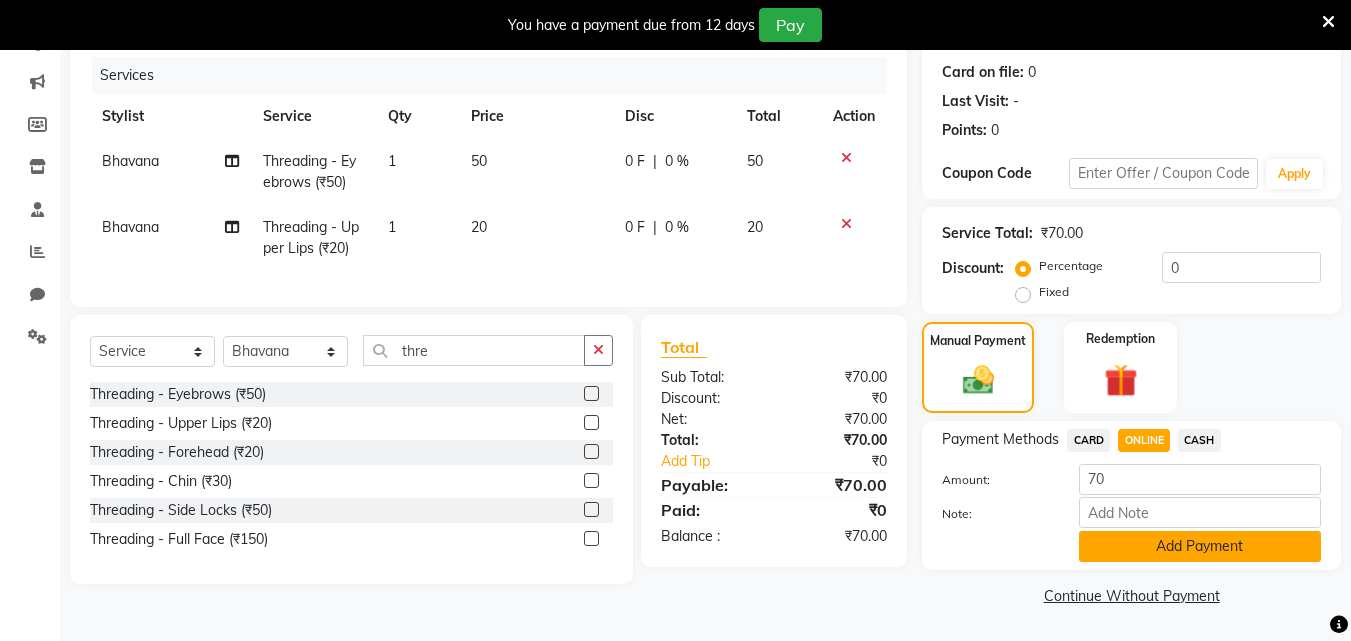 click on "Add Payment" 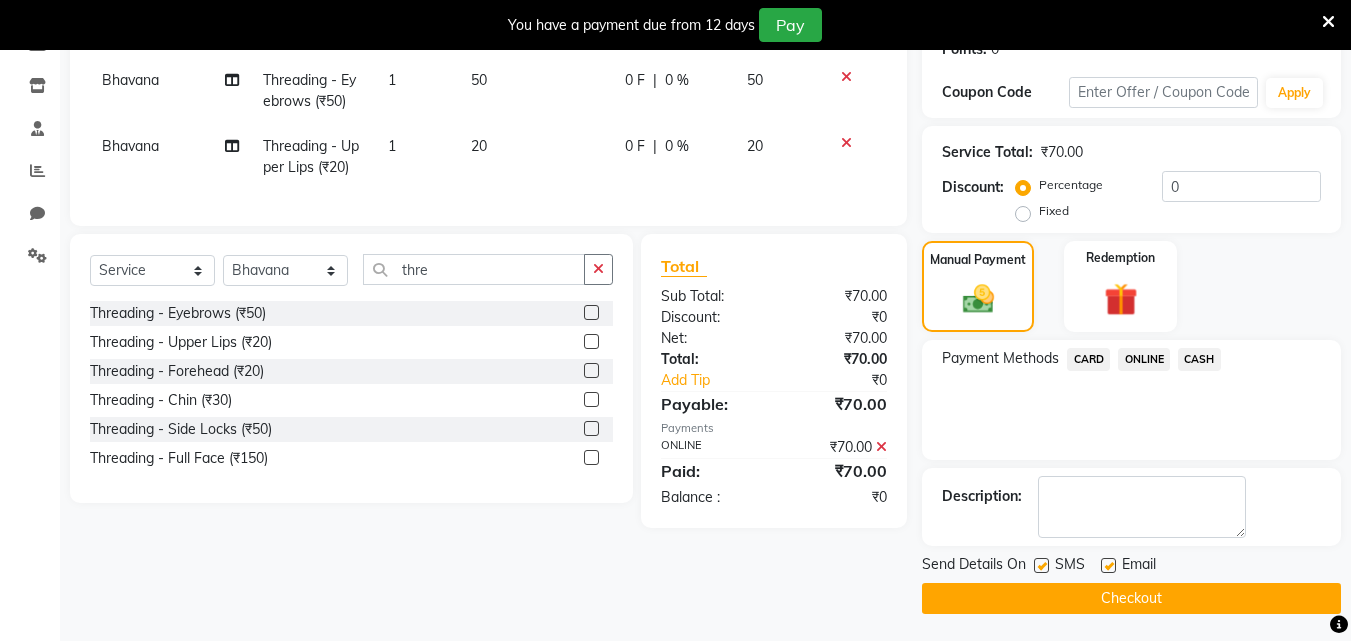 scroll, scrollTop: 325, scrollLeft: 0, axis: vertical 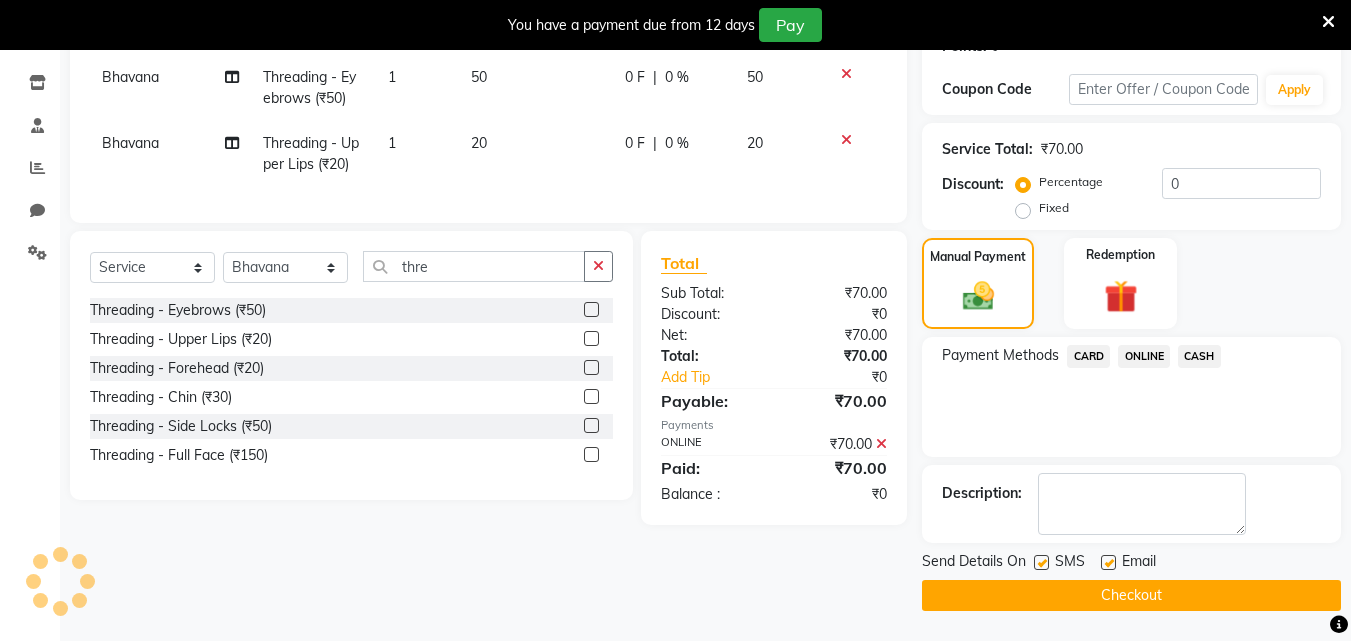click on "Checkout" 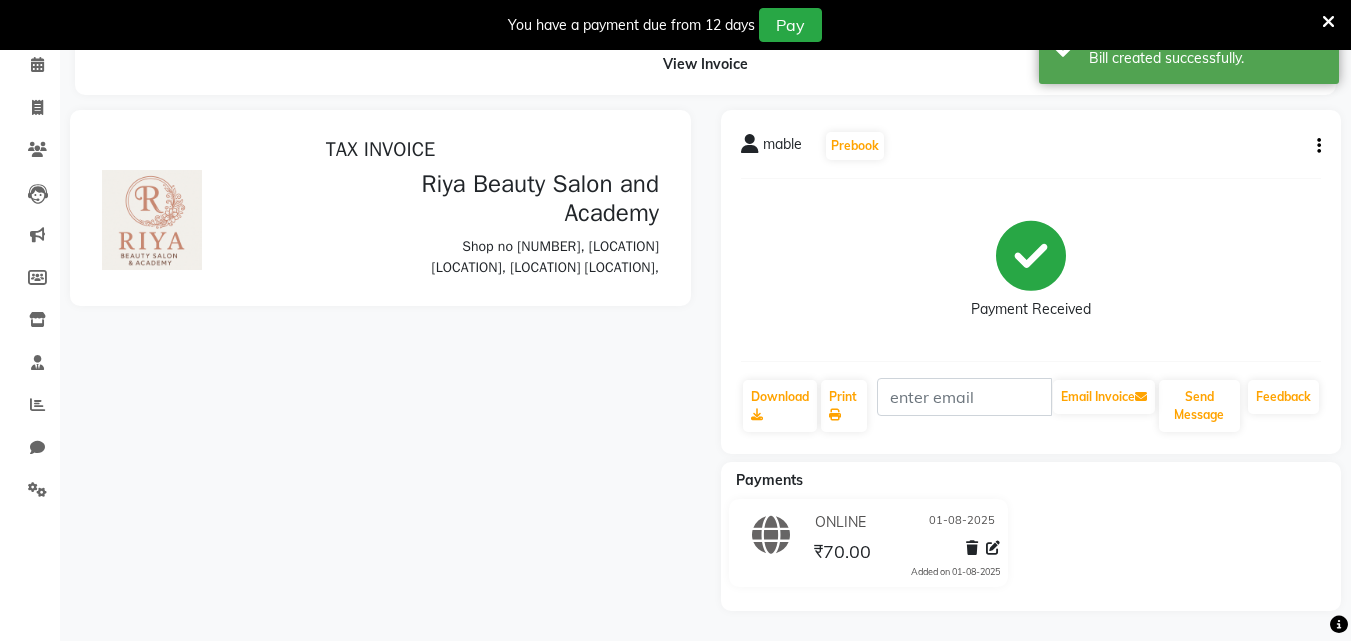 scroll, scrollTop: 0, scrollLeft: 0, axis: both 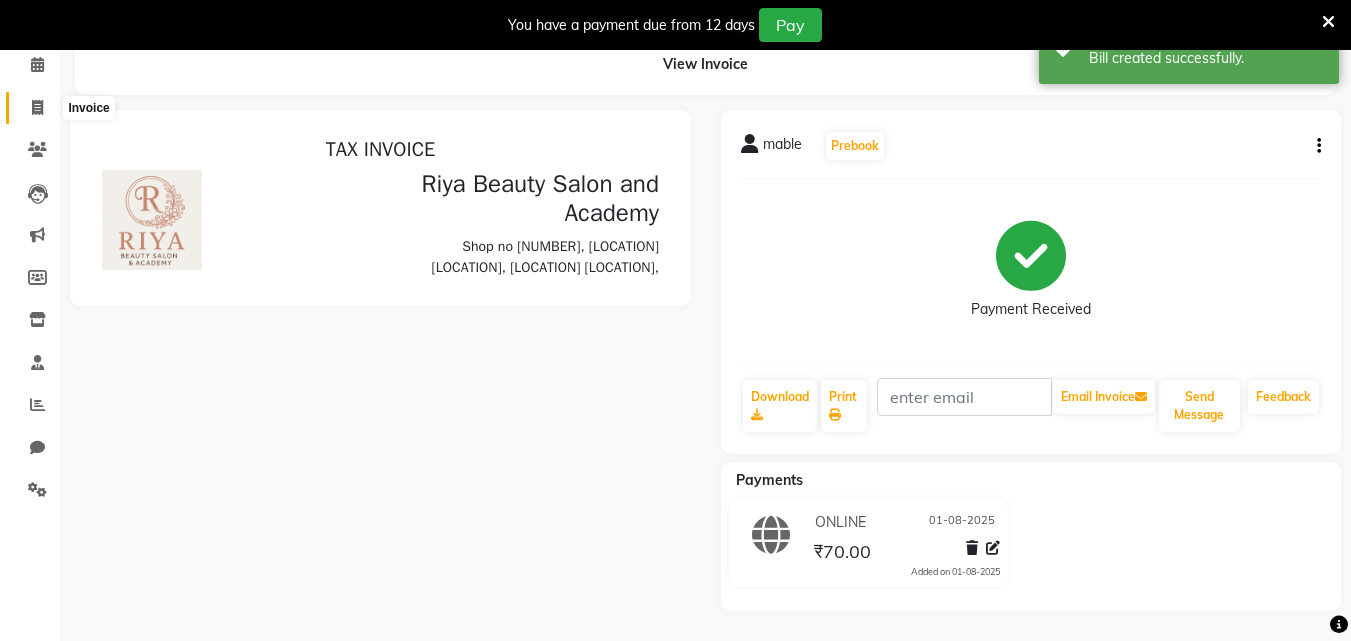 click 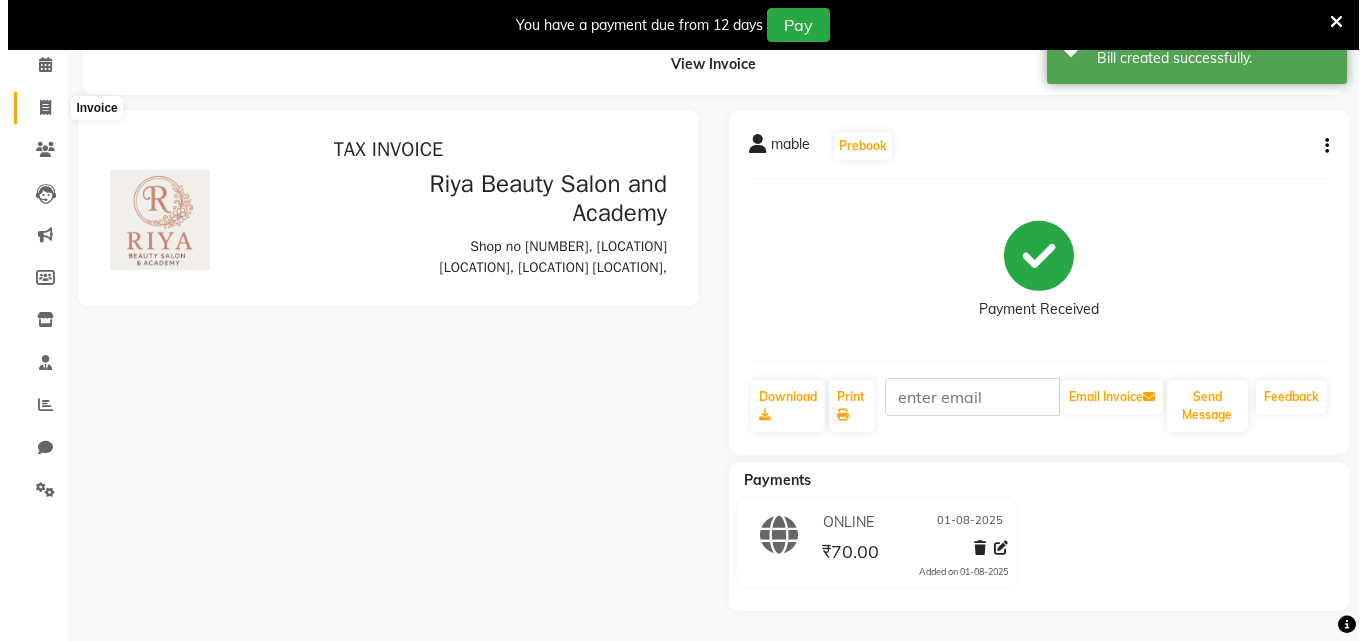 scroll, scrollTop: 50, scrollLeft: 0, axis: vertical 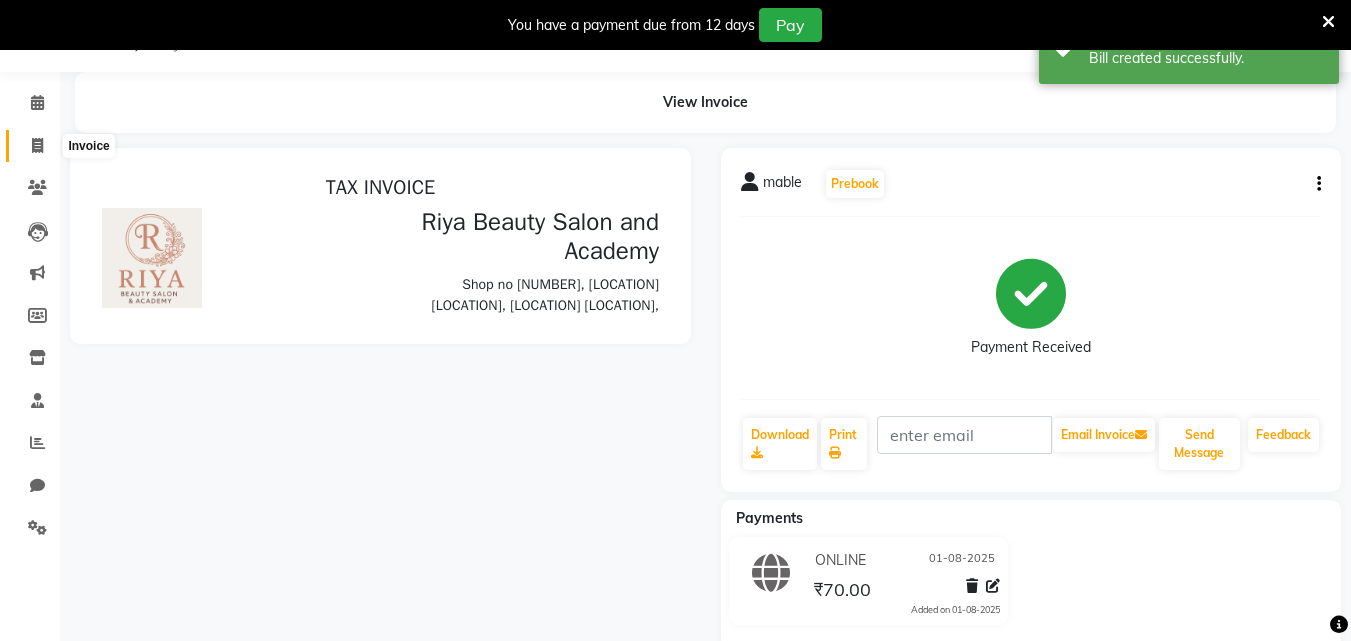 select on "8620" 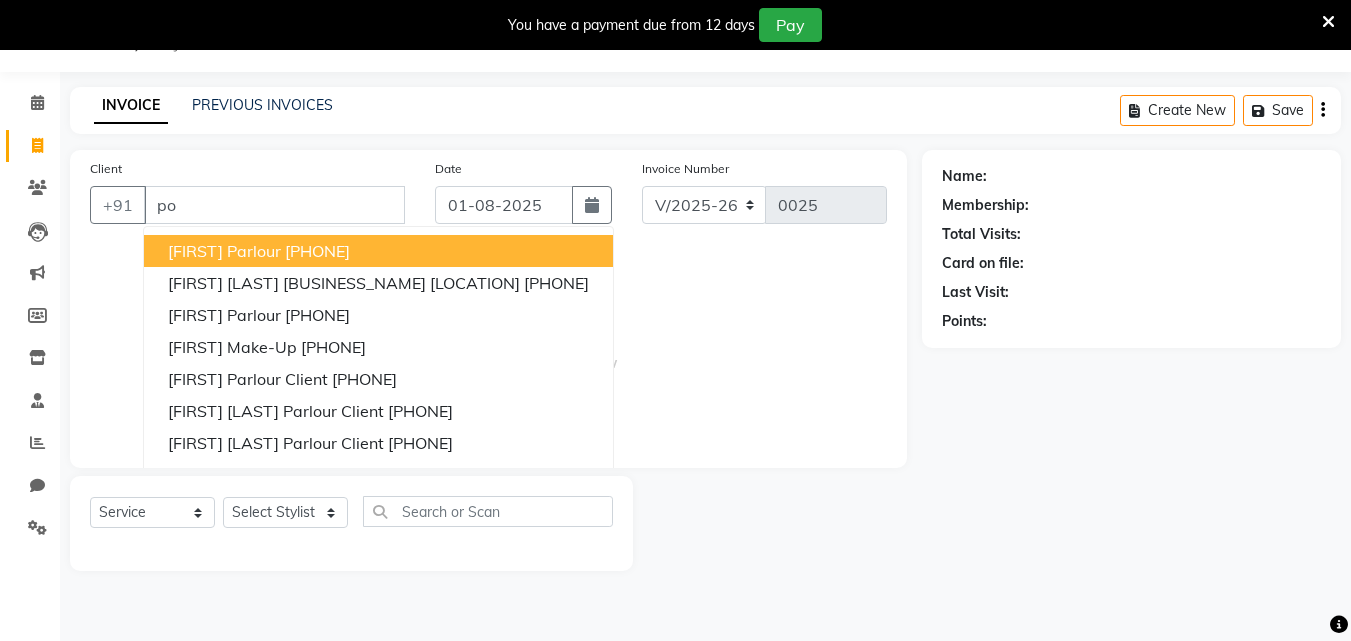 type on "p" 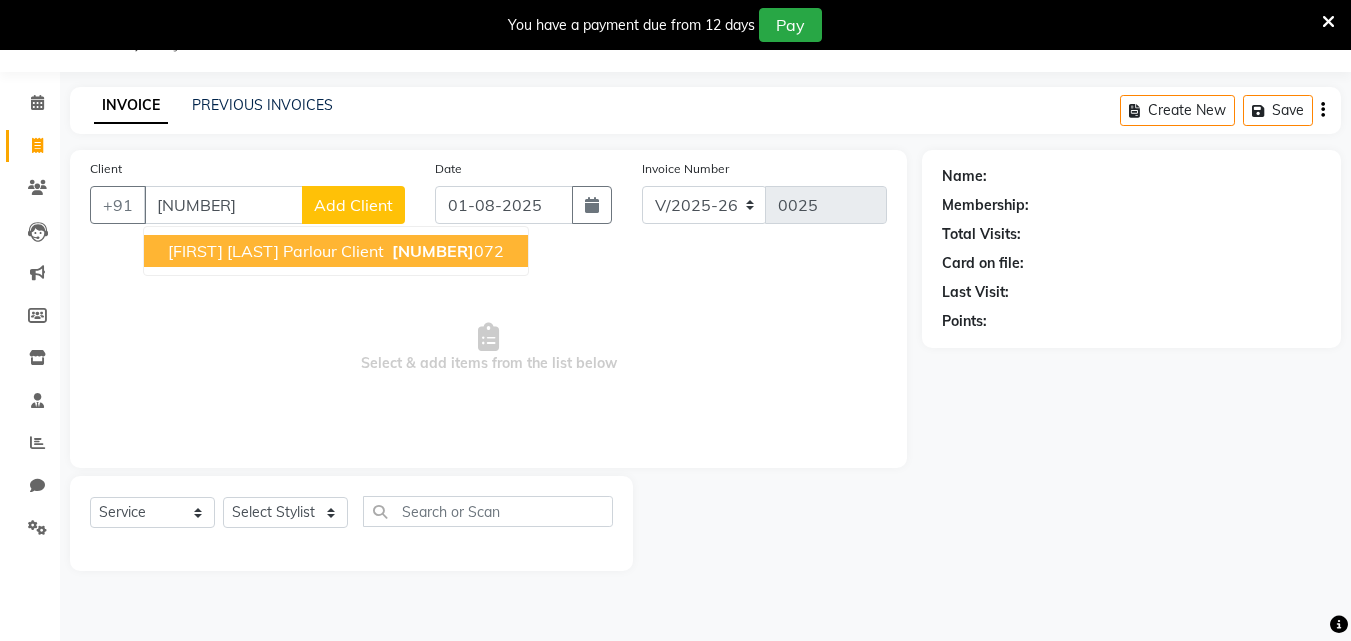click on "[FIRST] [LAST] Parlour Client" at bounding box center (276, 251) 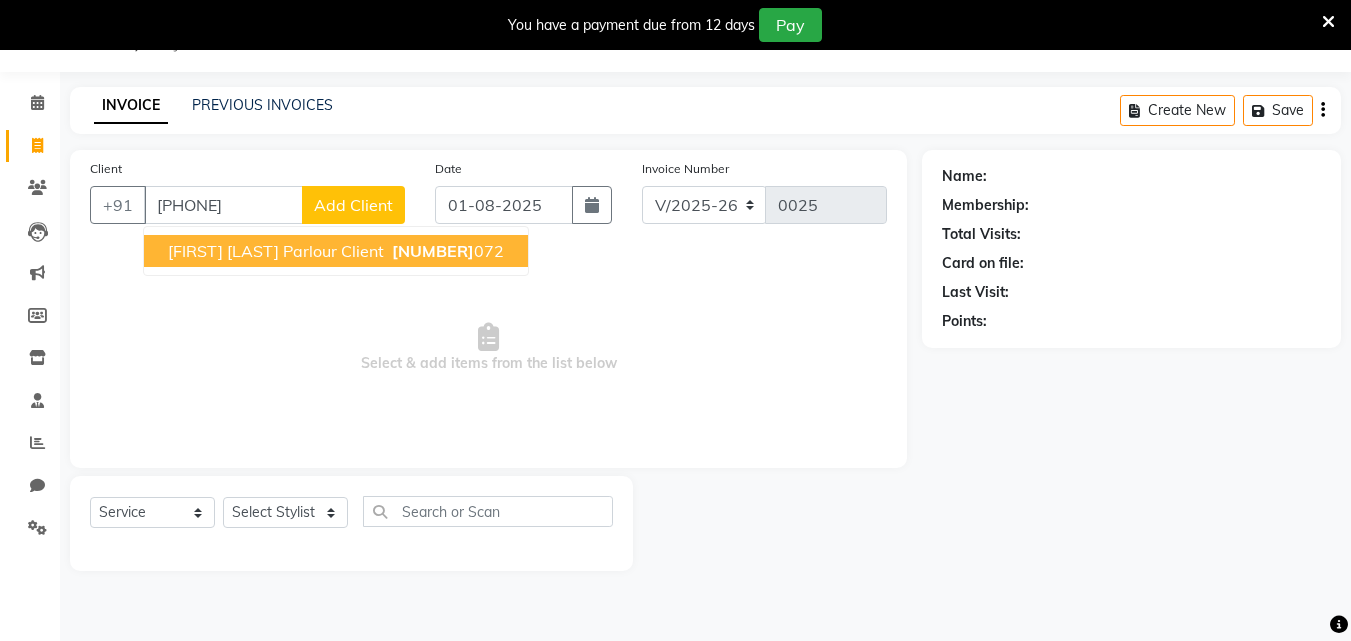 type on "[PHONE]" 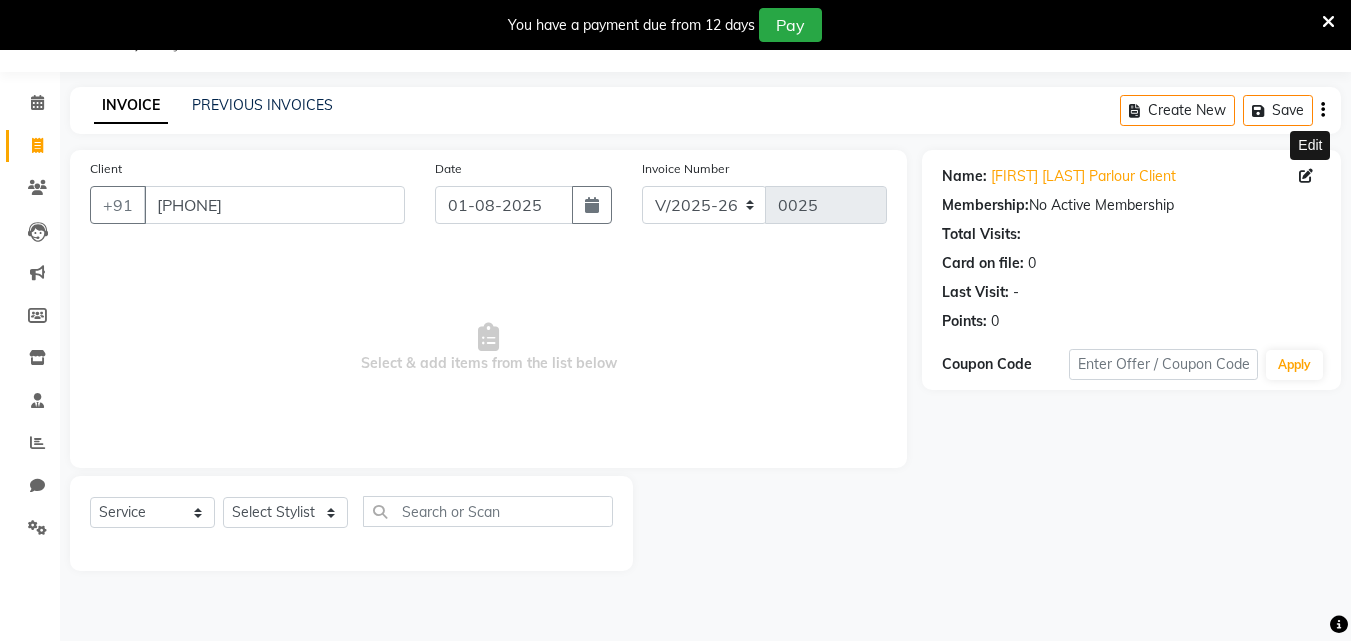 click 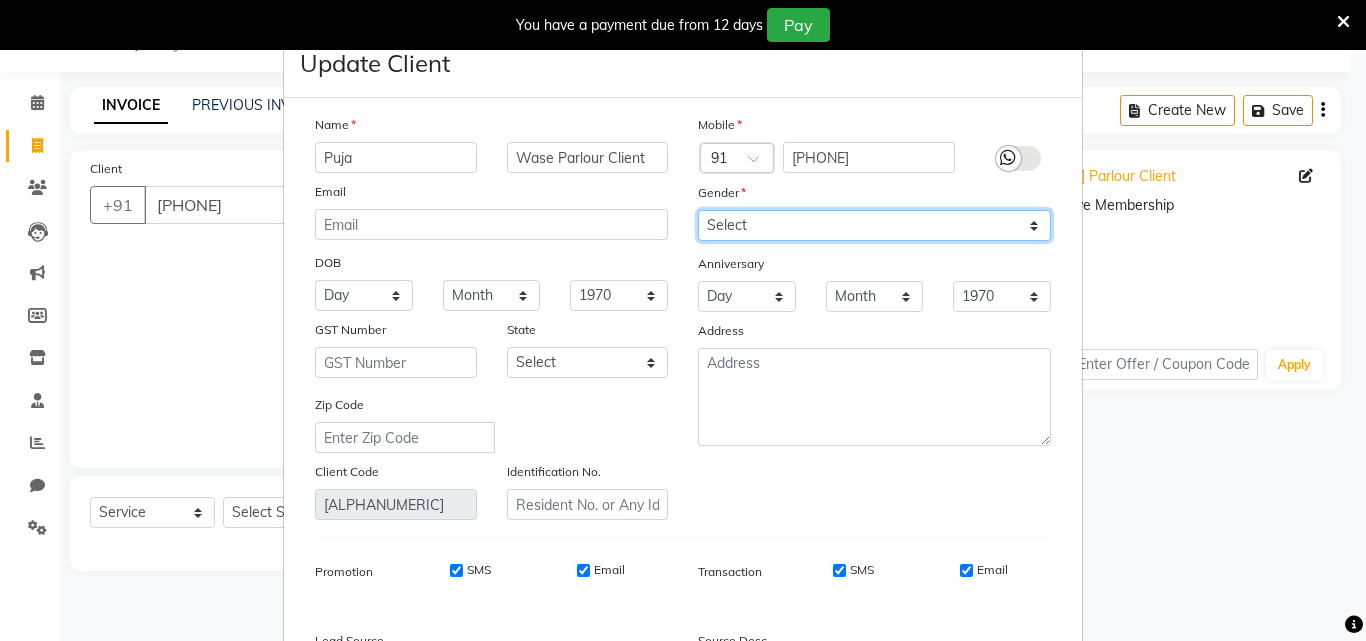 click on "Select Male Female Other Prefer Not To Say" at bounding box center (874, 225) 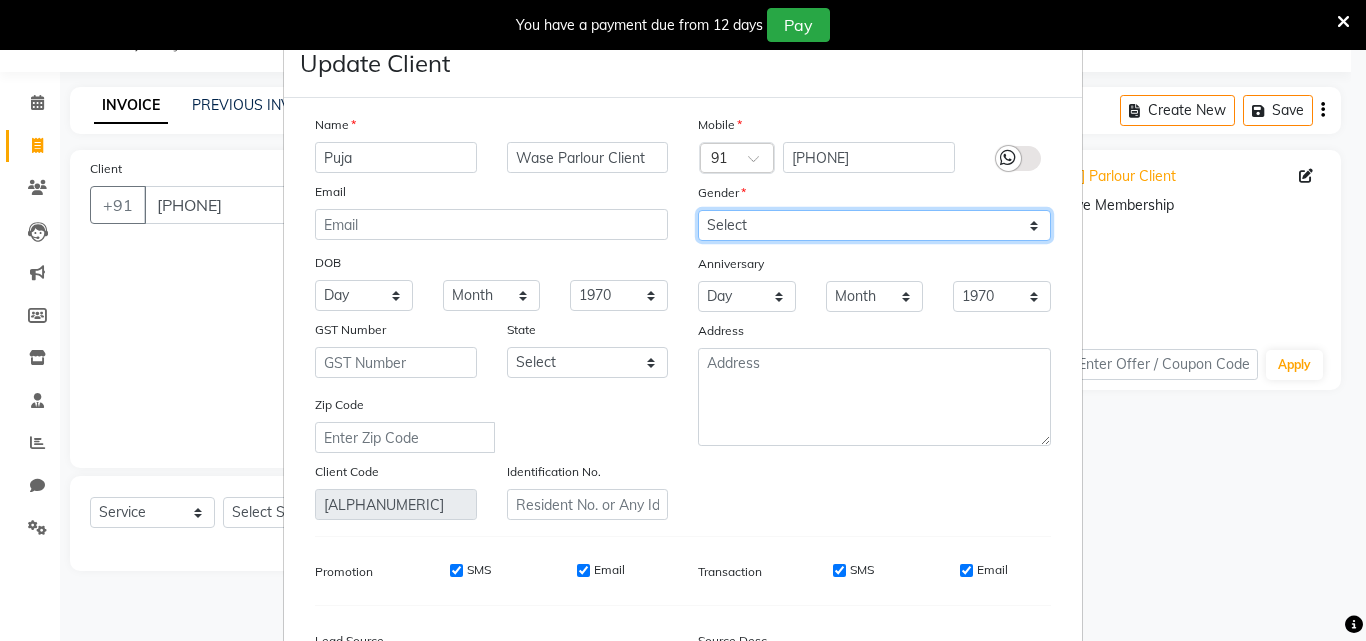 select on "female" 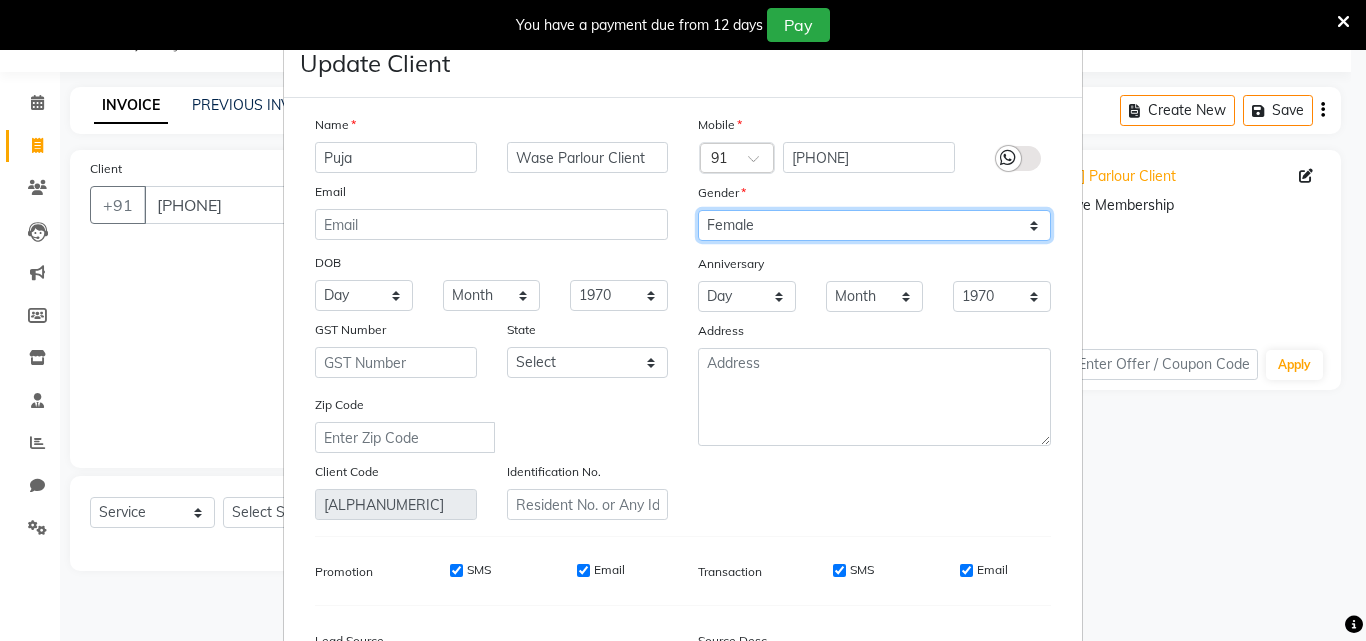 click on "Select Male Female Other Prefer Not To Say" at bounding box center (874, 225) 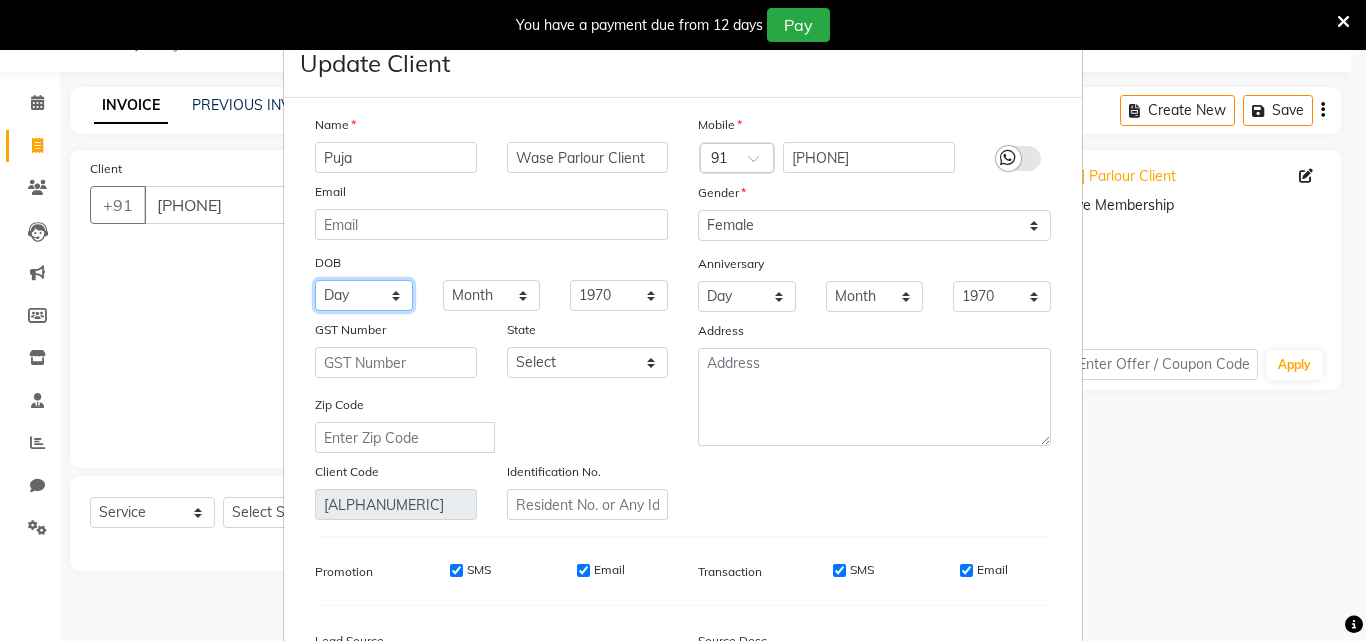 click on "Day 01 02 03 04 05 06 07 08 09 10 11 12 13 14 15 16 17 18 19 20 21 22 23 24 25 26 27 28 29 30 31" at bounding box center (364, 295) 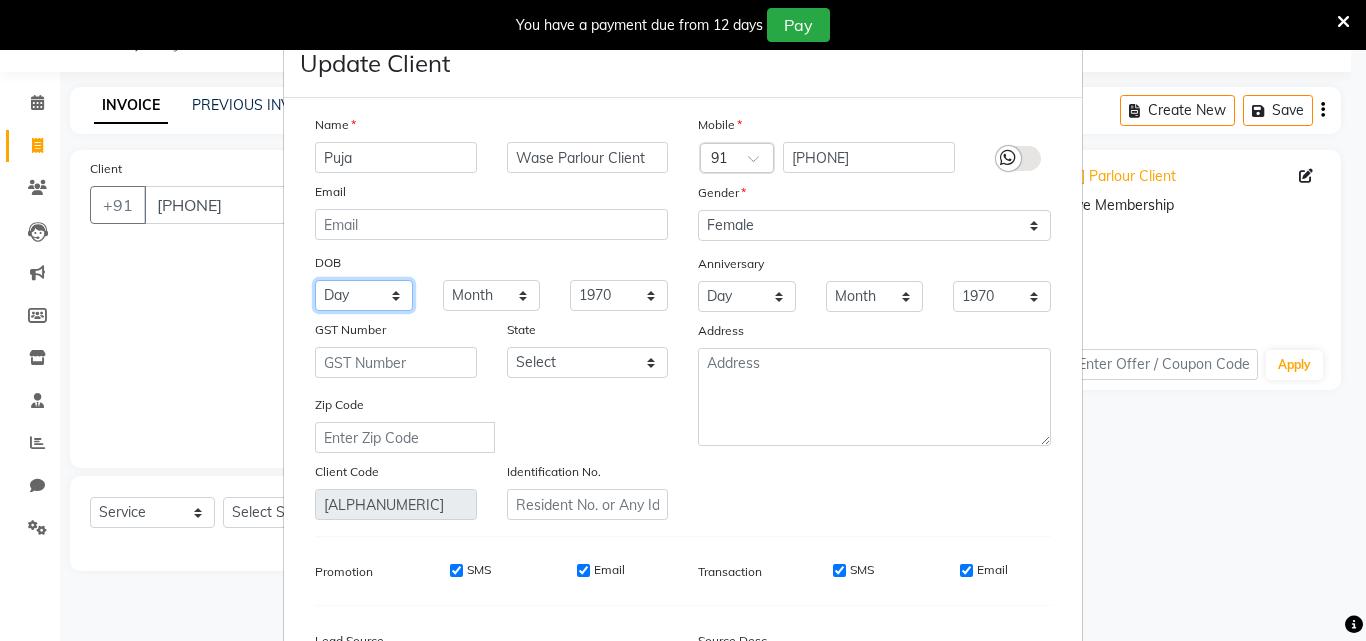 select on "09" 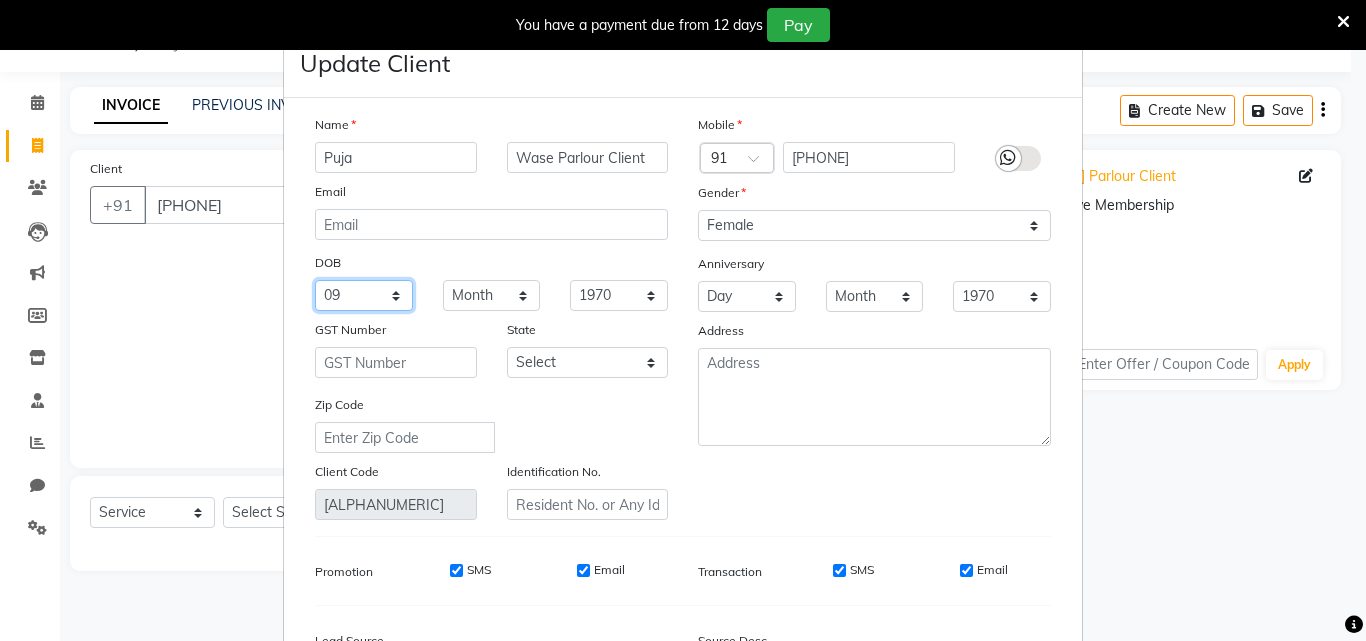 click on "Day 01 02 03 04 05 06 07 08 09 10 11 12 13 14 15 16 17 18 19 20 21 22 23 24 25 26 27 28 29 30 31" at bounding box center (364, 295) 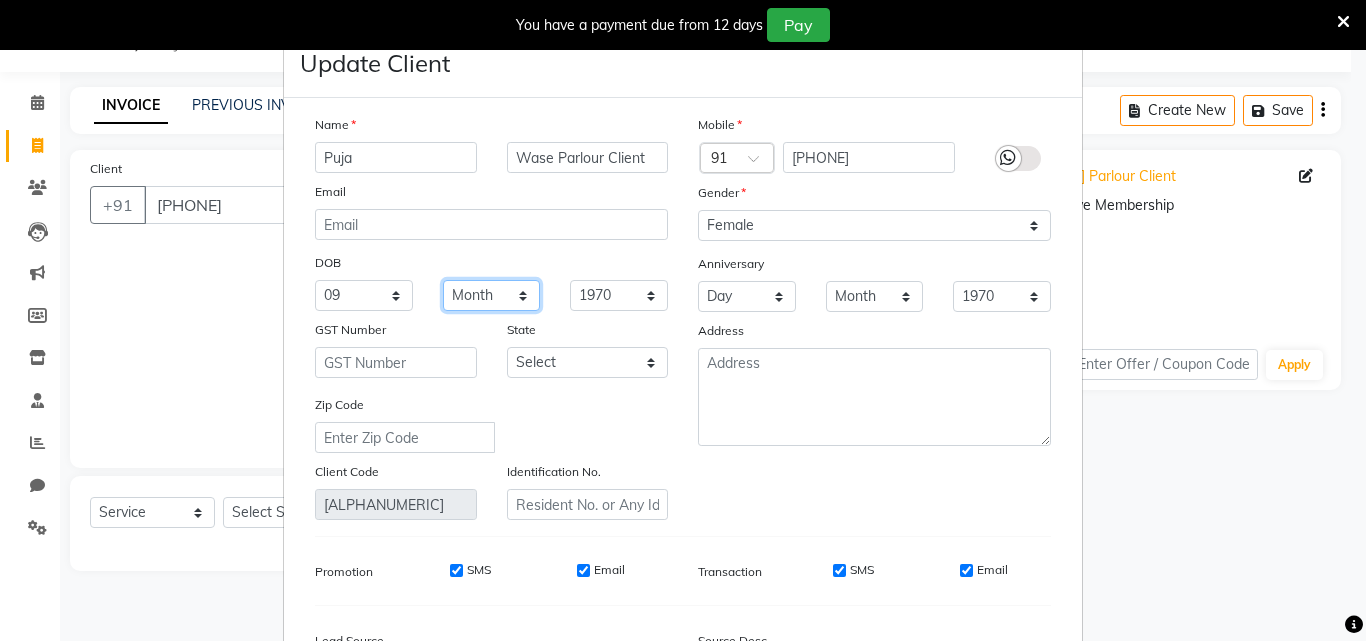 click on "Month January February March April May June July August September October November December" at bounding box center [492, 295] 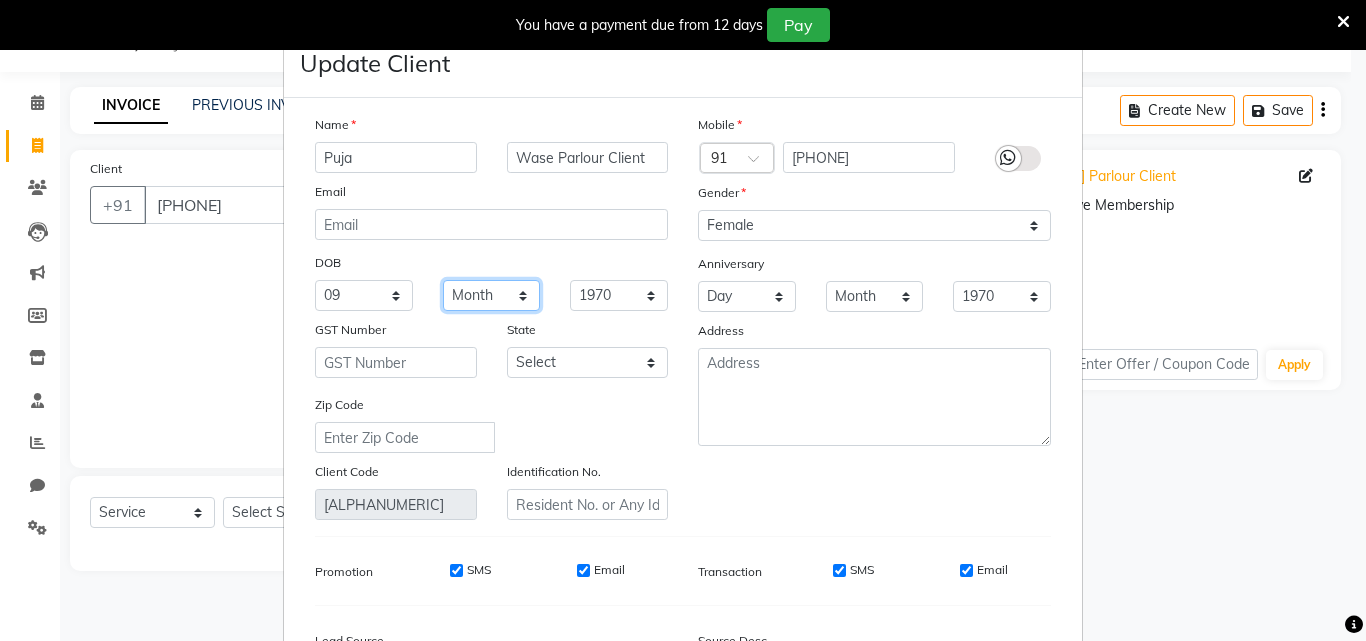 select on "11" 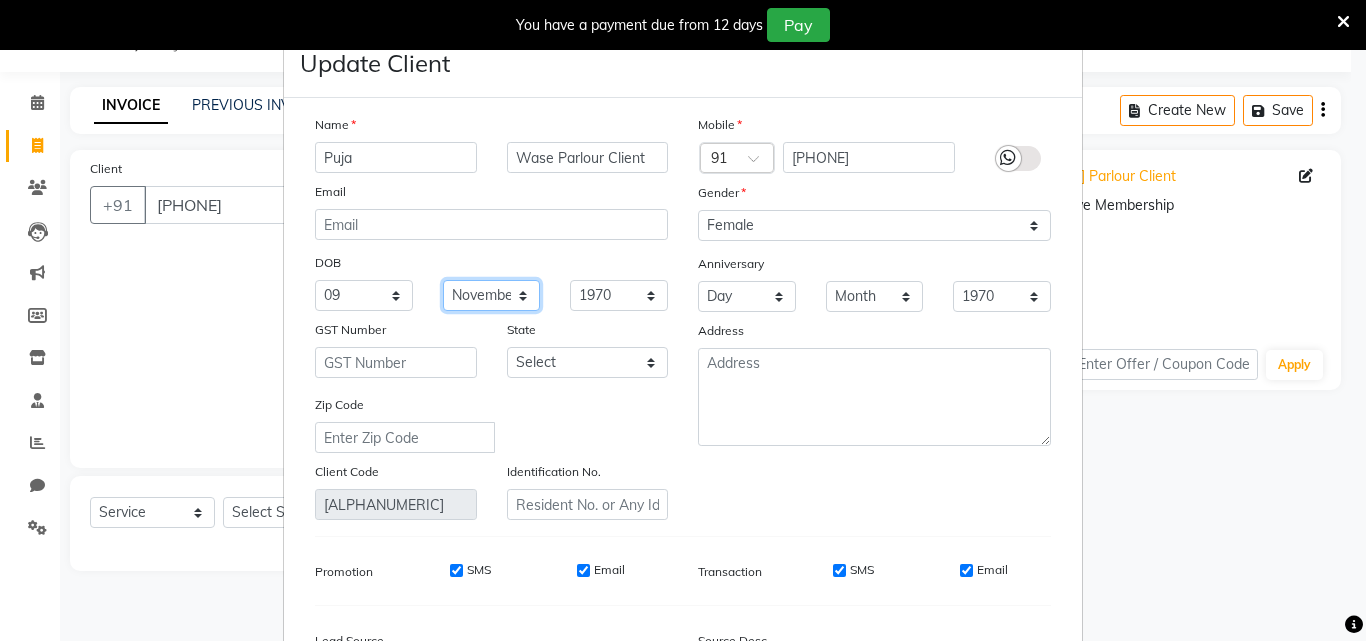 click on "Month January February March April May June July August September October November December" at bounding box center [492, 295] 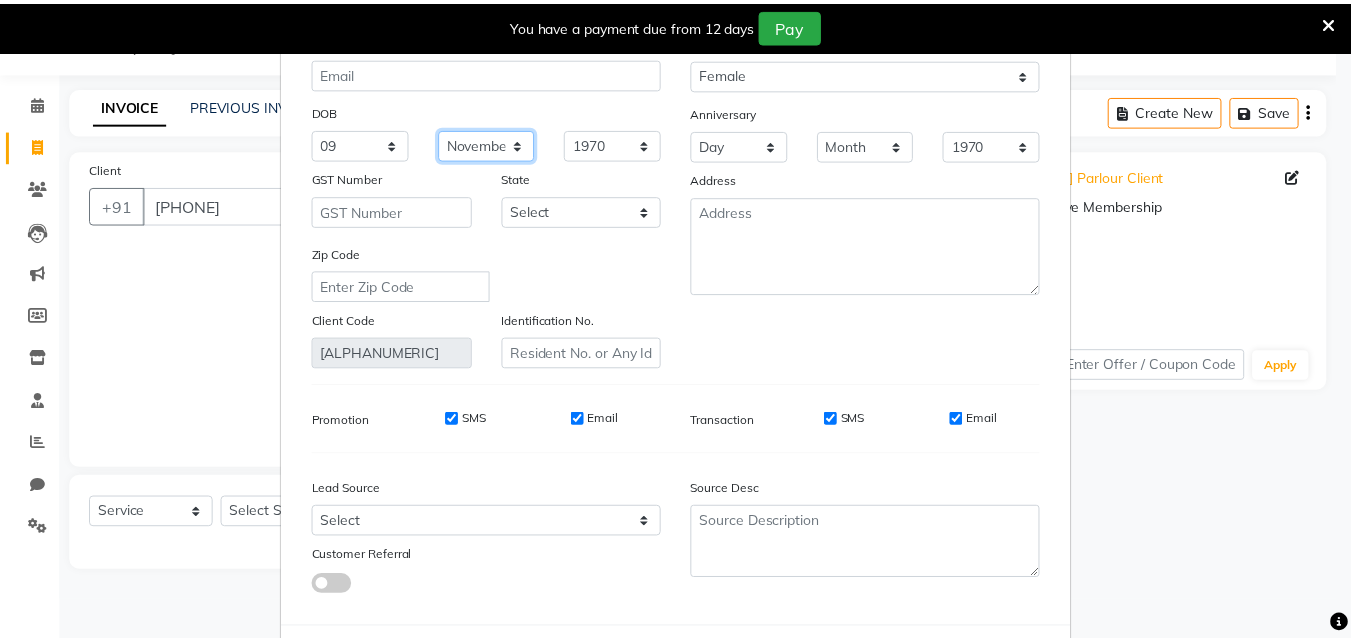 scroll, scrollTop: 246, scrollLeft: 0, axis: vertical 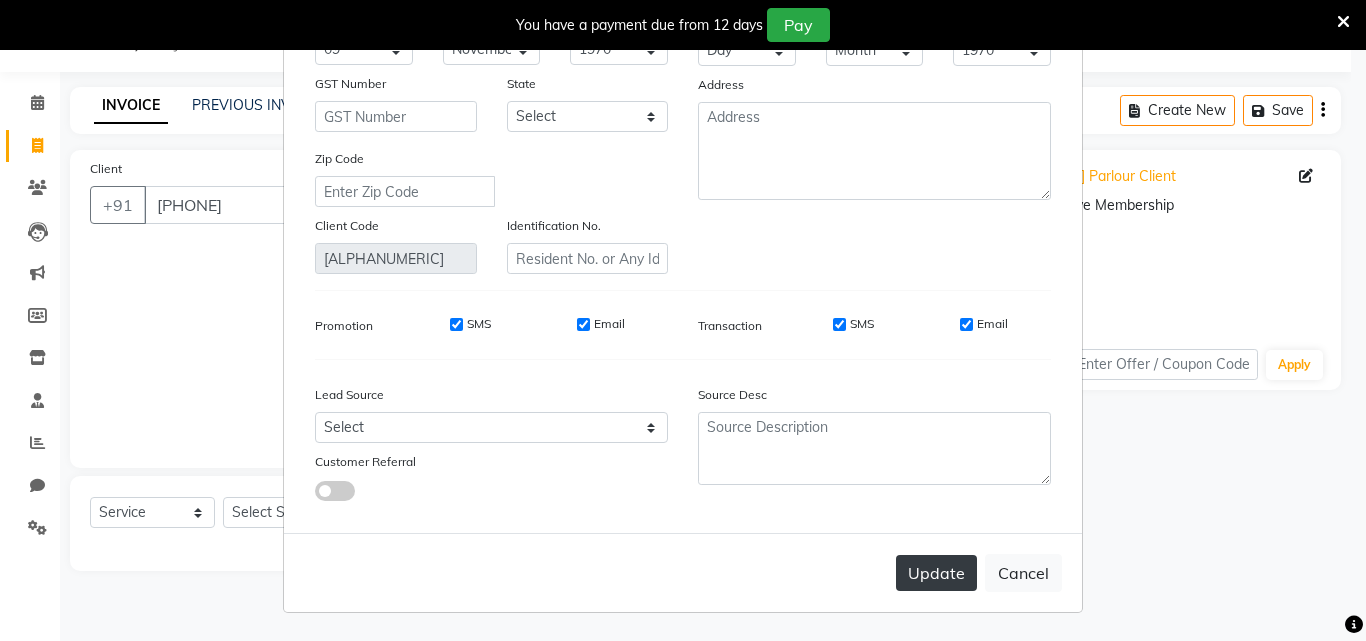 click on "Update" at bounding box center (936, 573) 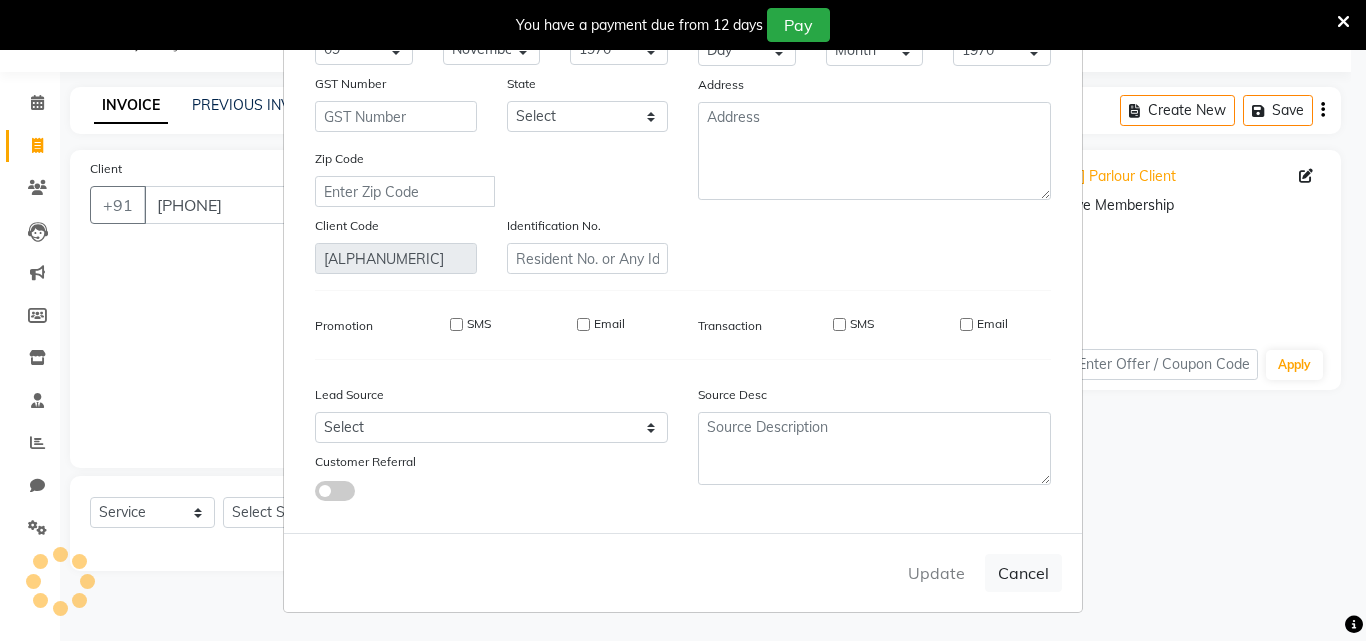 type 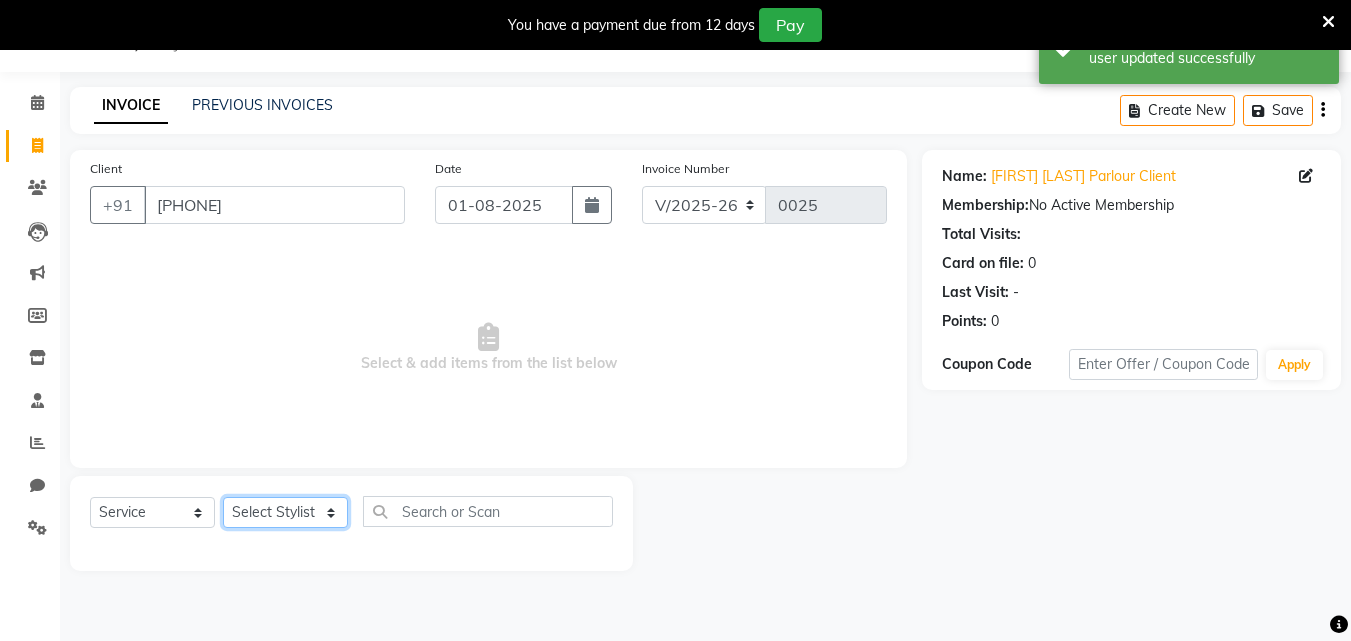 click on "Select Stylist Bhavana Riya Rupali Supriya" 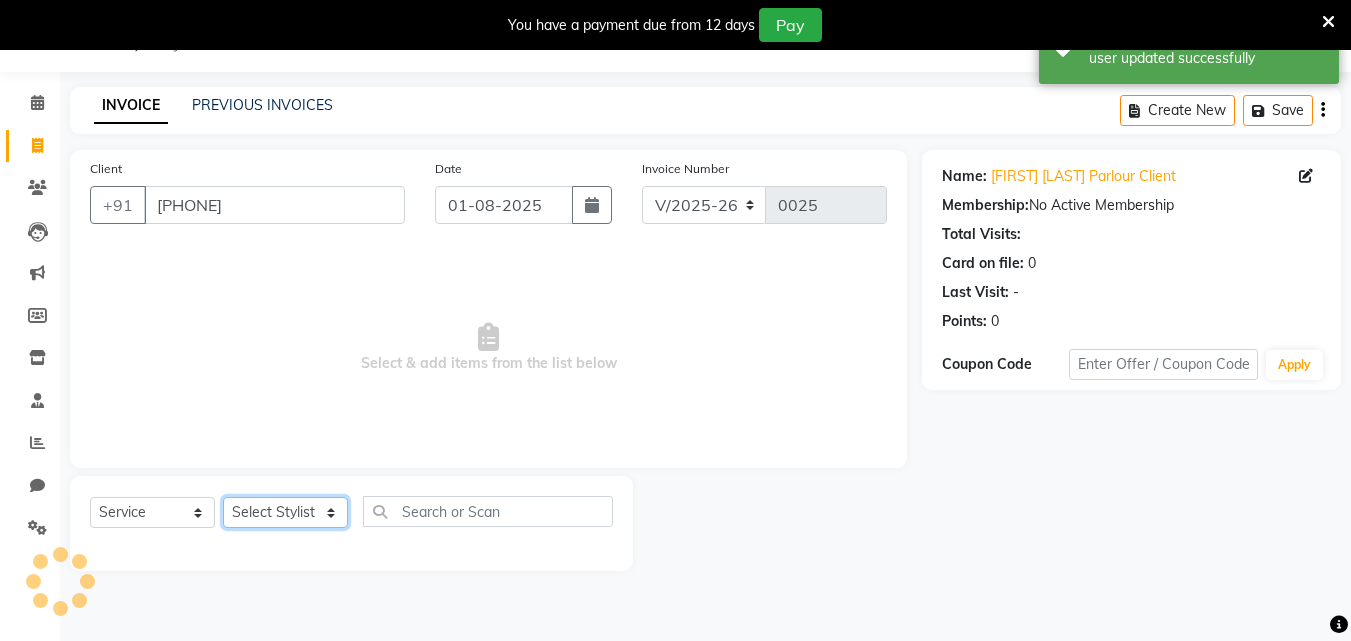 select on "87285" 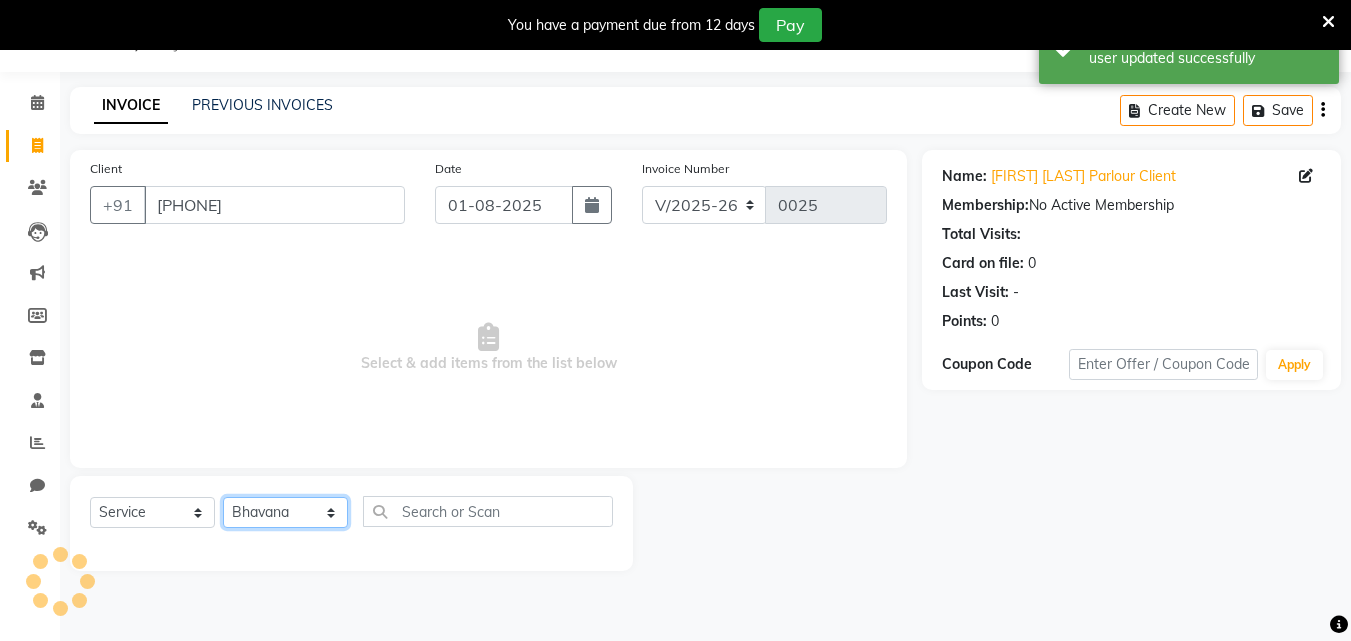 click on "Select Stylist Bhavana Riya Rupali Supriya" 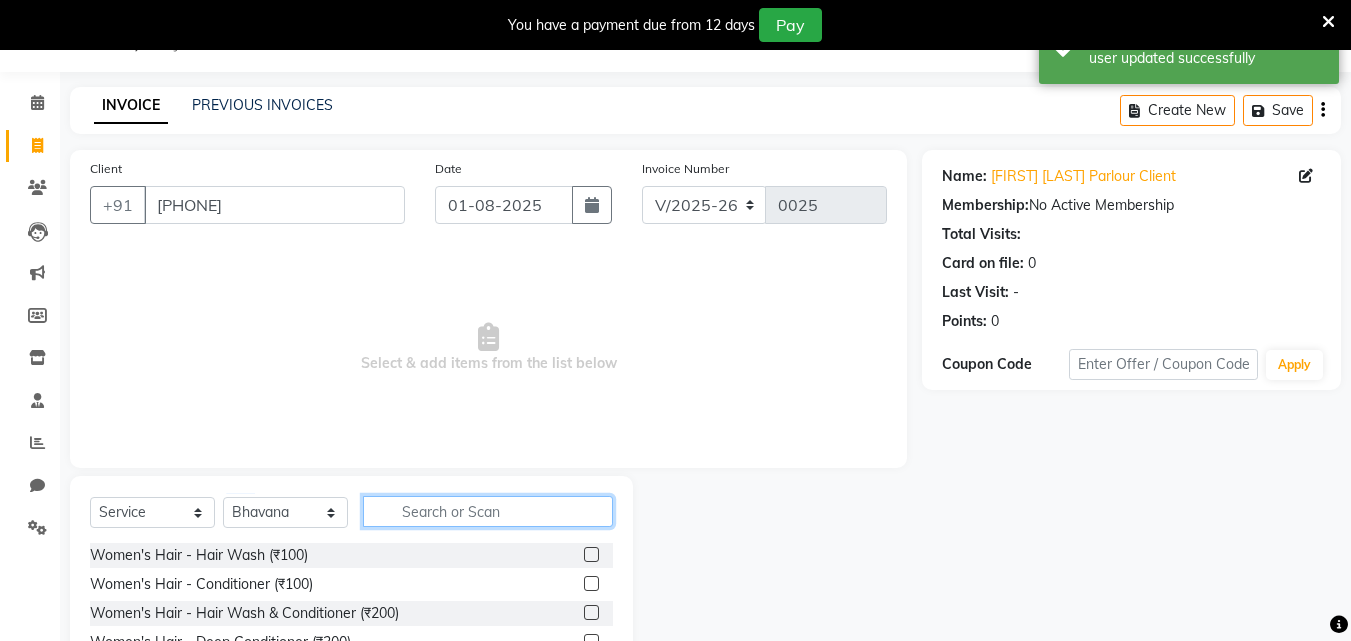 click 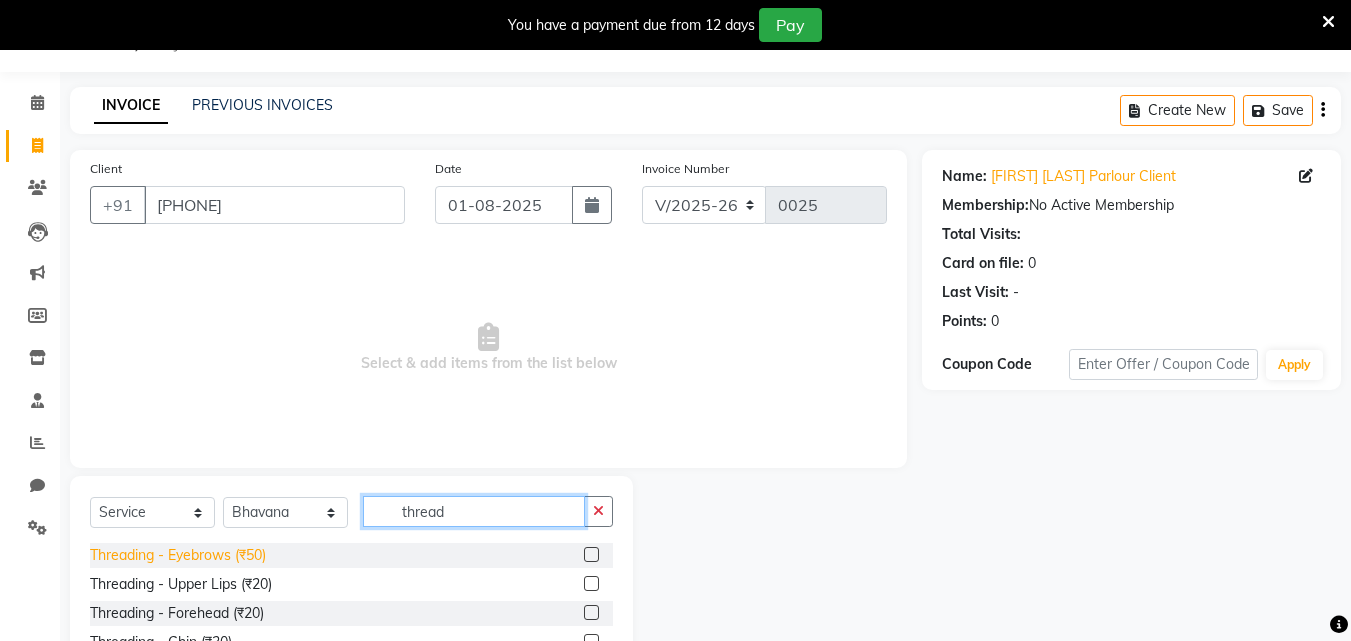 type on "thread" 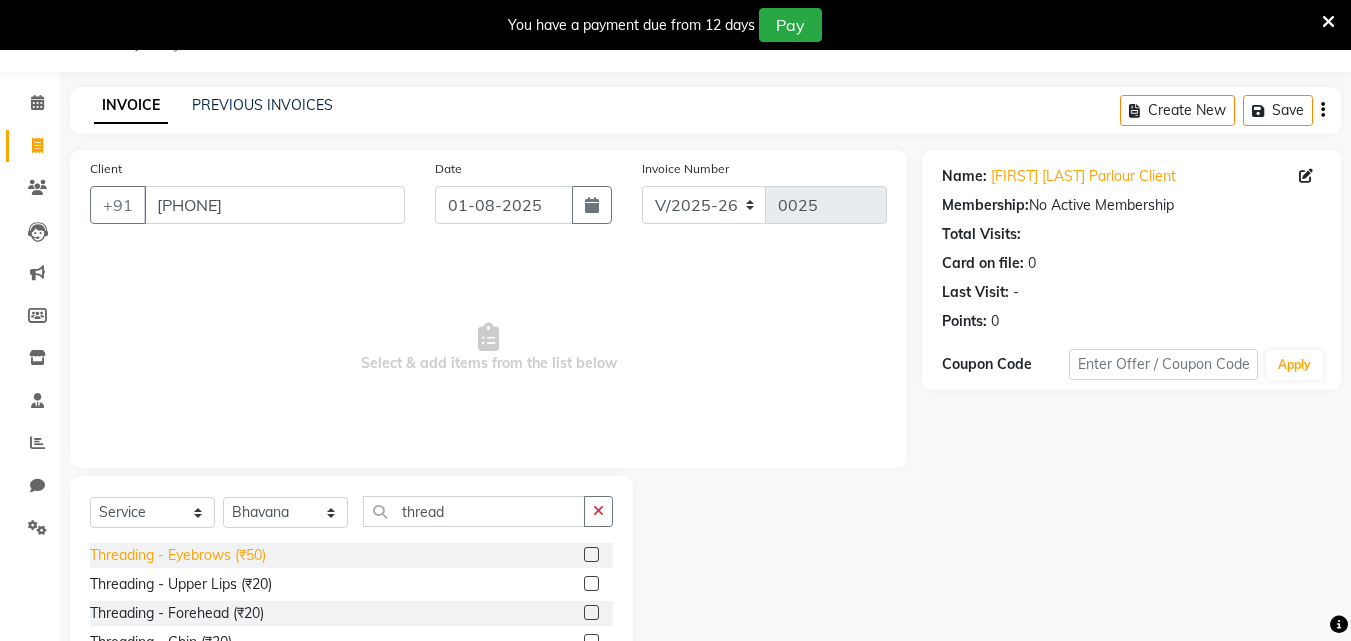 click on "Threading - Eyebrows (₹50)" 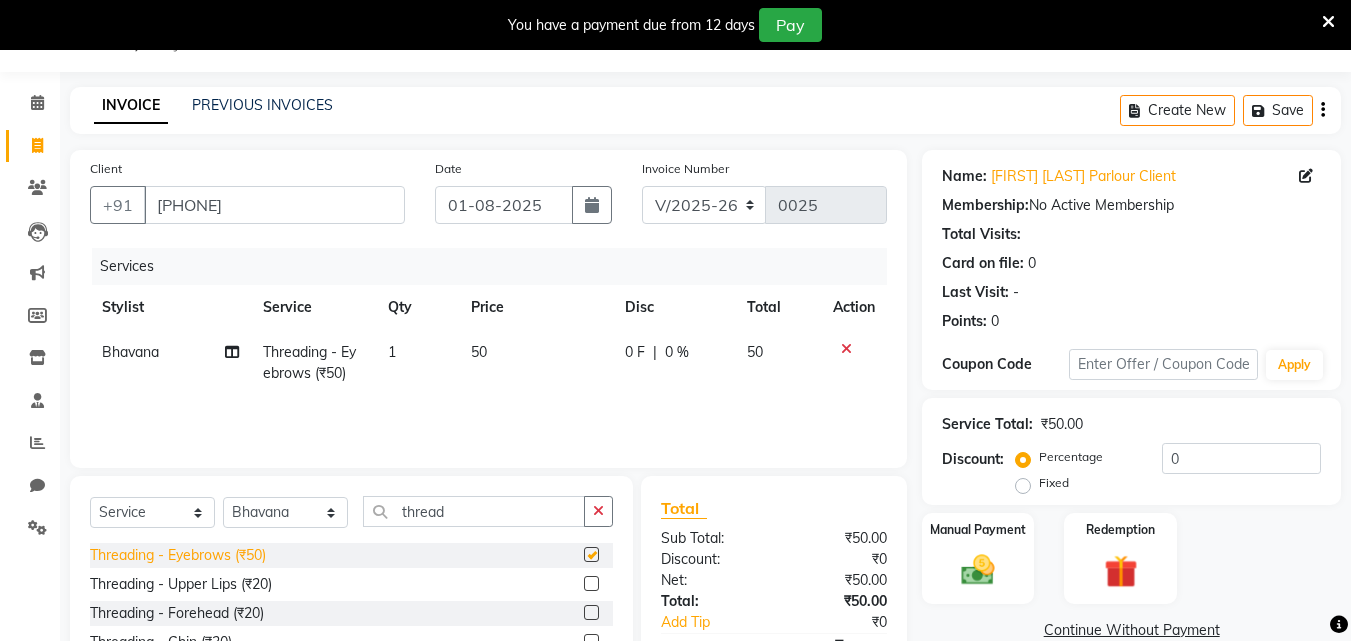 checkbox on "false" 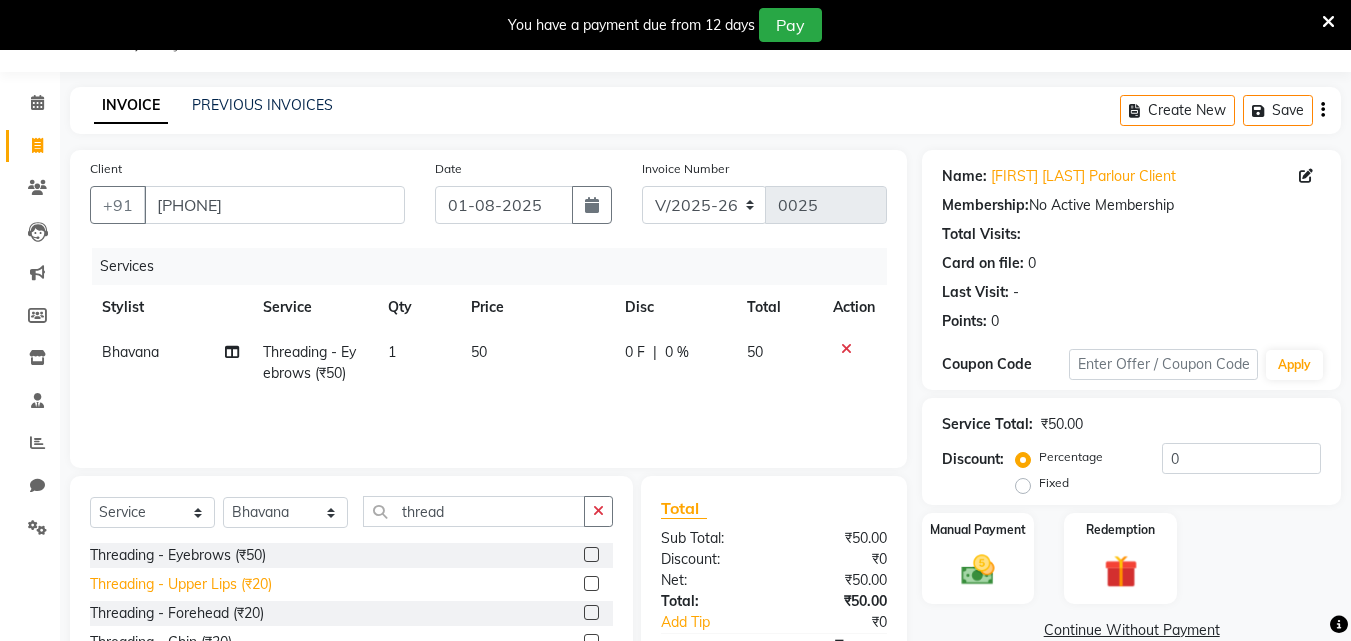 click on "Threading - Upper Lips (₹20)" 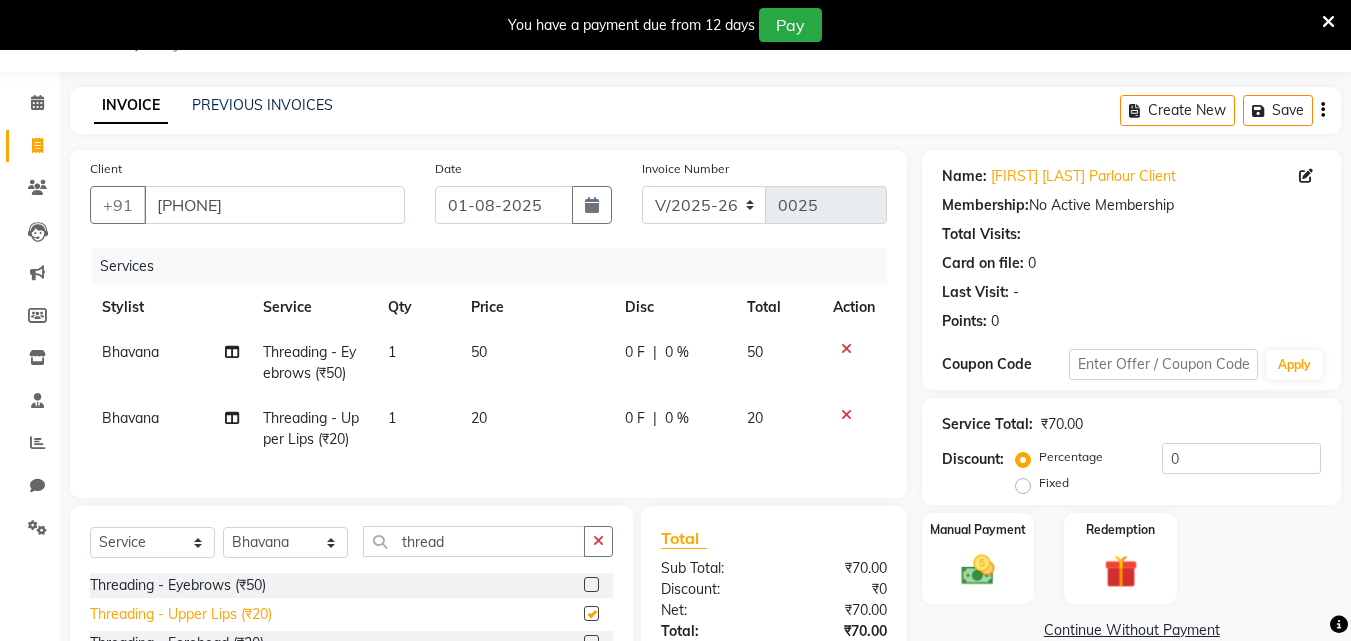 checkbox on "false" 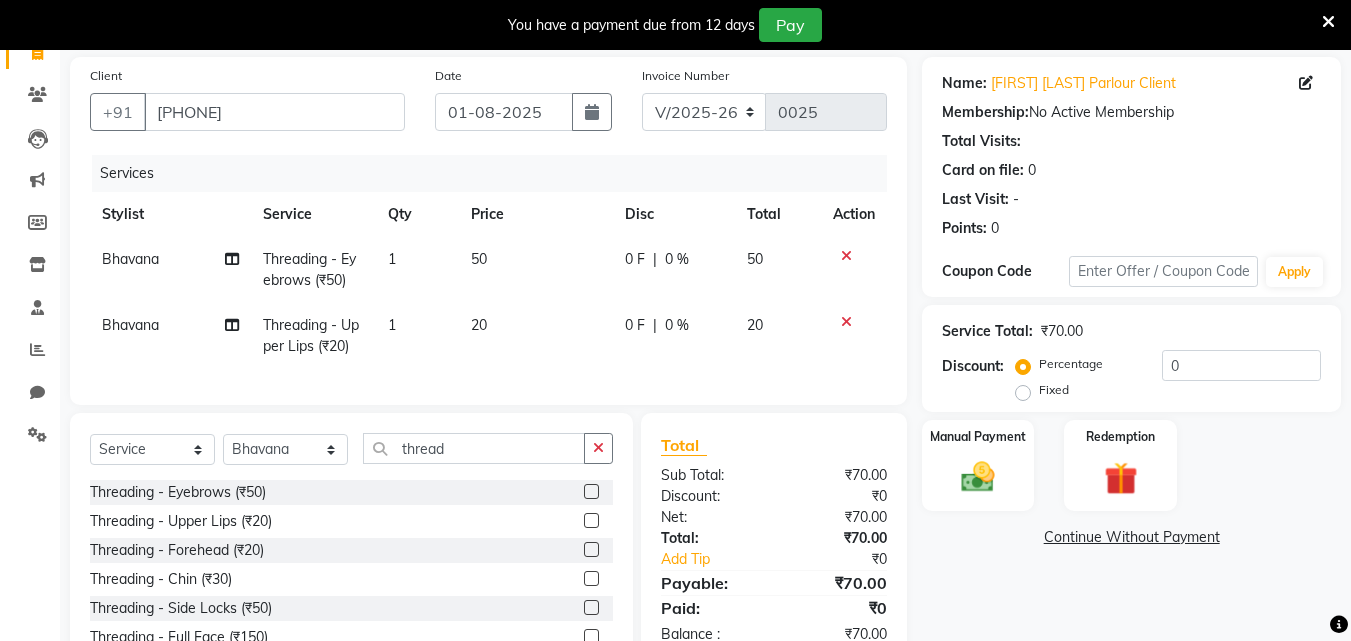 scroll, scrollTop: 229, scrollLeft: 0, axis: vertical 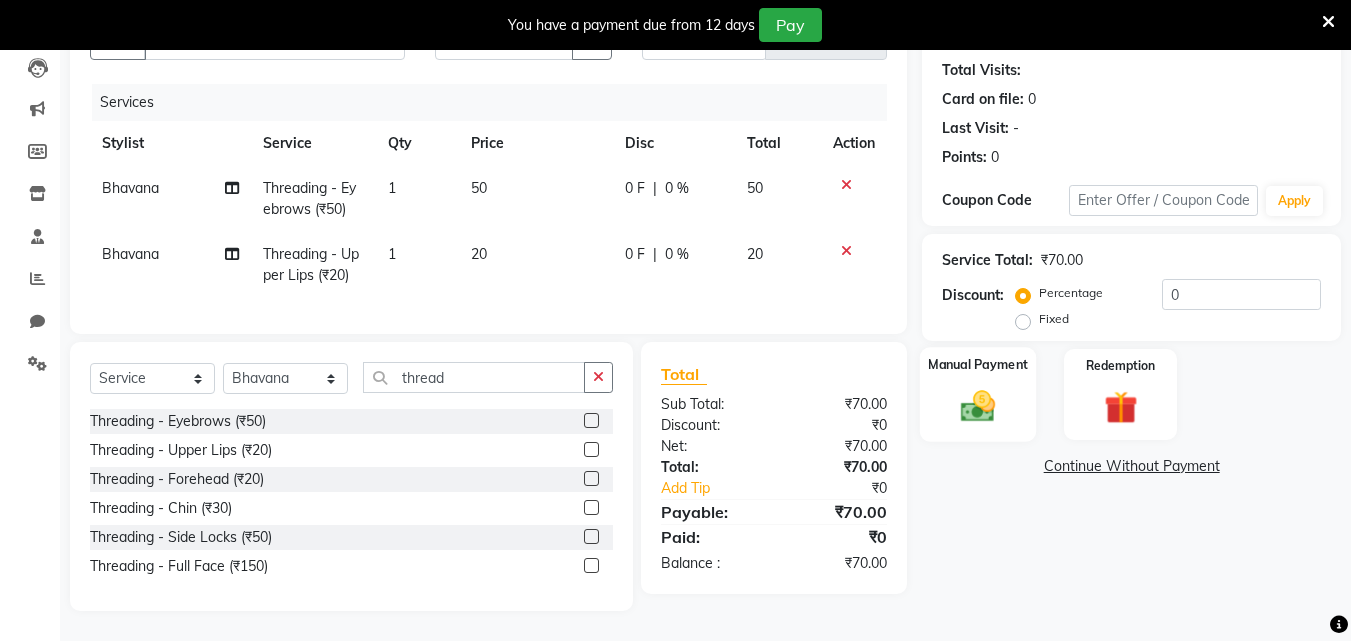 click on "Manual Payment" 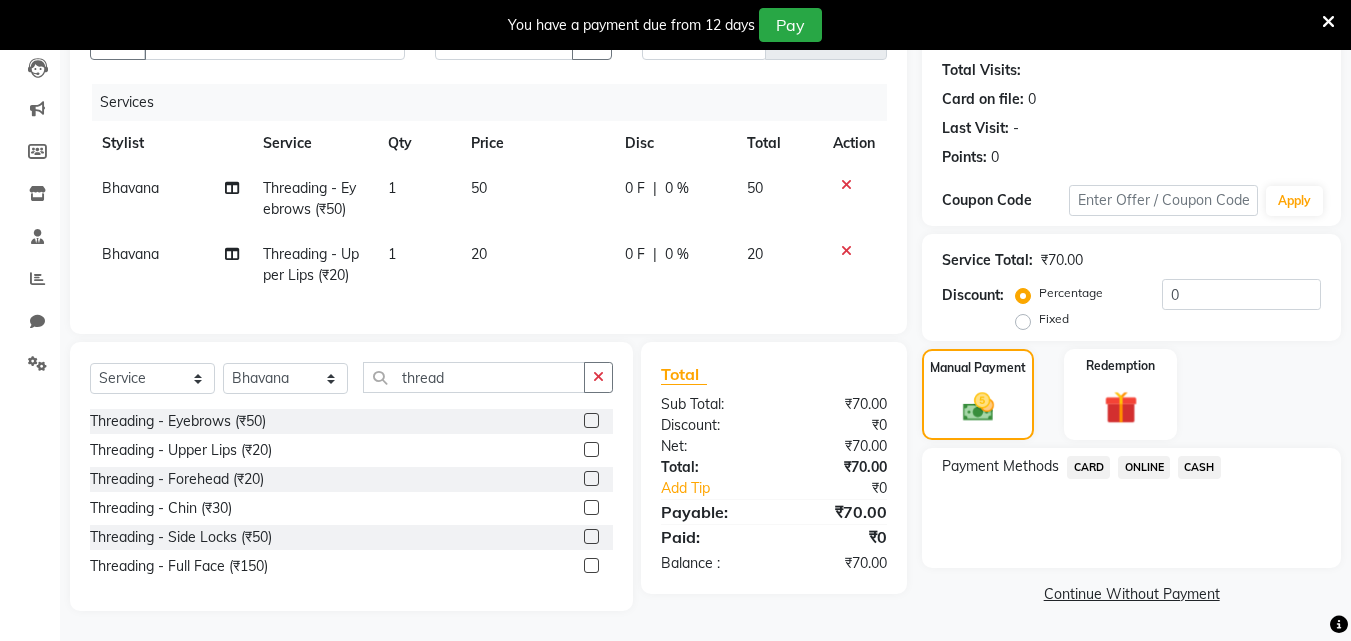 click on "ONLINE" 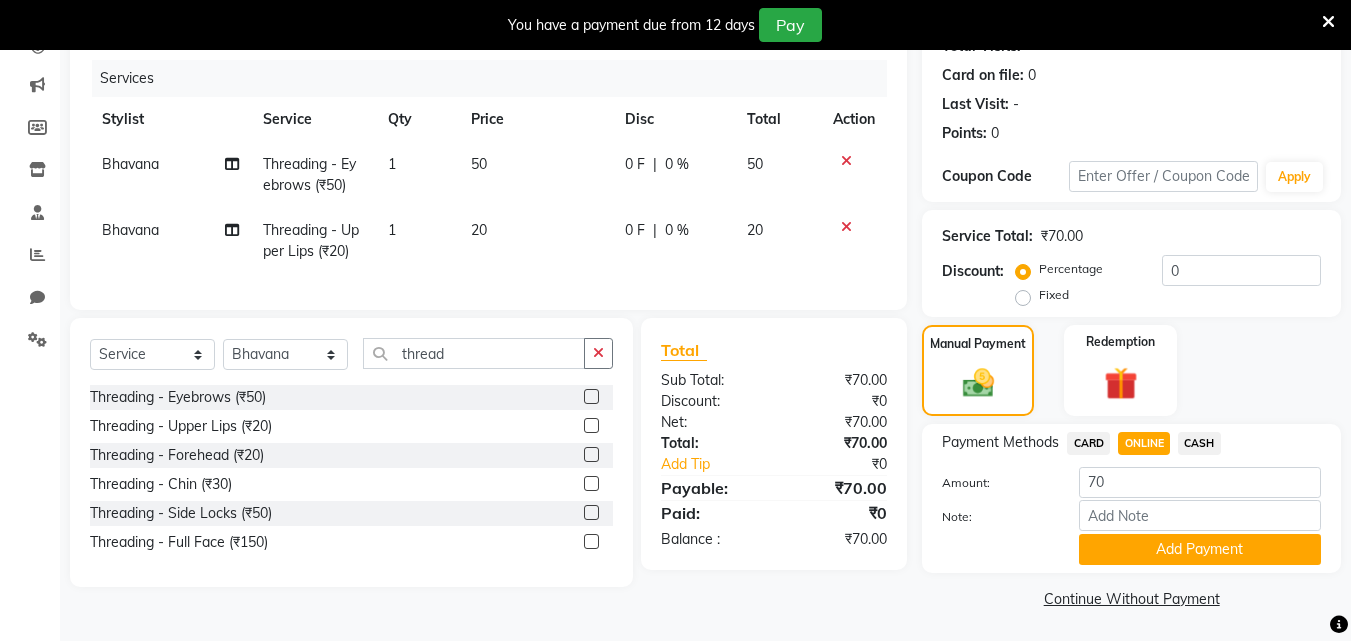 scroll, scrollTop: 241, scrollLeft: 0, axis: vertical 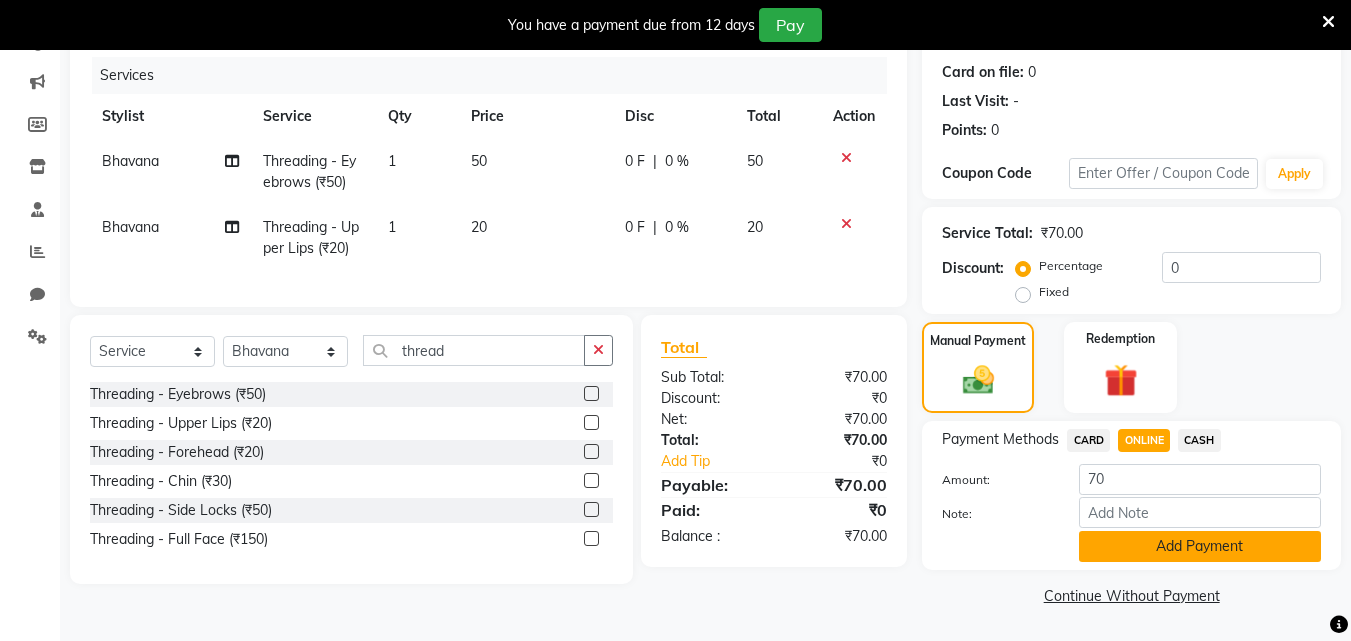 click on "Add Payment" 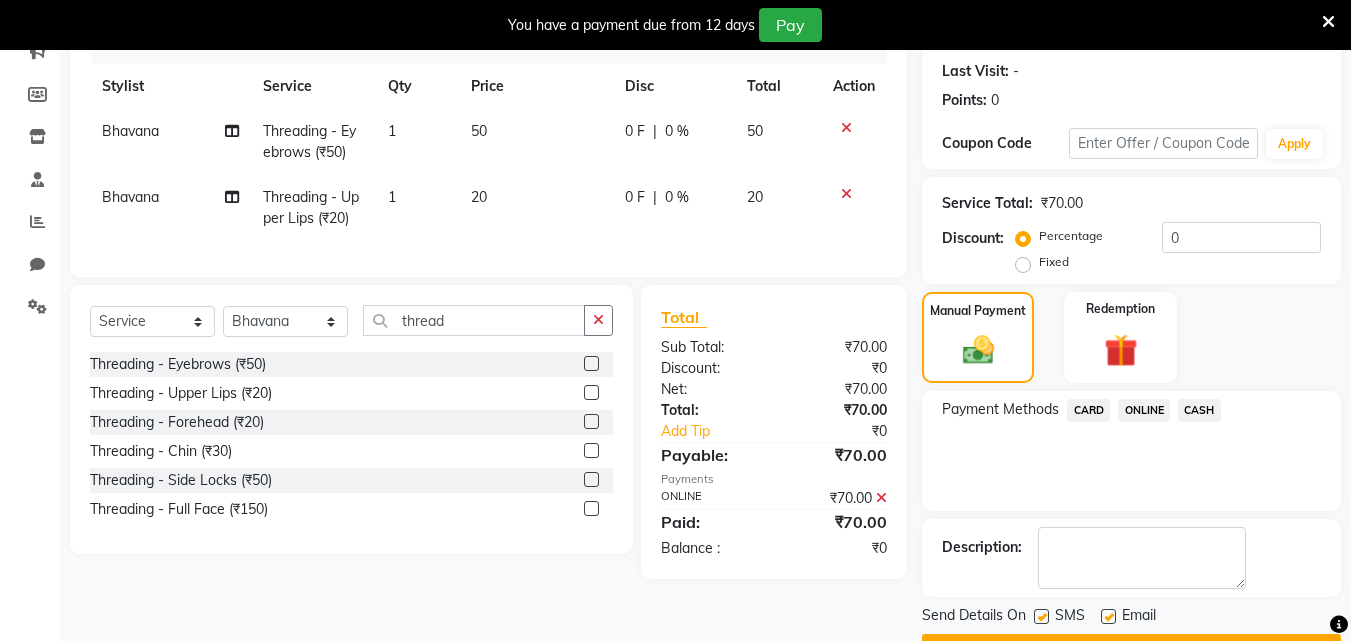 scroll, scrollTop: 325, scrollLeft: 0, axis: vertical 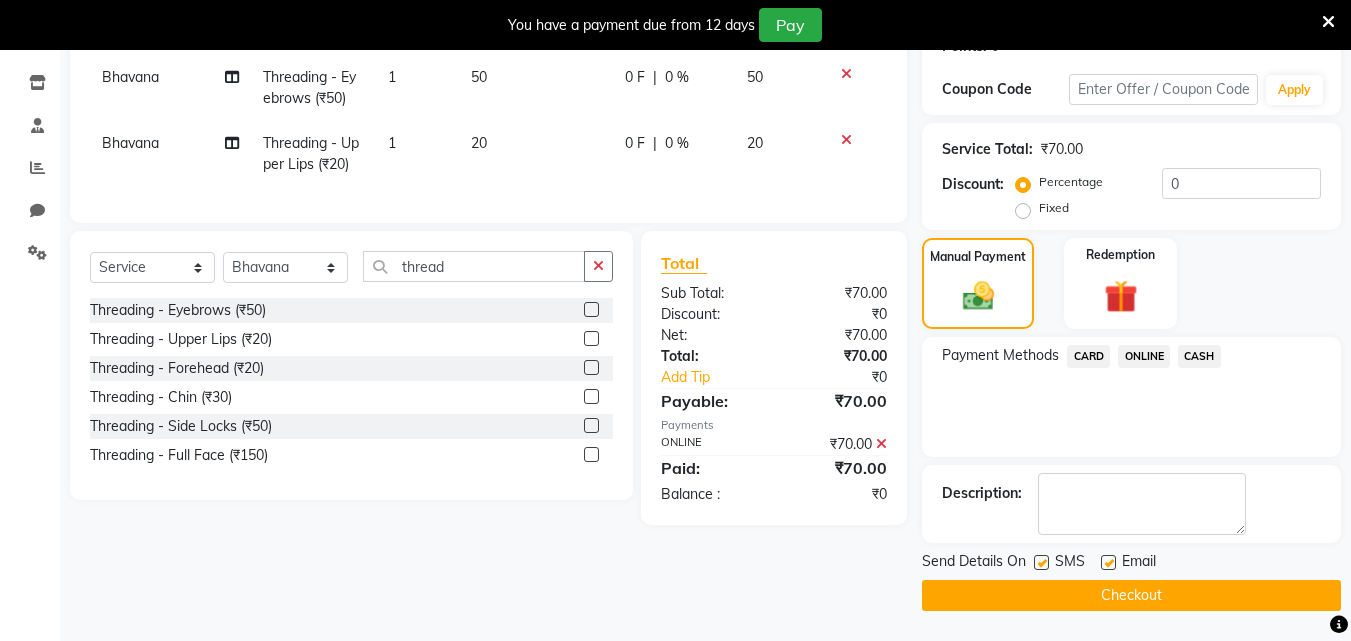 click on "Checkout" 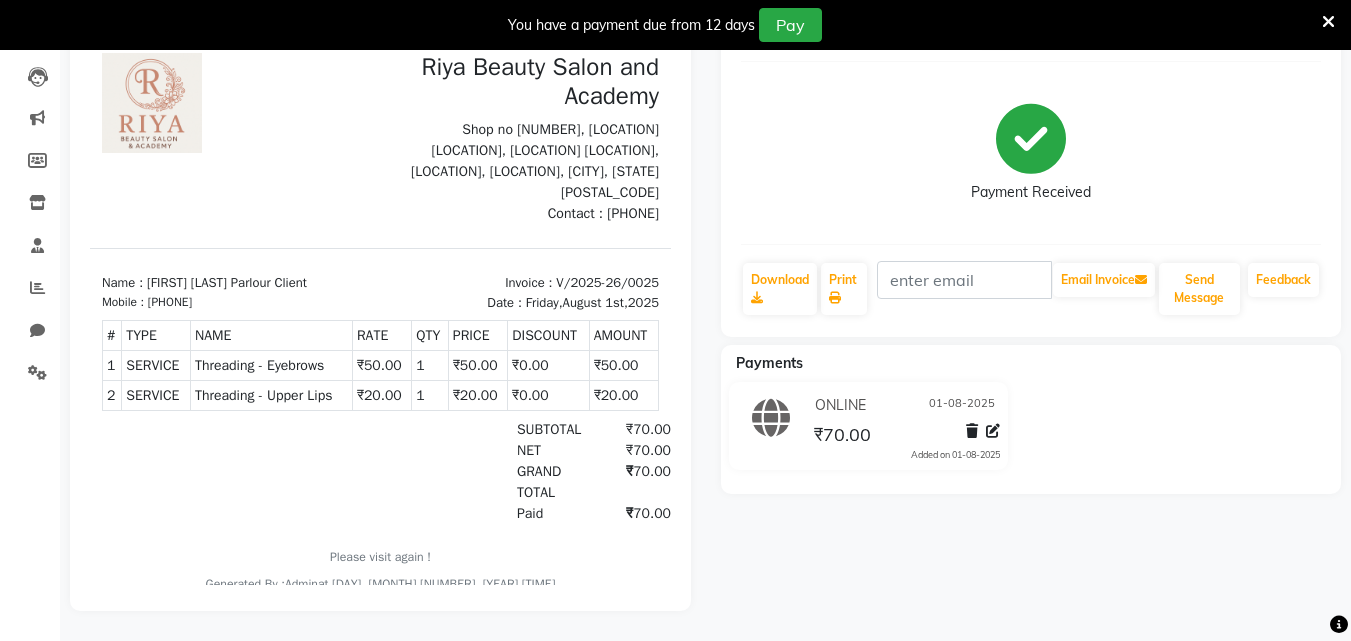 scroll, scrollTop: 0, scrollLeft: 0, axis: both 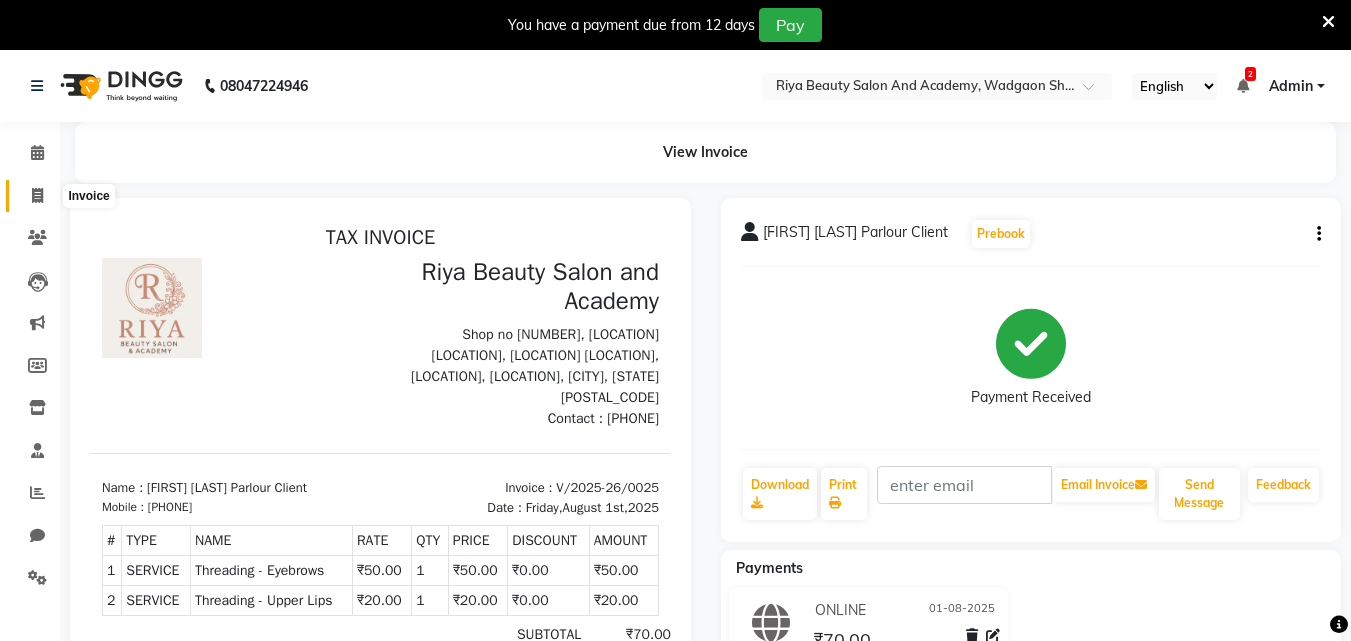 click 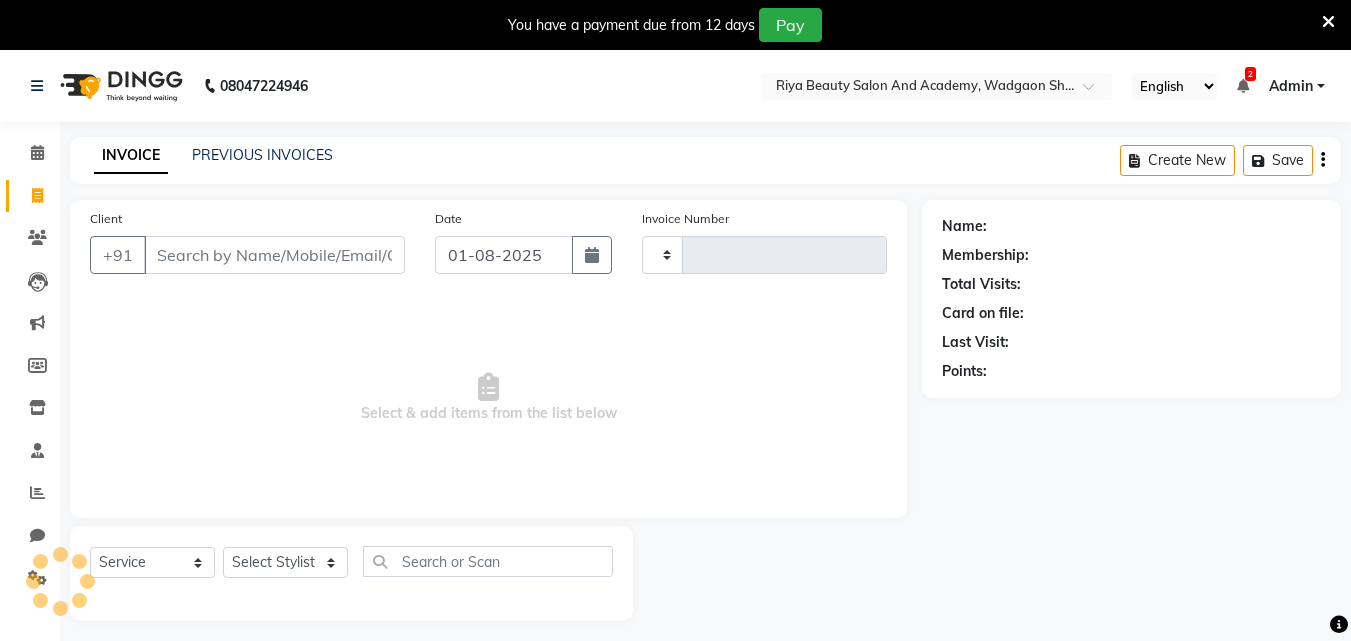type on "0026" 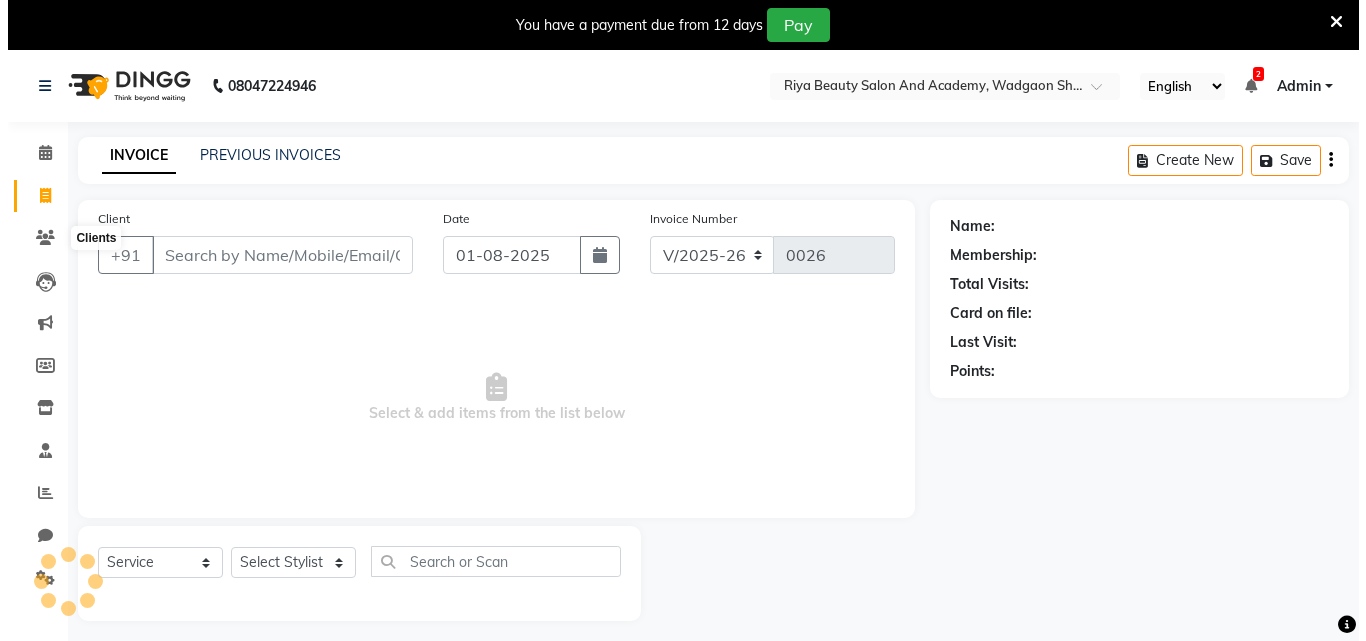 scroll, scrollTop: 50, scrollLeft: 0, axis: vertical 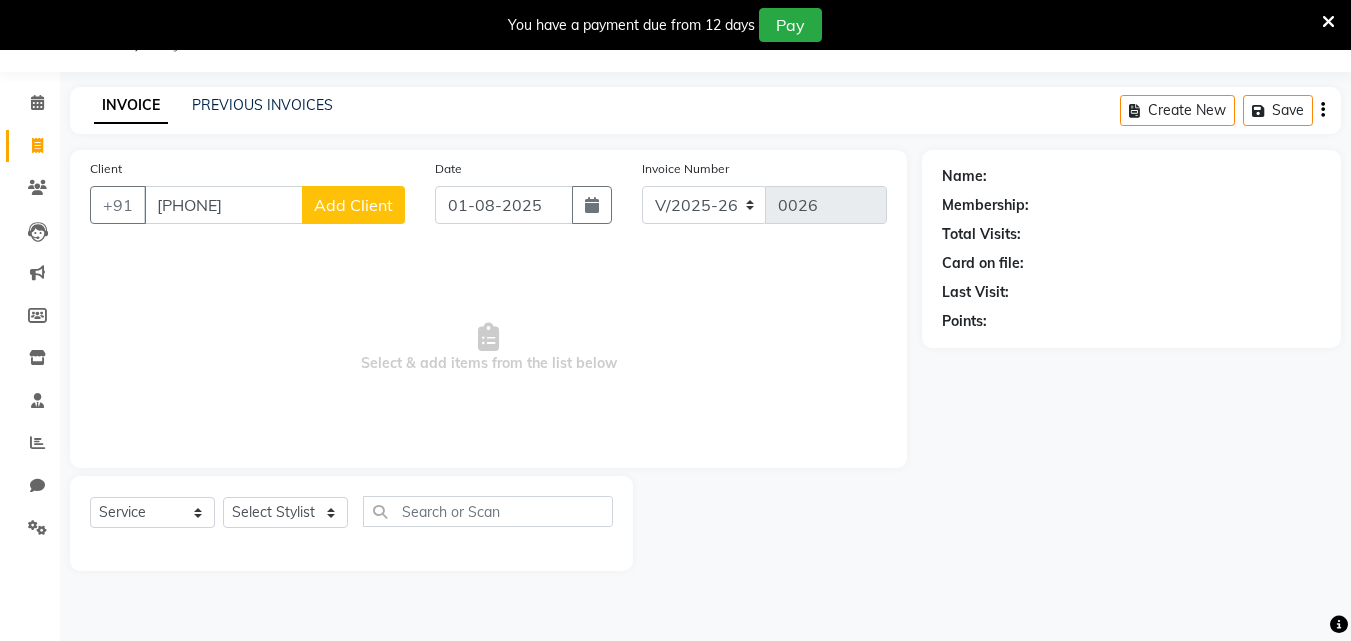 type on "[PHONE]" 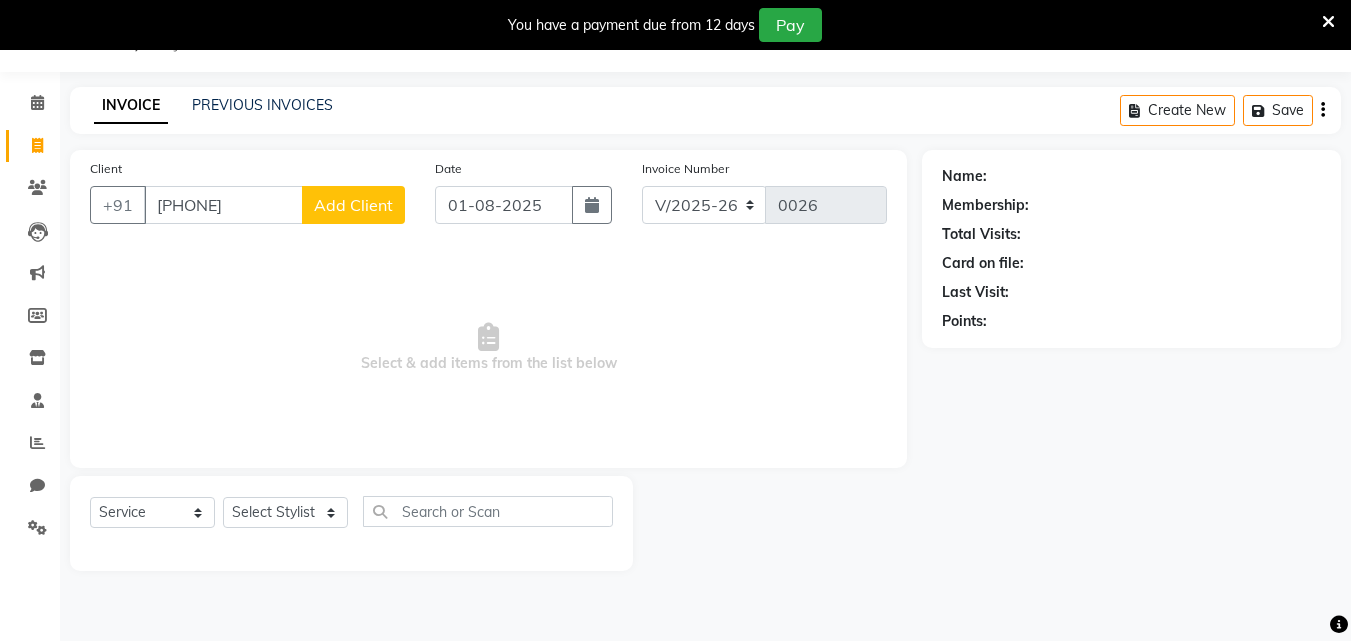 click on "Add Client" 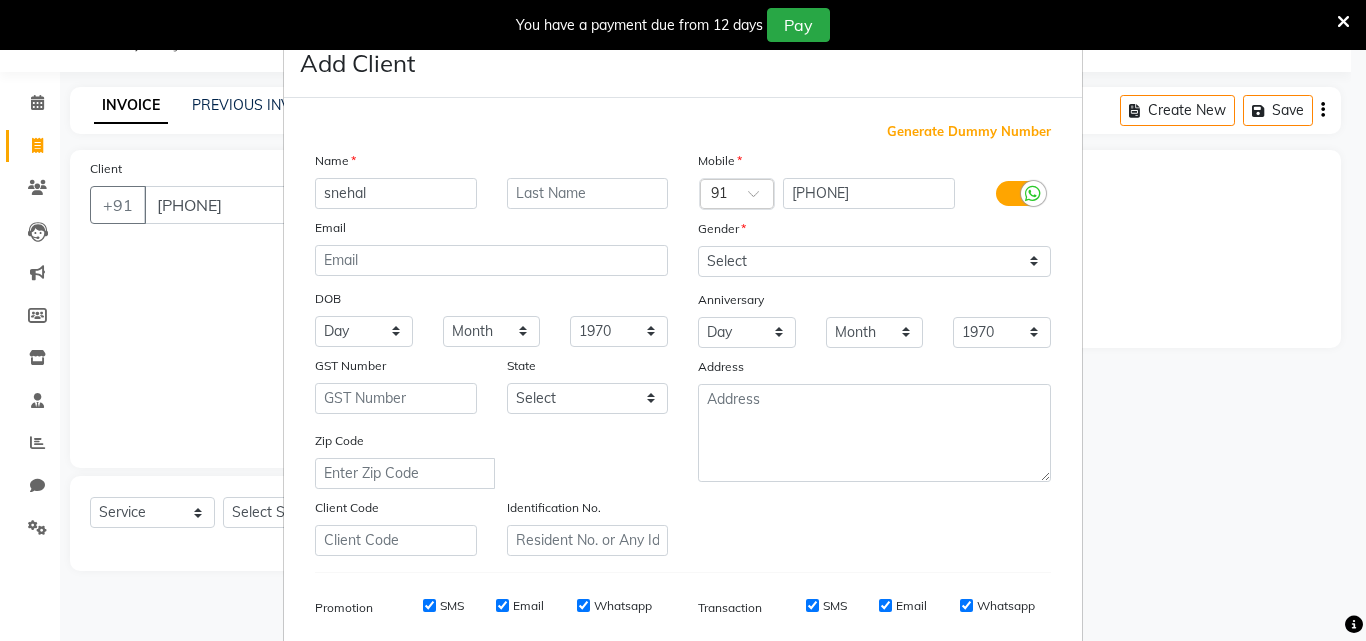type on "snehal" 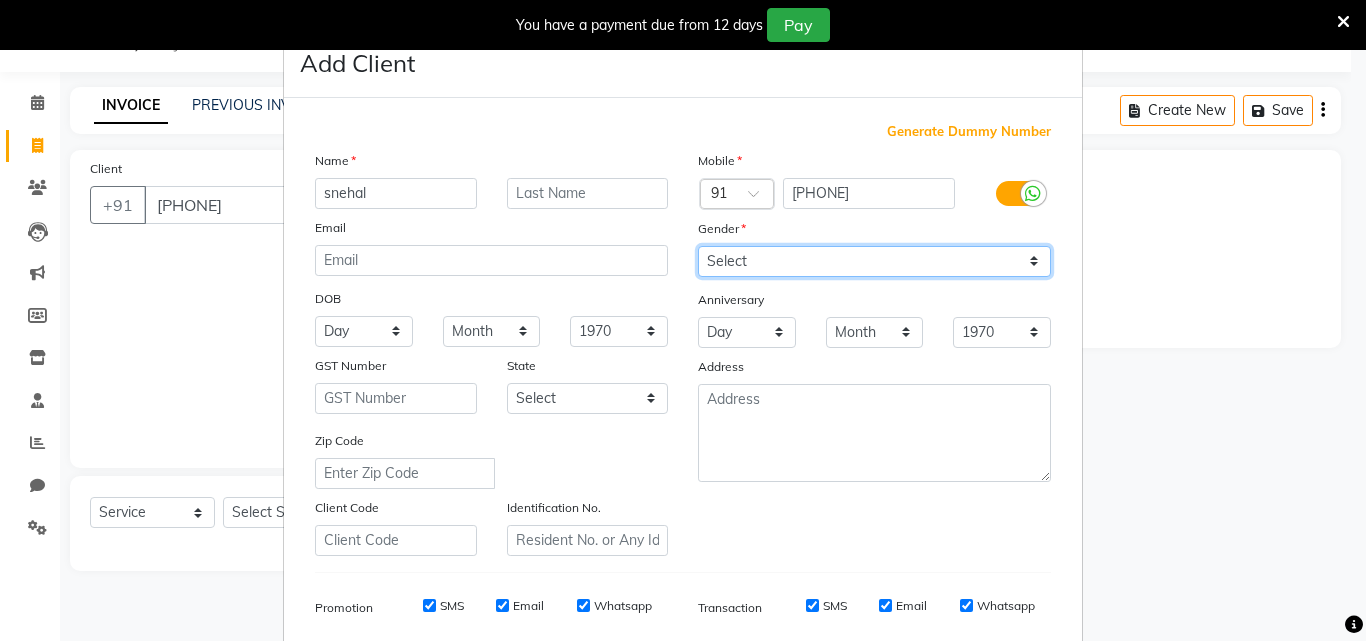 click on "Select Male Female Other Prefer Not To Say" at bounding box center [874, 261] 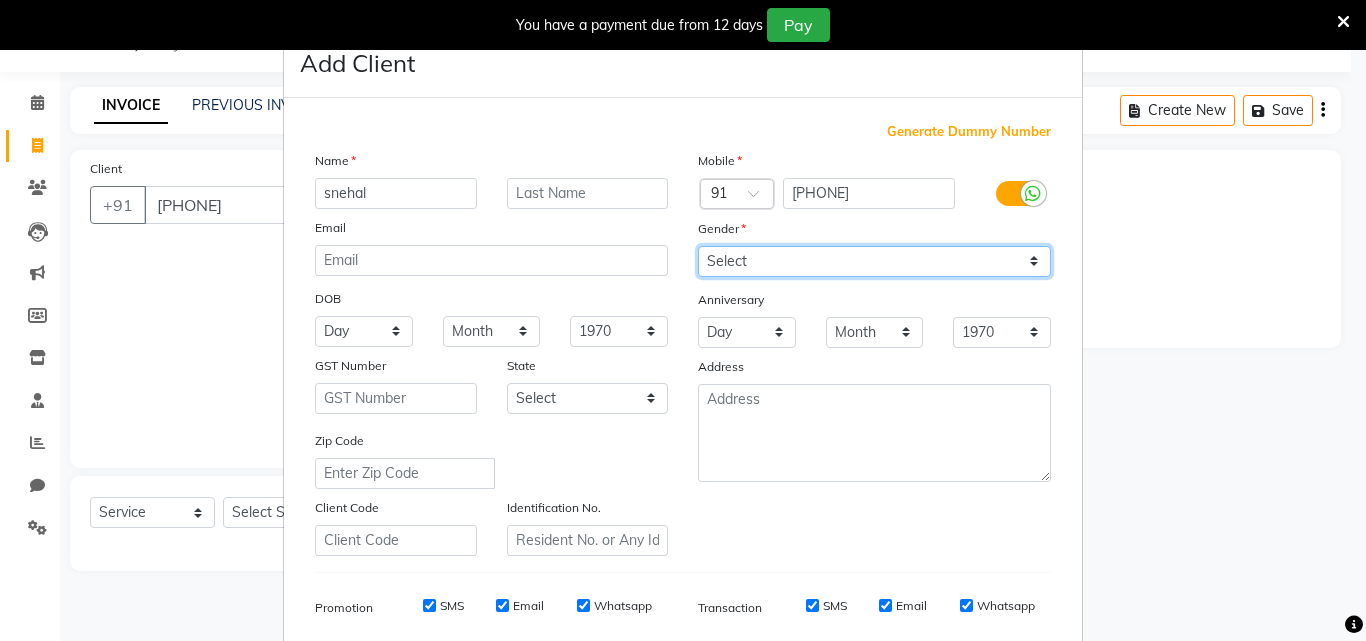 select on "female" 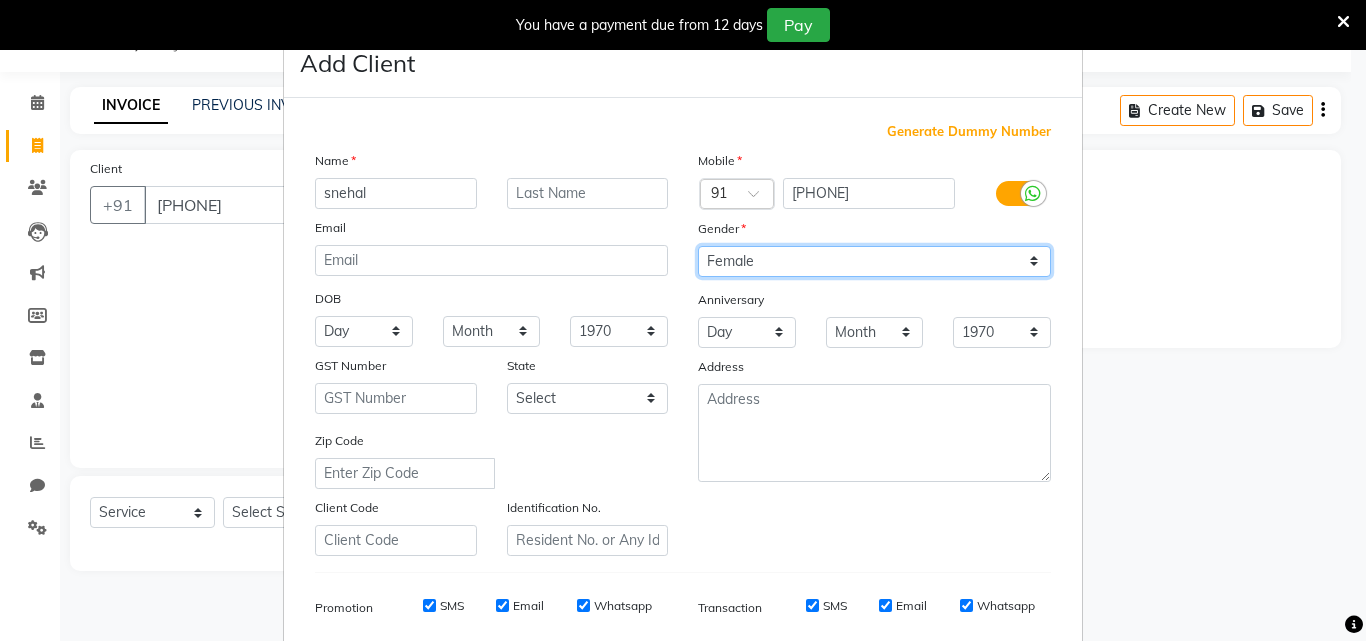 click on "Select Male Female Other Prefer Not To Say" at bounding box center [874, 261] 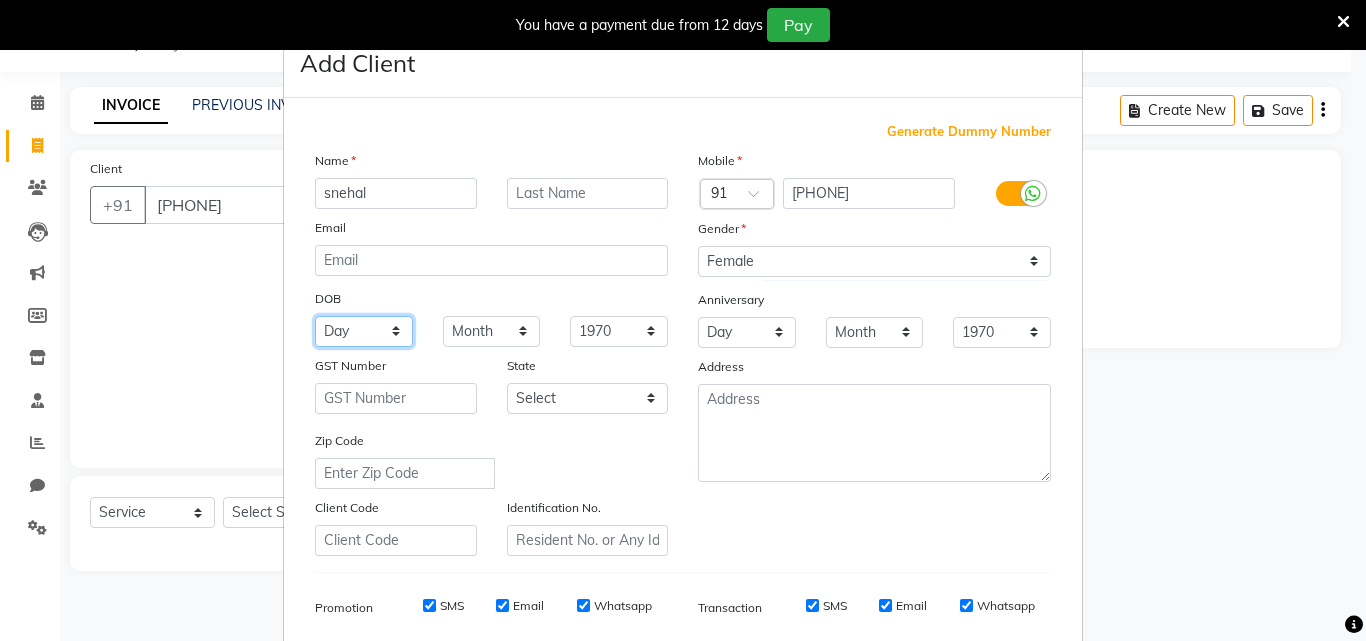 click on "Day 01 02 03 04 05 06 07 08 09 10 11 12 13 14 15 16 17 18 19 20 21 22 23 24 25 26 27 28 29 30 31" at bounding box center (364, 331) 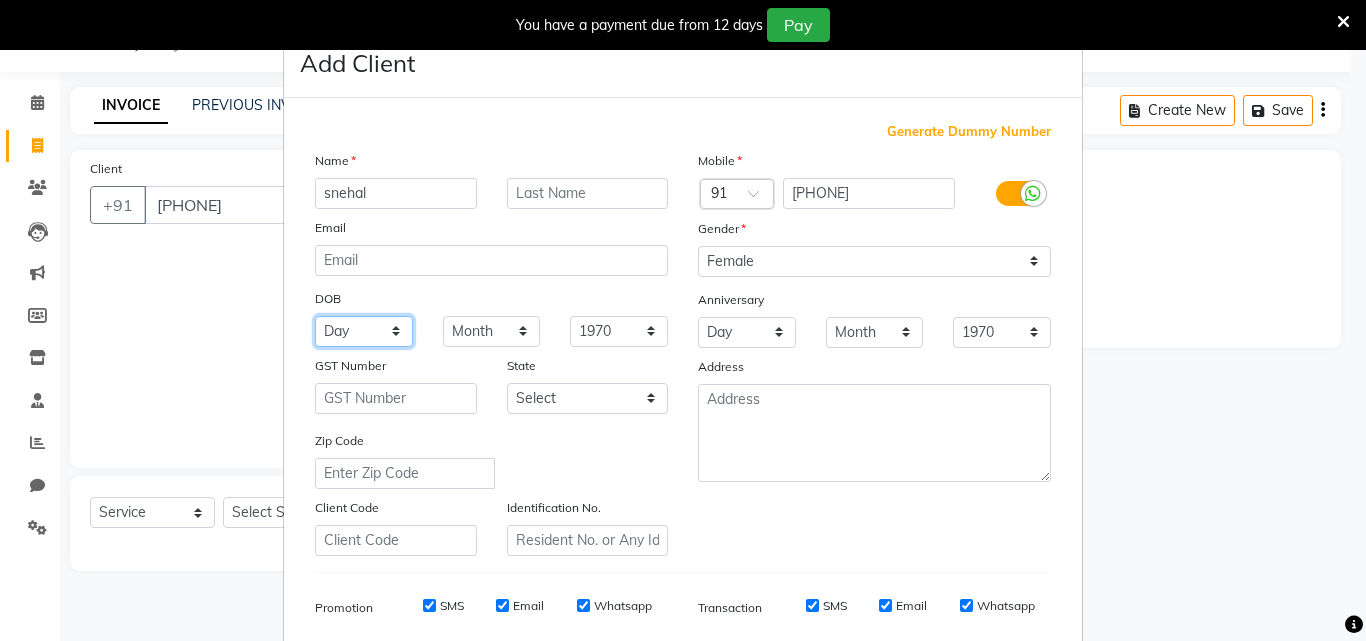 select on "22" 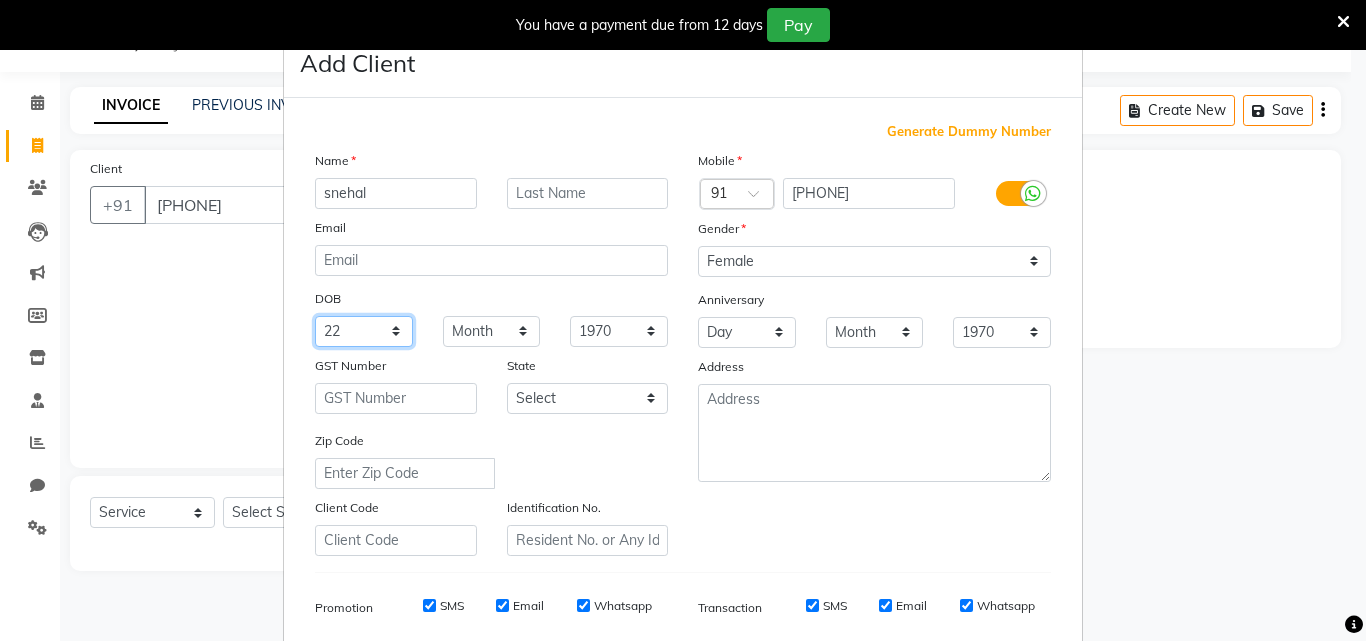 click on "Day 01 02 03 04 05 06 07 08 09 10 11 12 13 14 15 16 17 18 19 20 21 22 23 24 25 26 27 28 29 30 31" at bounding box center (364, 331) 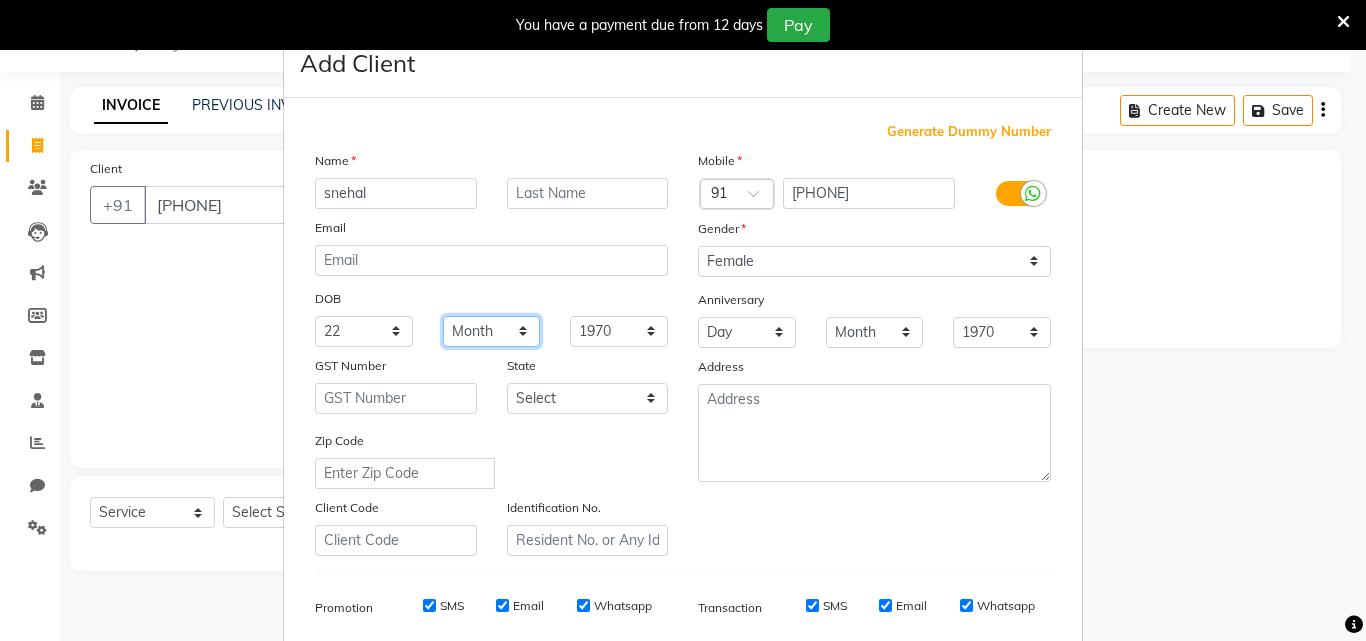 click on "Month January February March April May June July August September October November December" at bounding box center (492, 331) 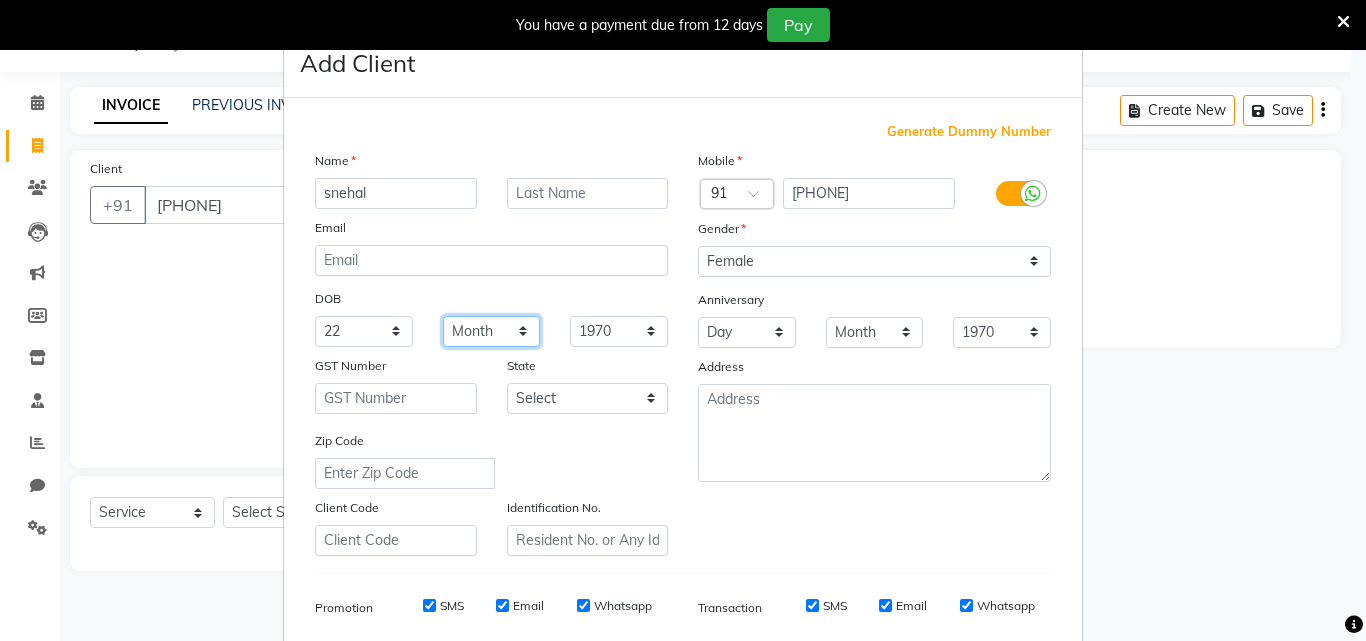 select on "06" 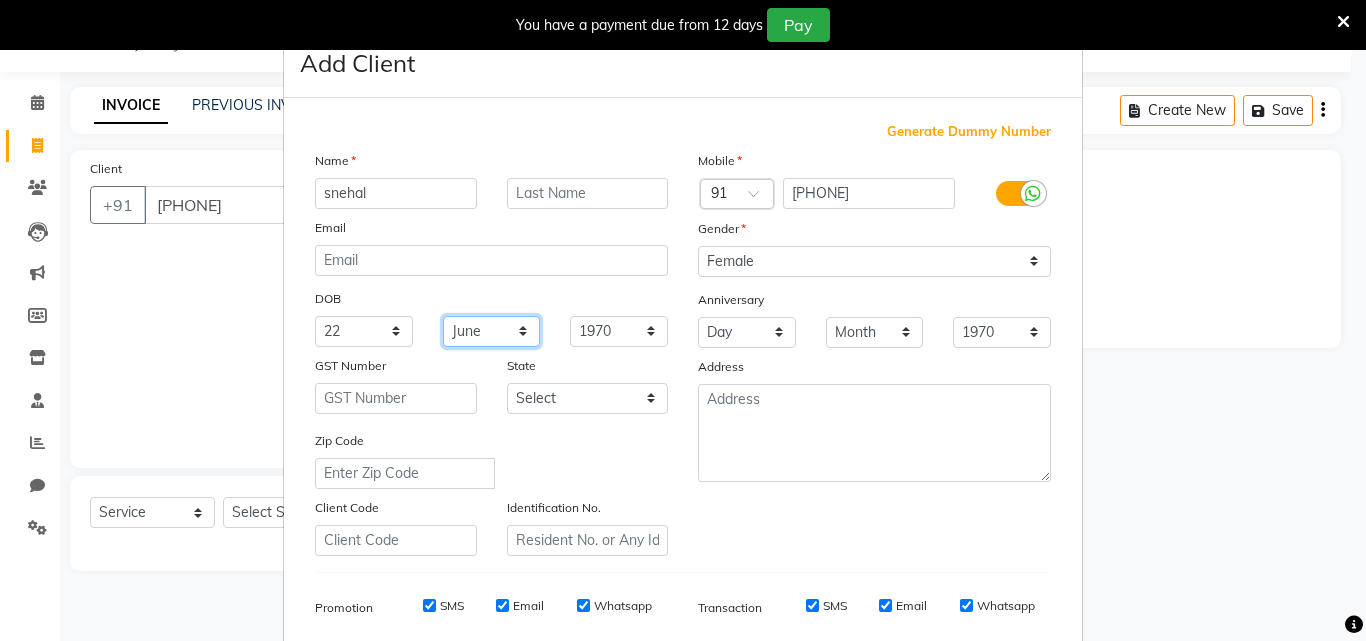 click on "Month January February March April May June July August September October November December" at bounding box center (492, 331) 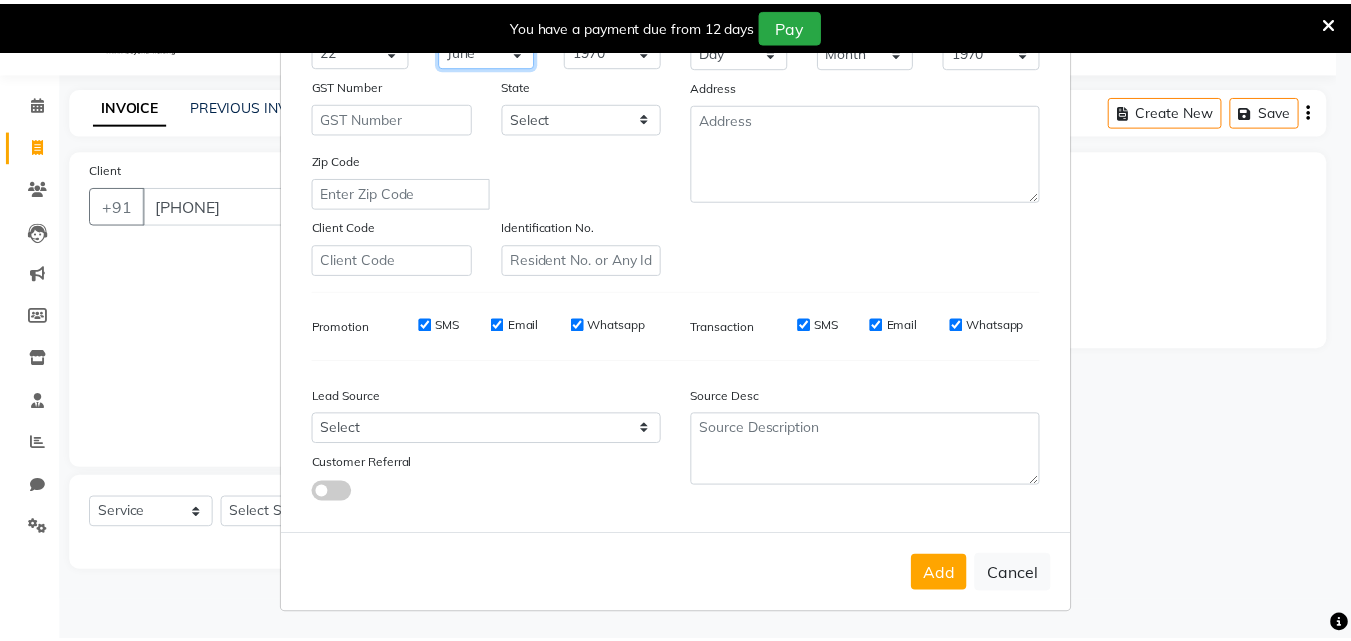 scroll, scrollTop: 282, scrollLeft: 0, axis: vertical 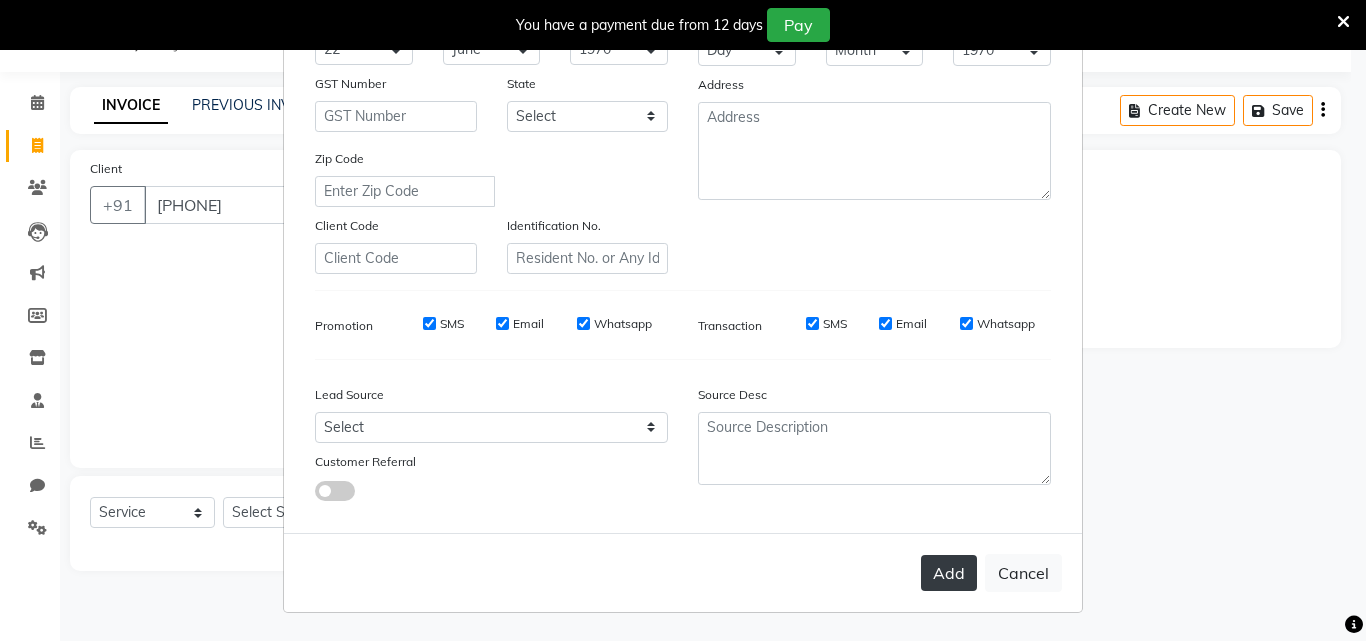 click on "Add" at bounding box center (949, 573) 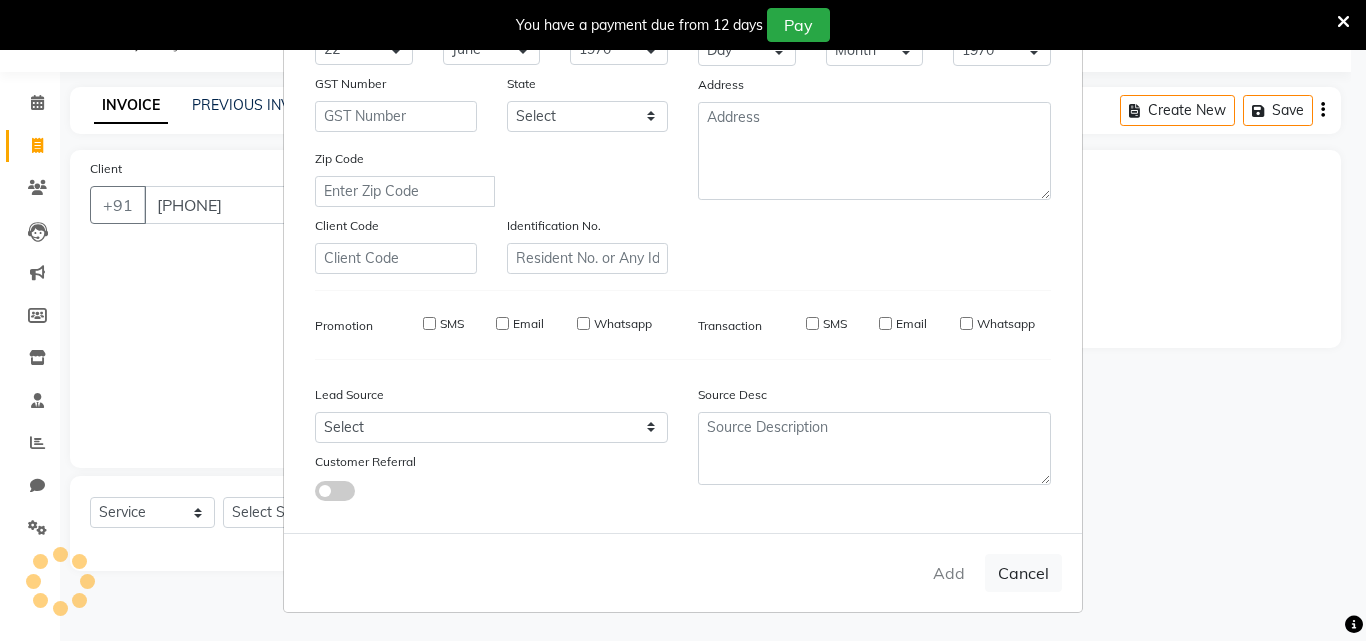 type 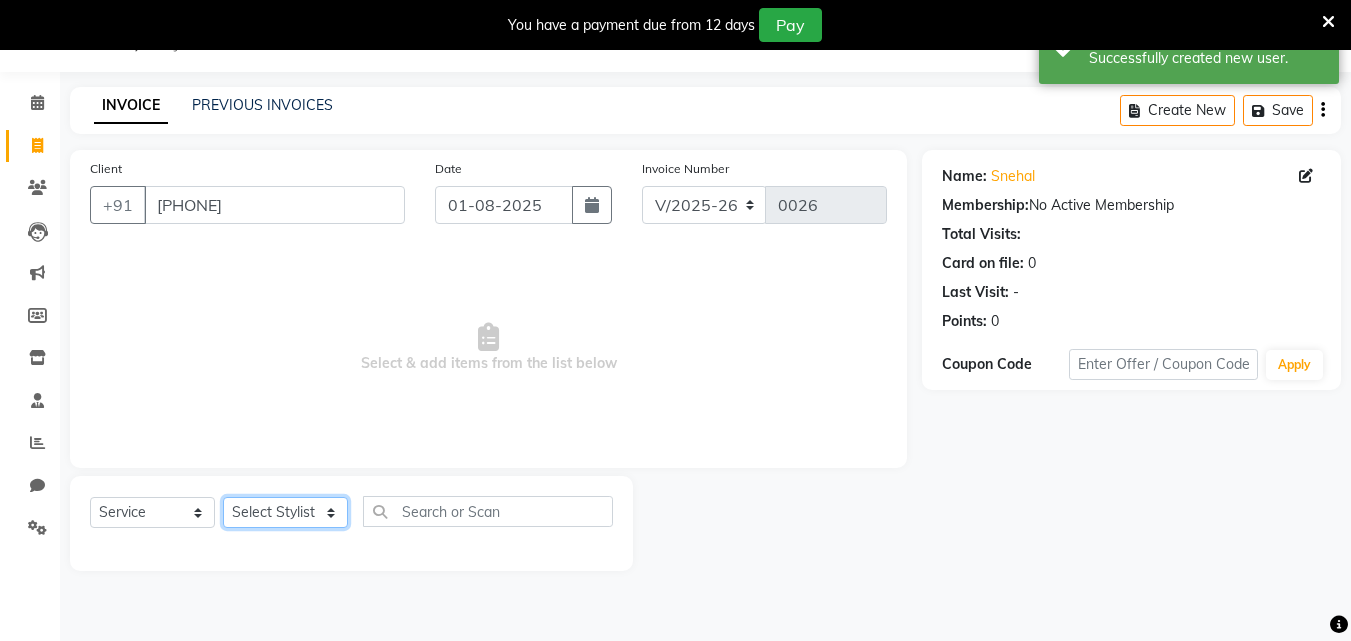 click on "Select Stylist Bhavana Riya Rupali Supriya" 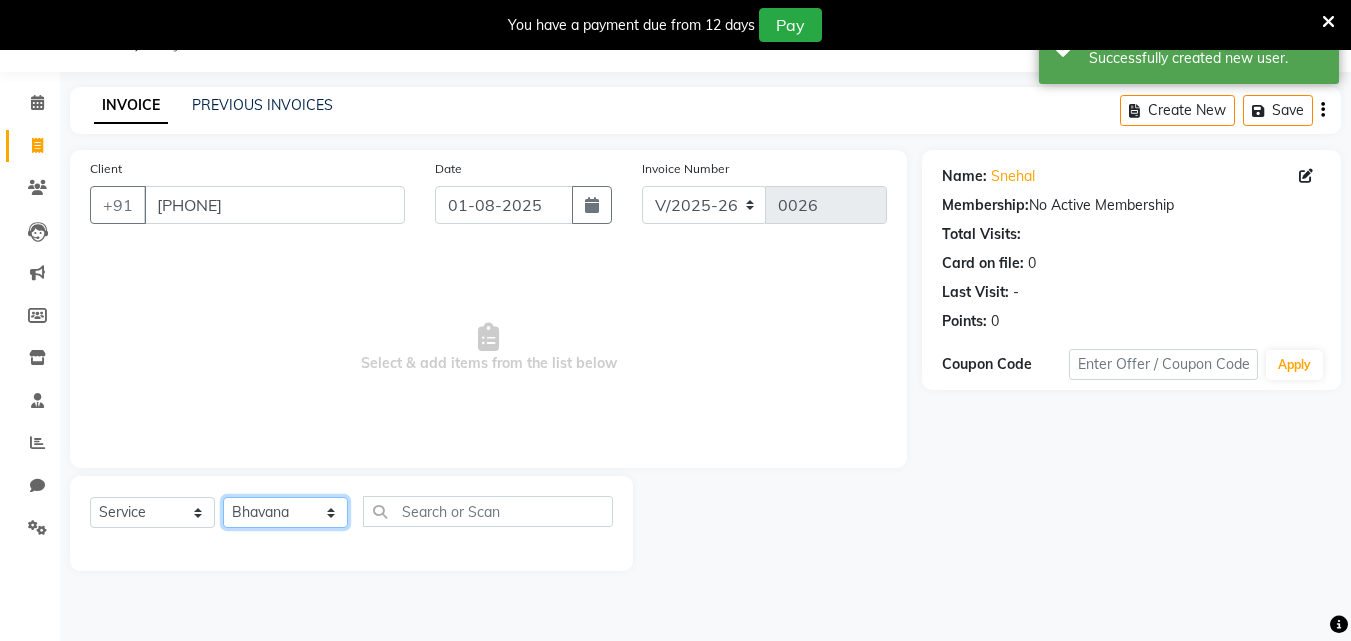 click on "Select Stylist Bhavana Riya Rupali Supriya" 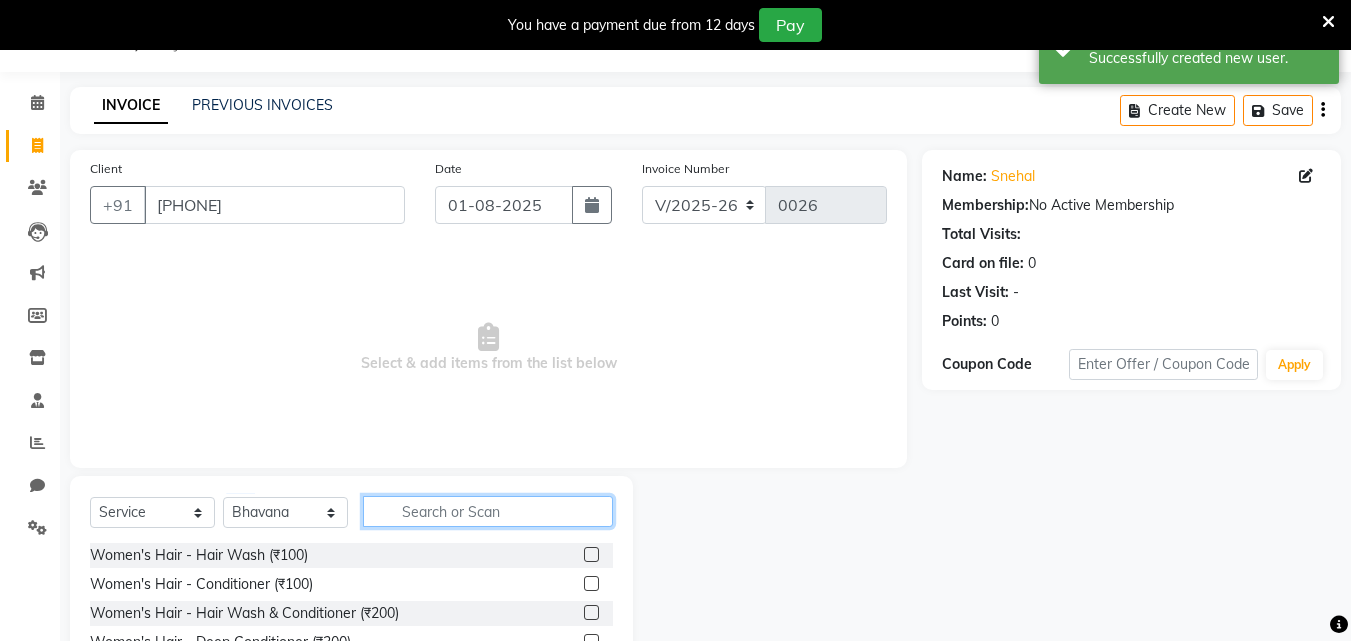 click 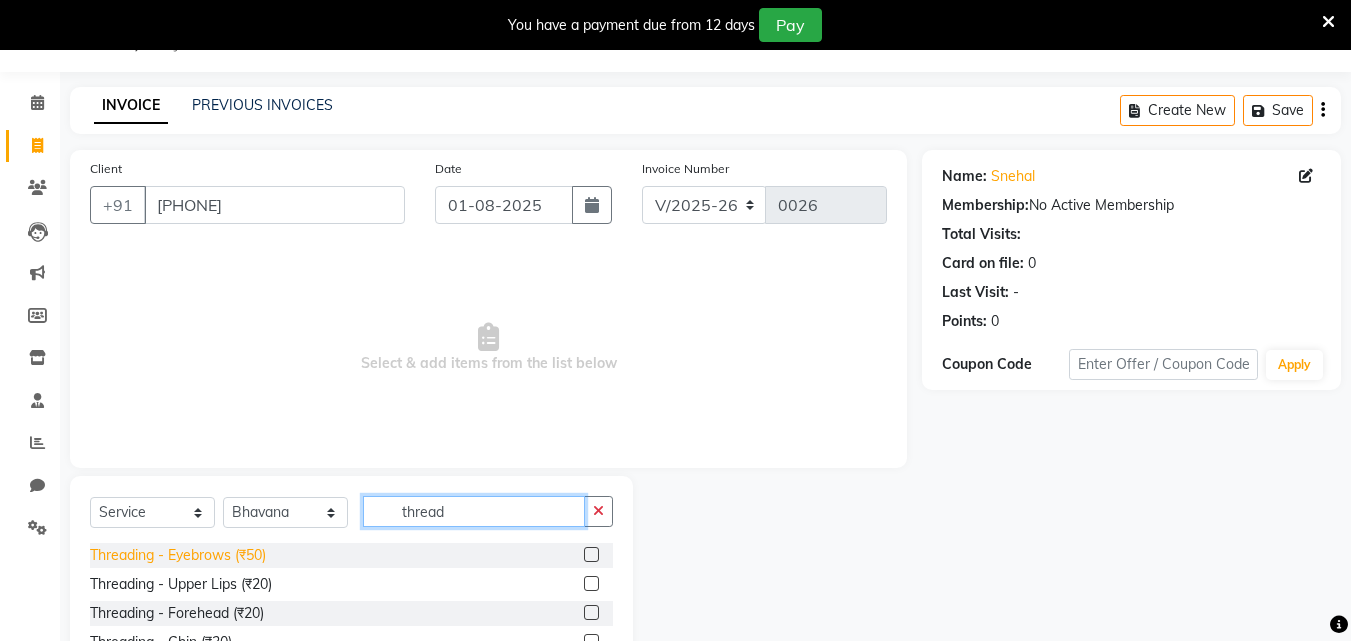 type on "thread" 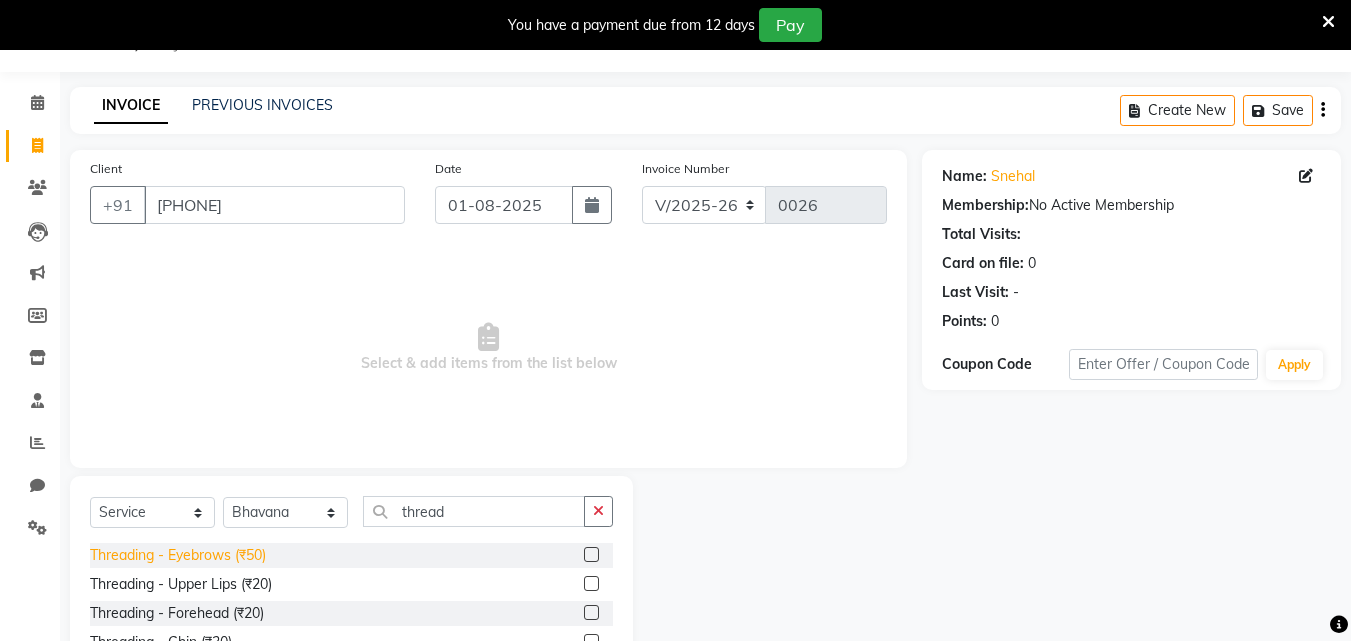 click on "Threading - Eyebrows (₹50)" 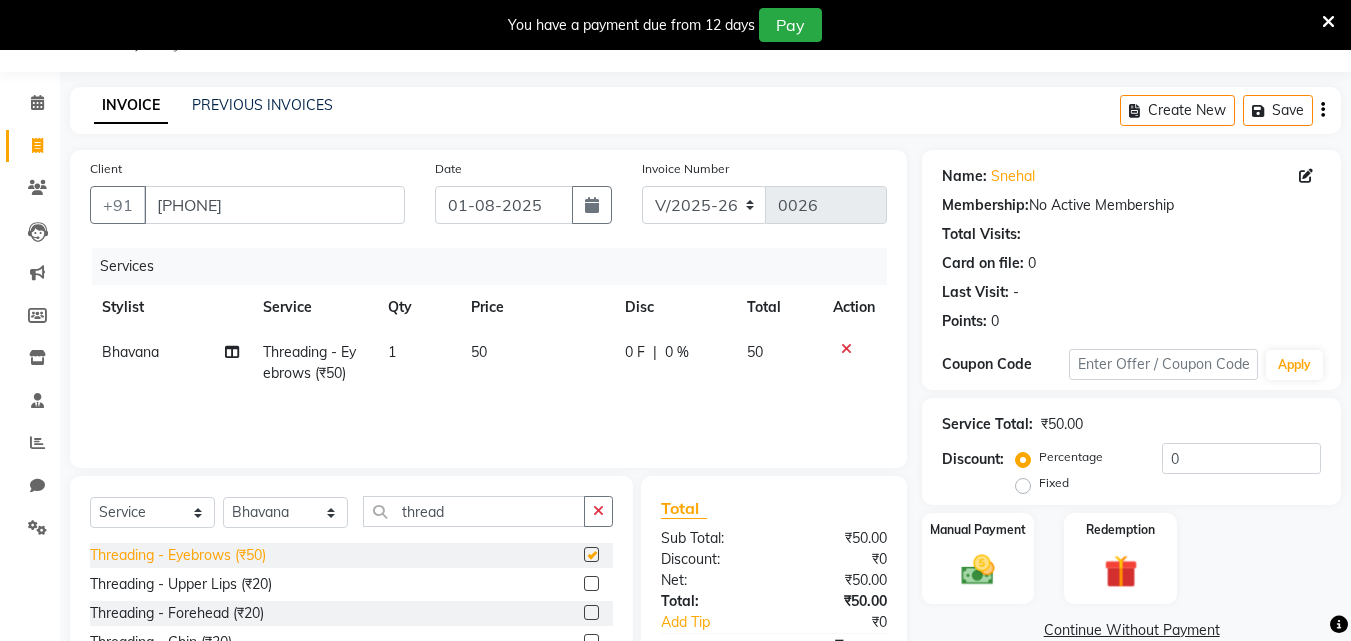 checkbox on "false" 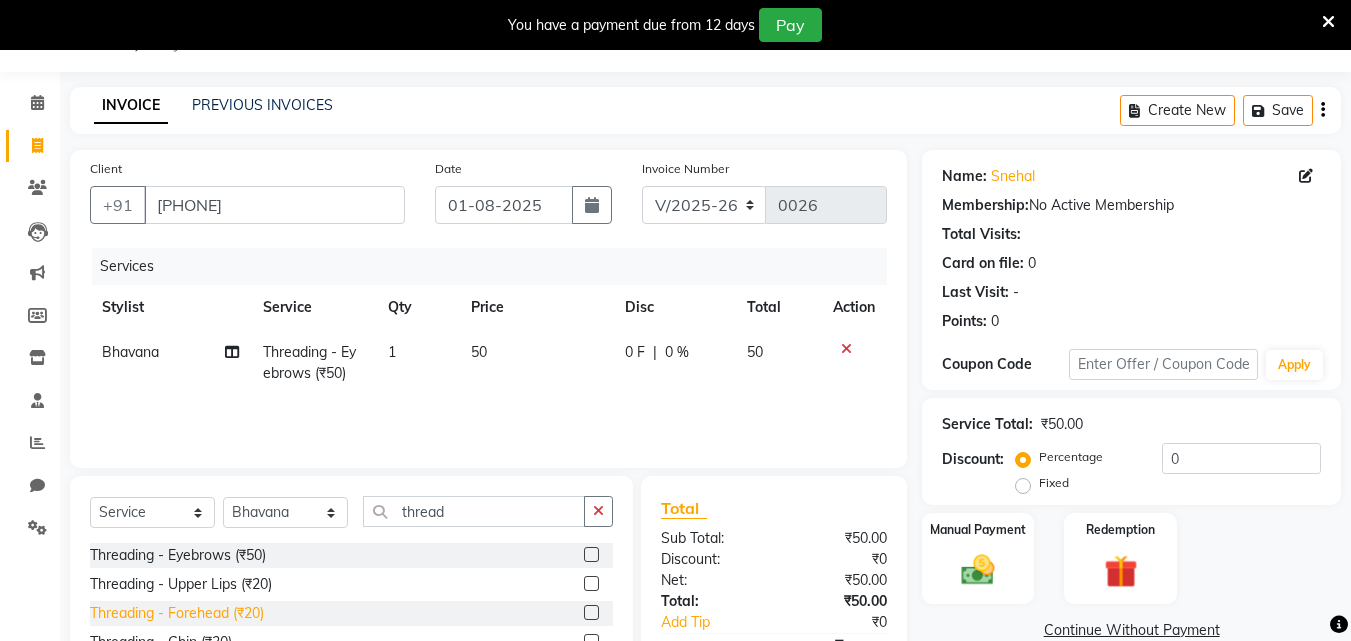 click on "Threading - Forehead (₹20)" 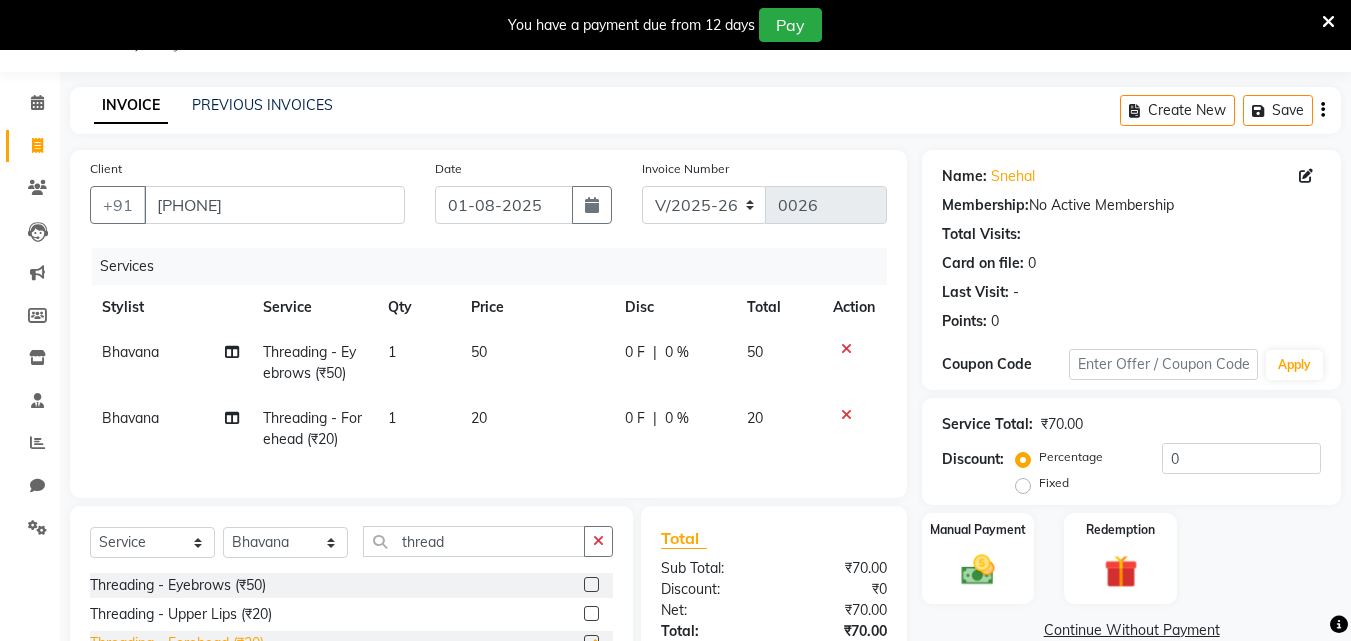 checkbox on "false" 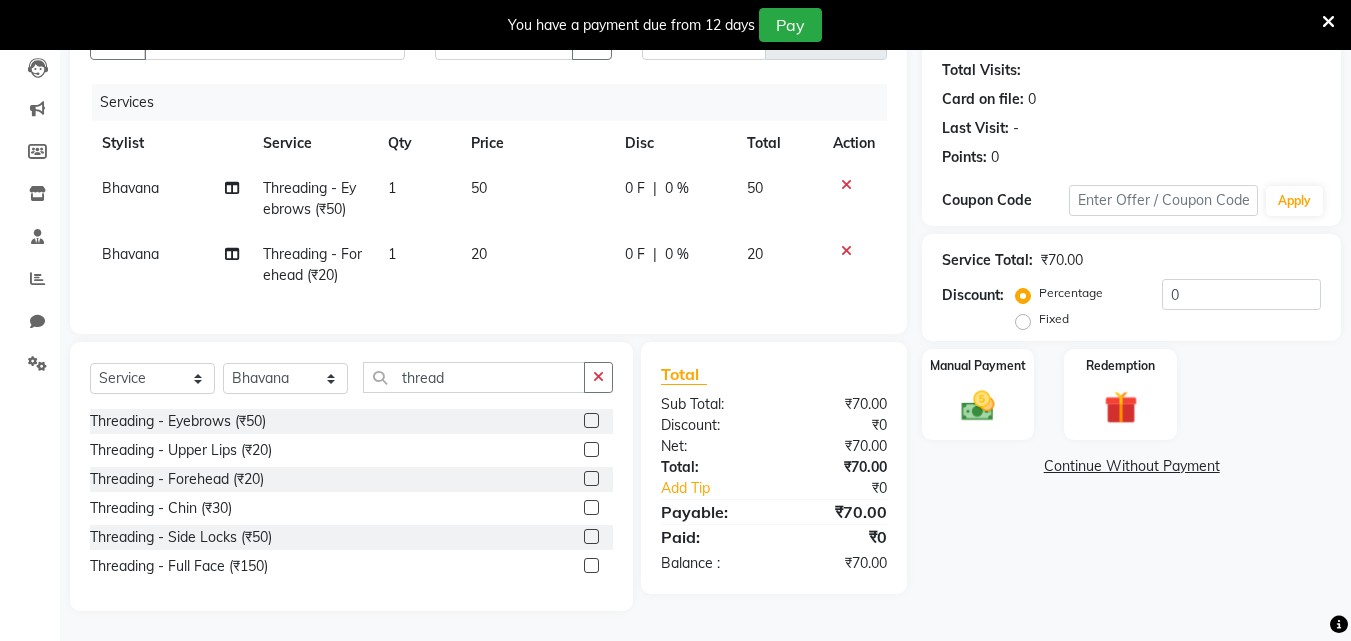 scroll, scrollTop: 229, scrollLeft: 0, axis: vertical 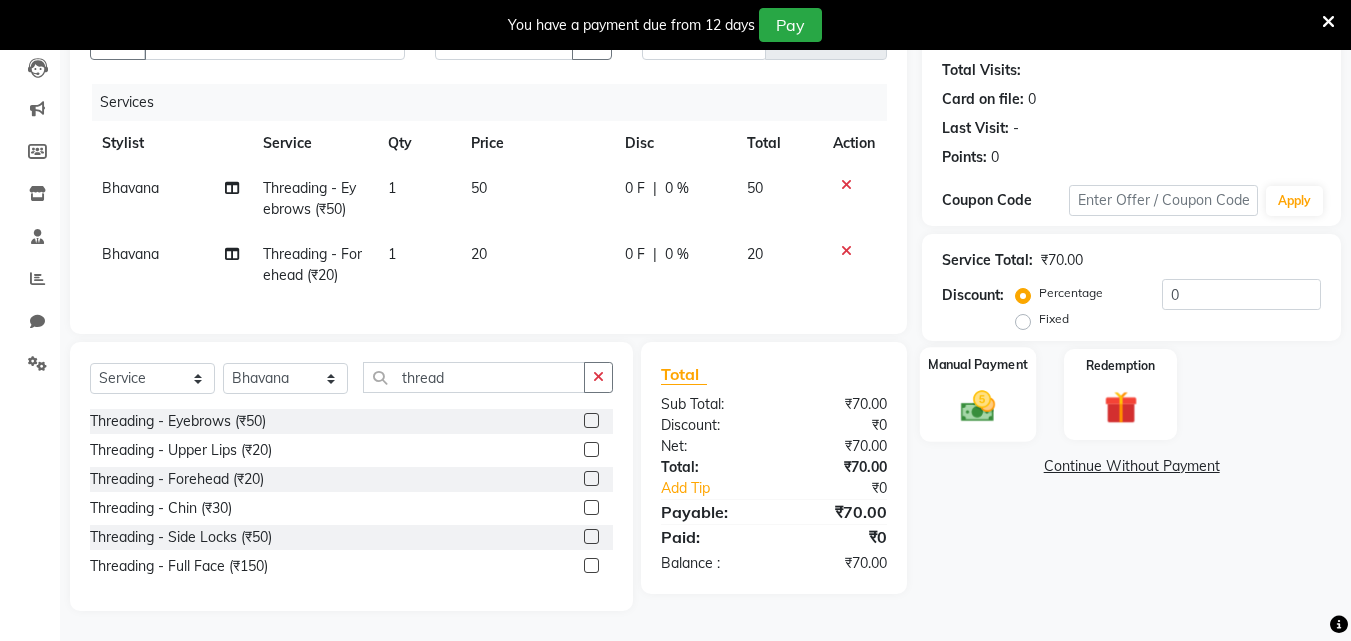 click on "Manual Payment" 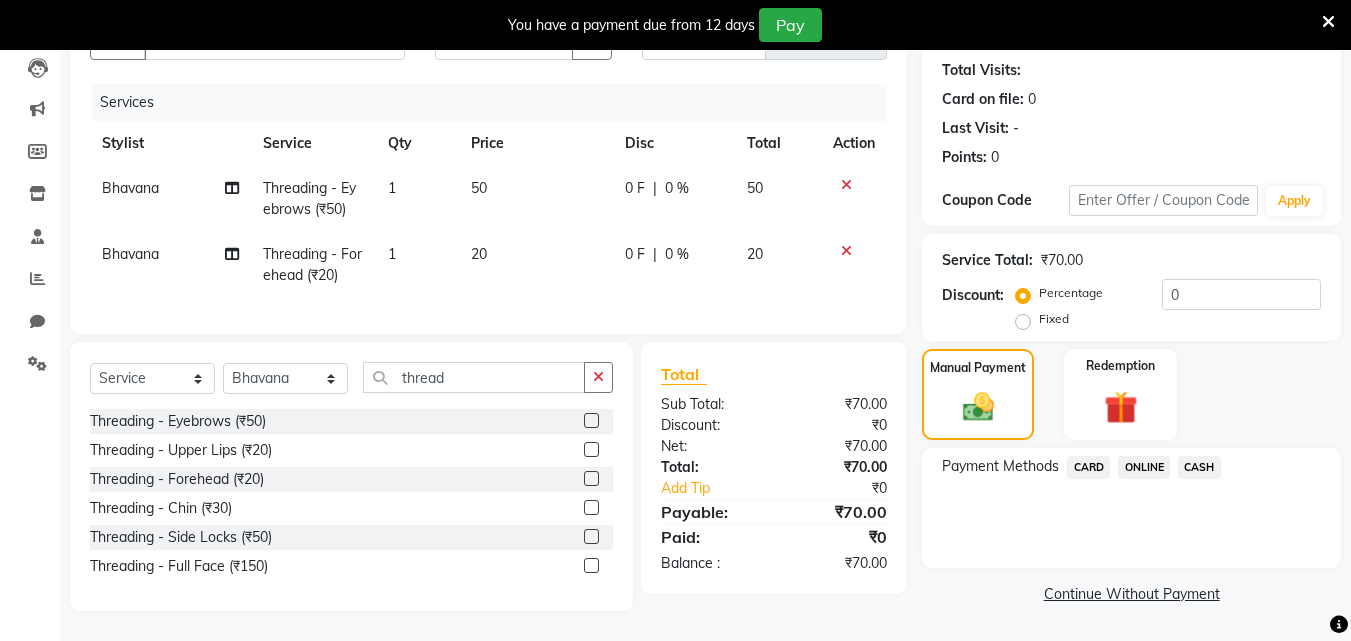 click on "ONLINE" 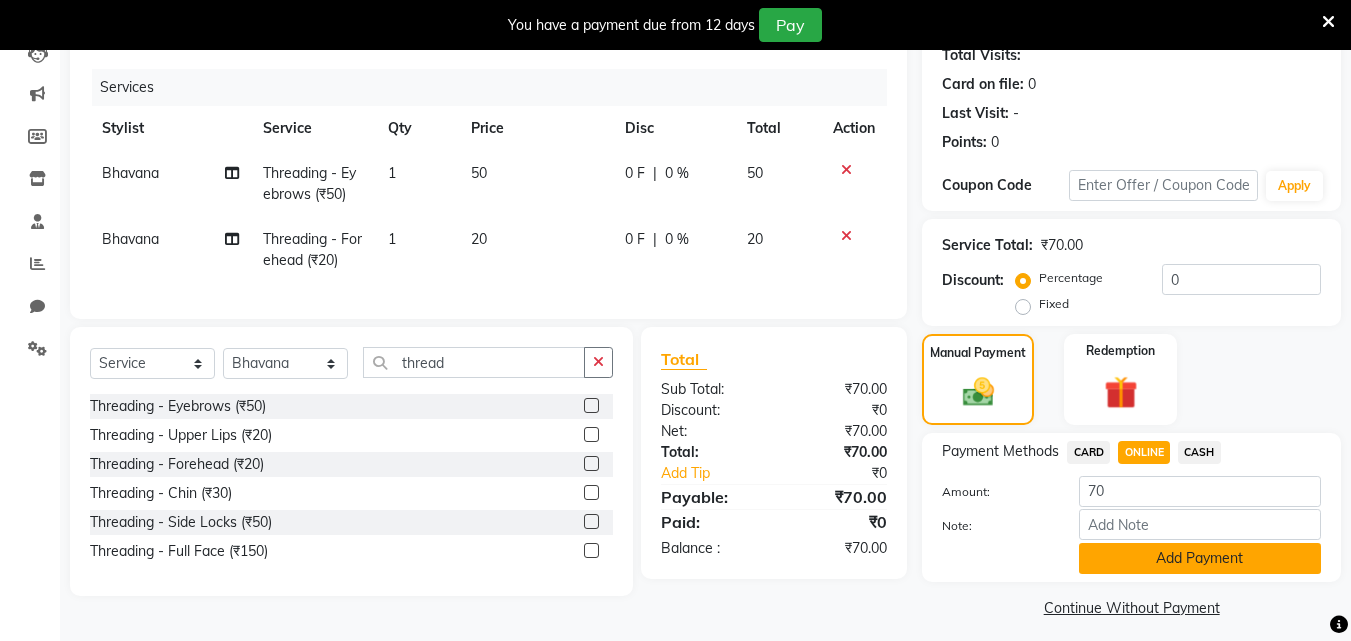 click on "Add Payment" 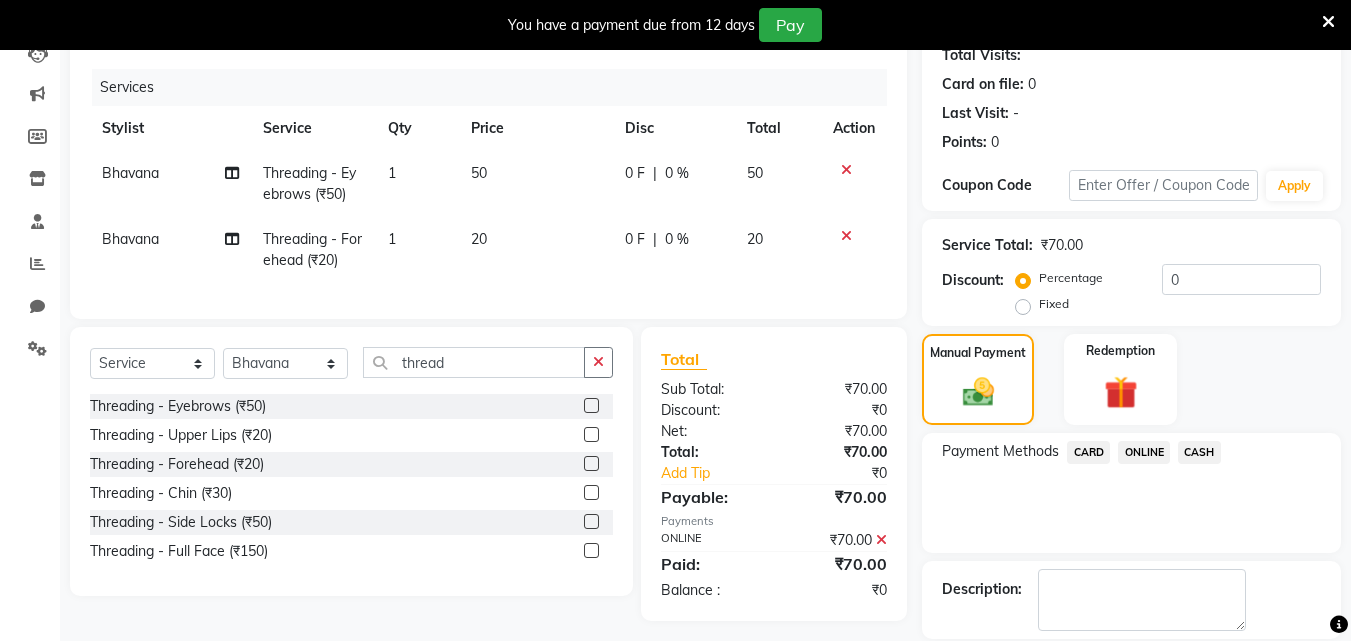 scroll, scrollTop: 325, scrollLeft: 0, axis: vertical 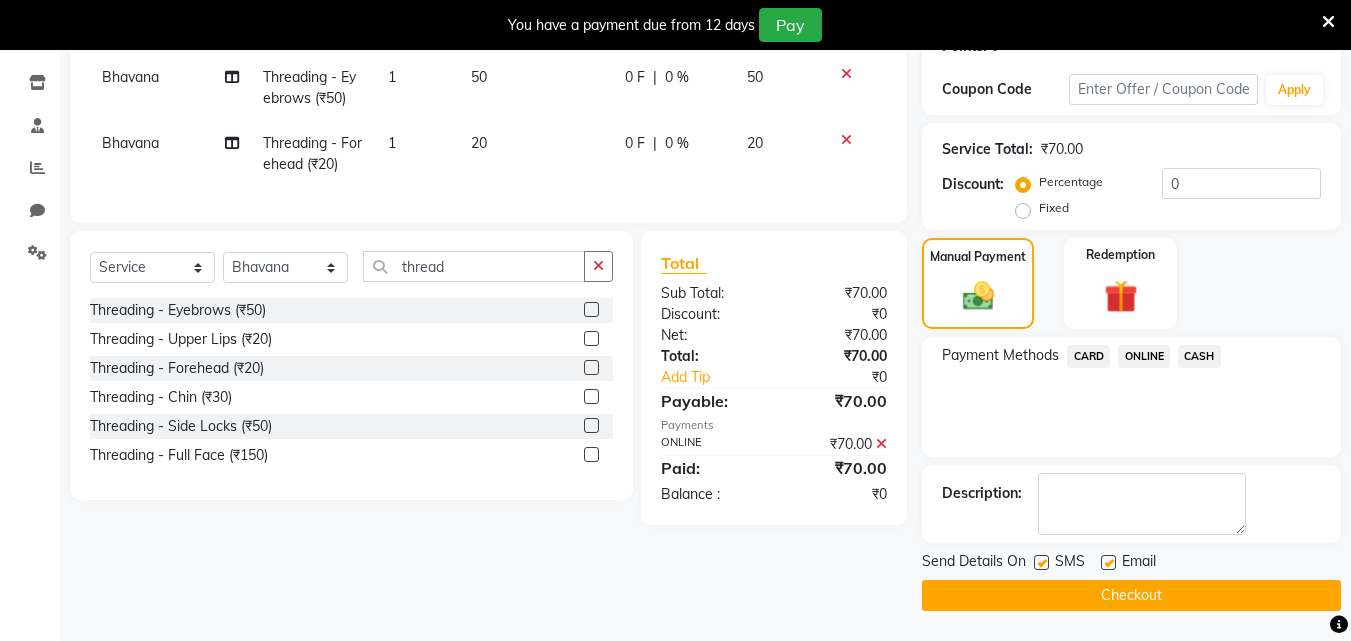 click on "Checkout" 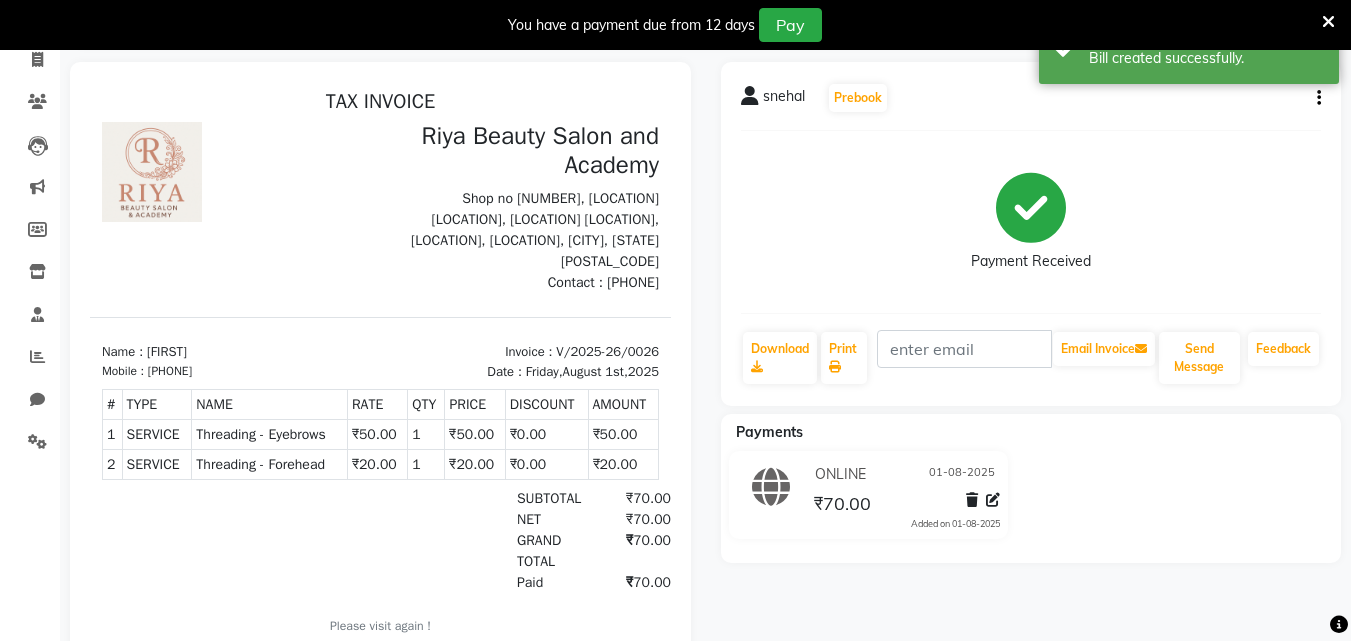 scroll, scrollTop: 0, scrollLeft: 0, axis: both 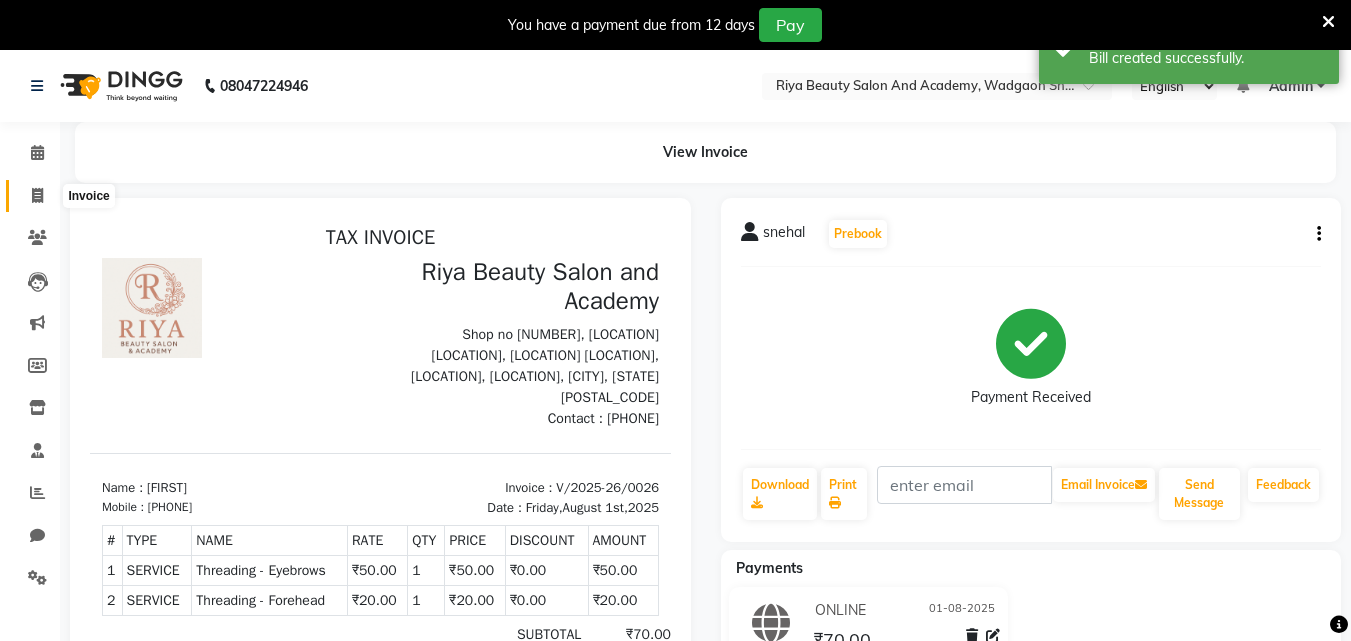 click 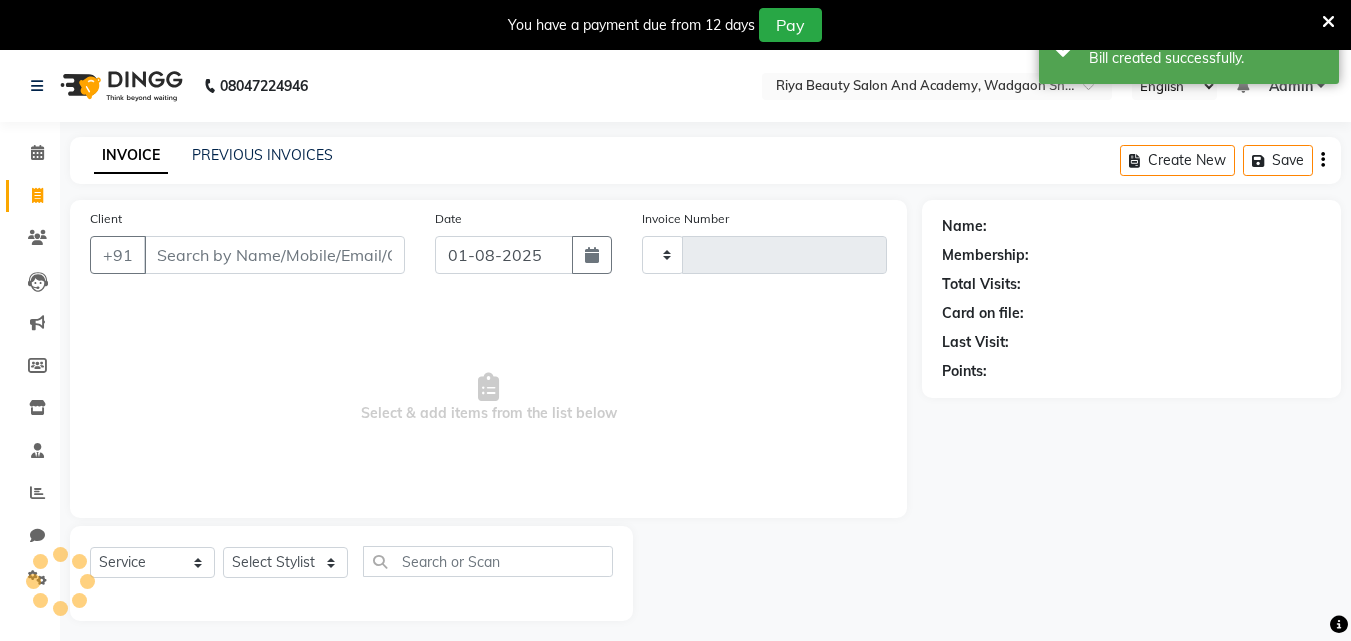 scroll, scrollTop: 50, scrollLeft: 0, axis: vertical 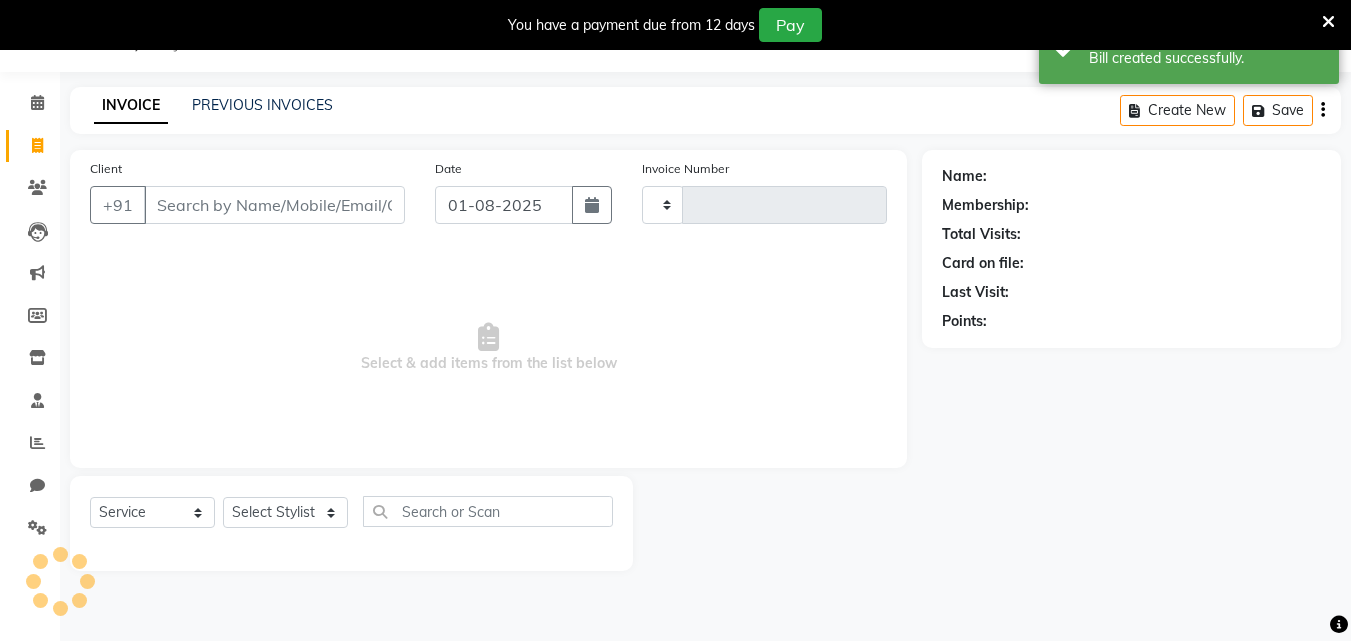 type on "0027" 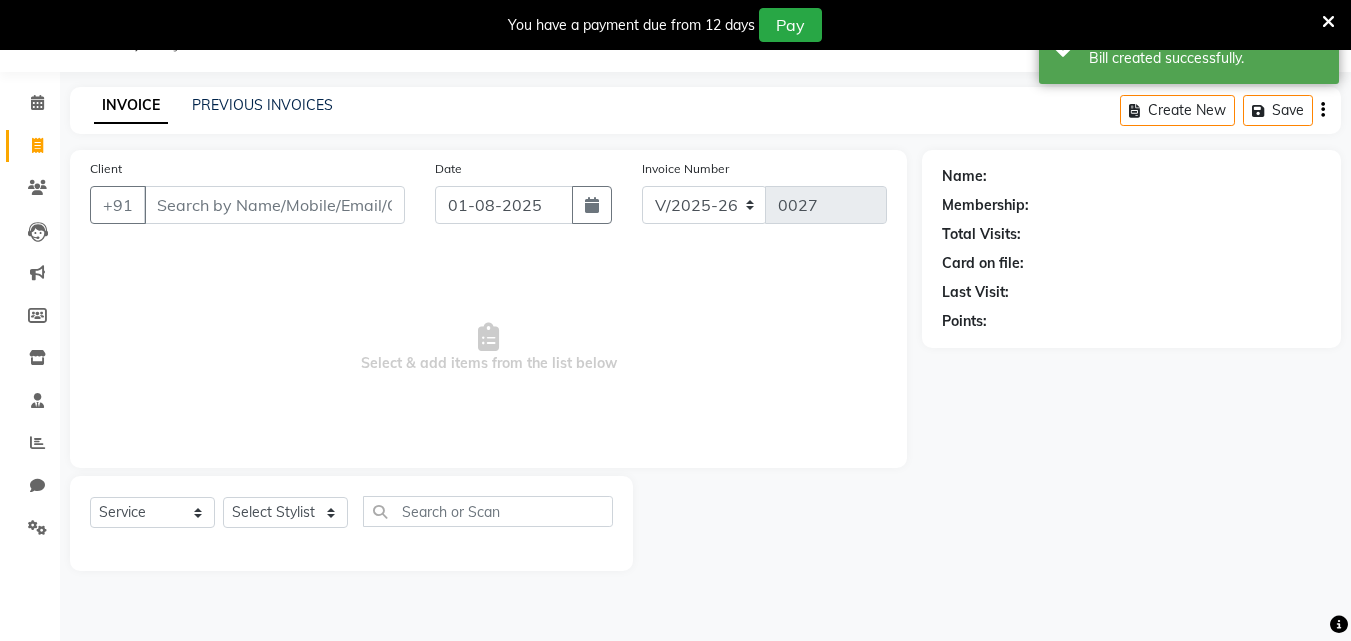 click on "Client" at bounding box center (274, 205) 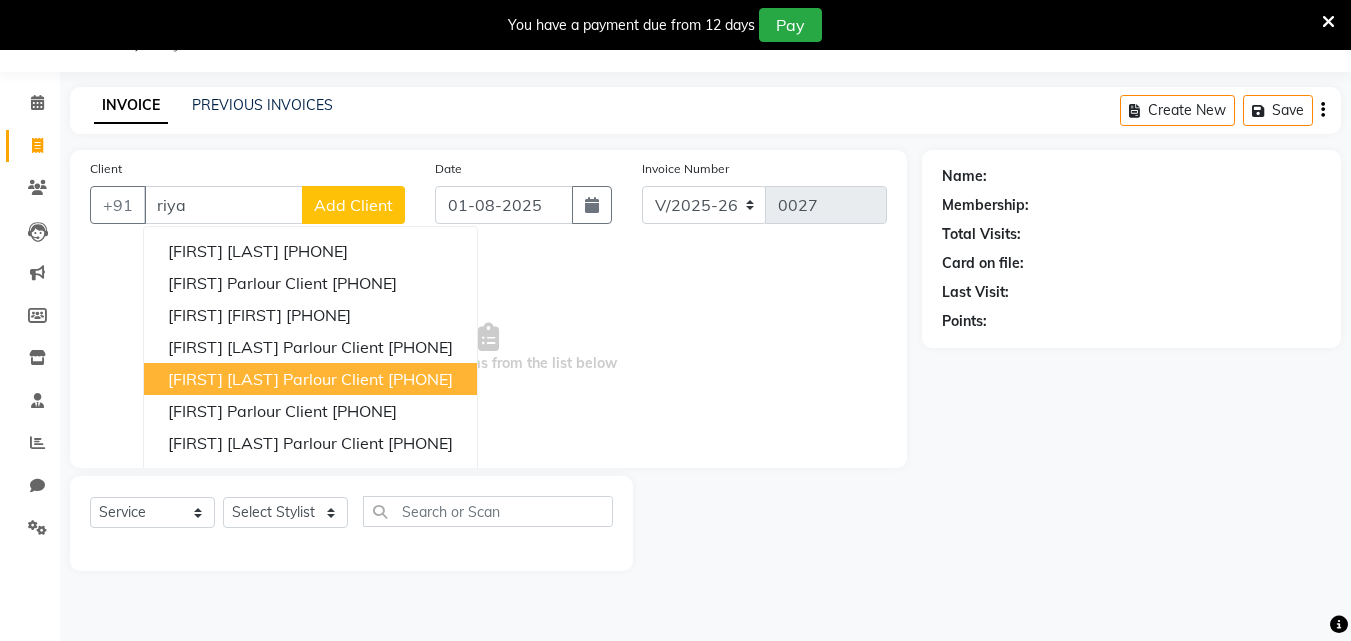 type on "riya" 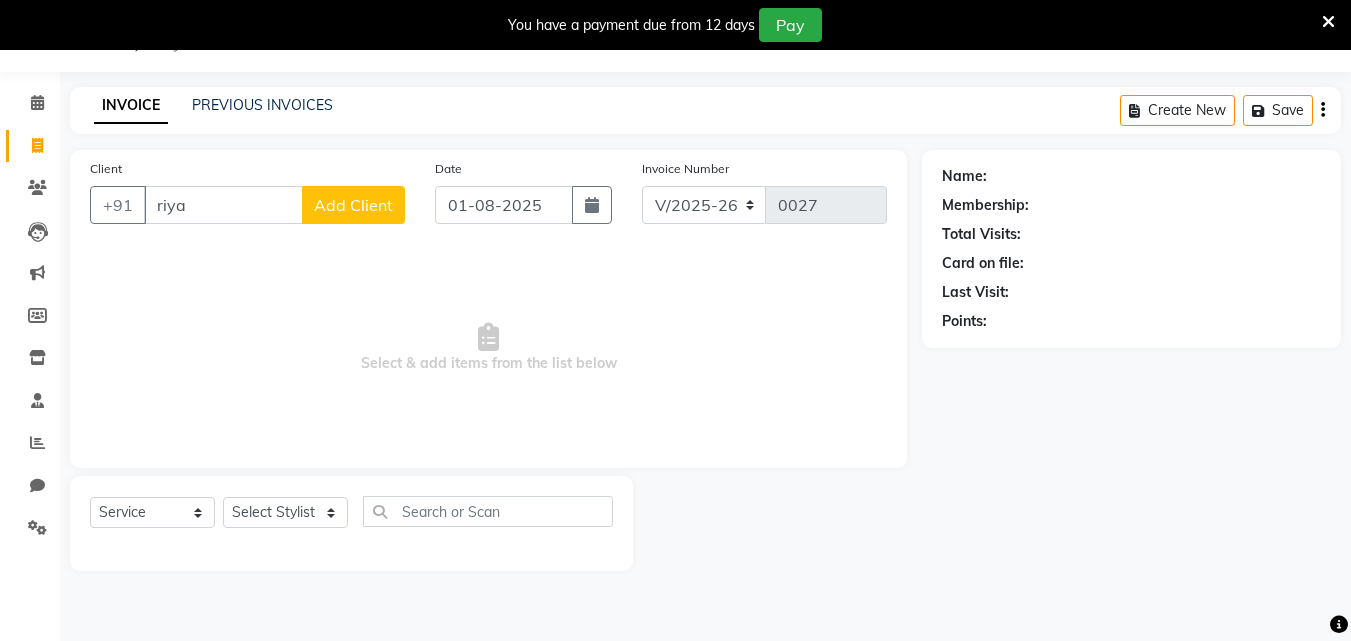 click at bounding box center (1328, 22) 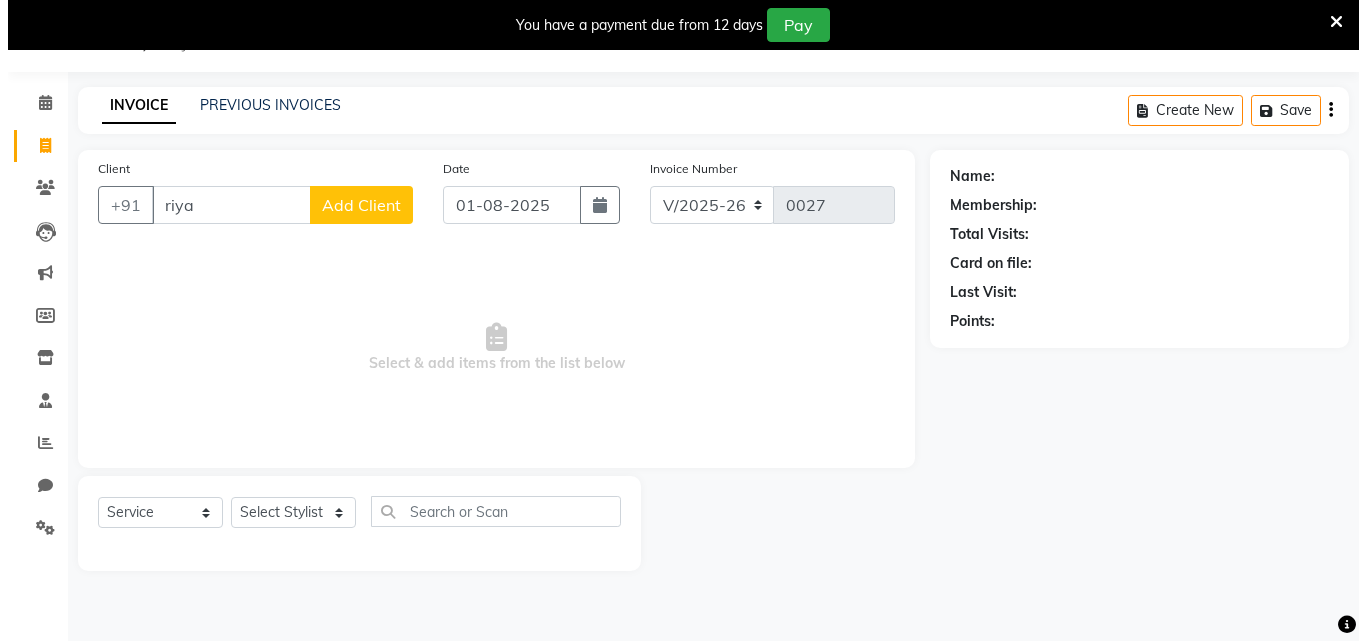 scroll, scrollTop: 0, scrollLeft: 0, axis: both 